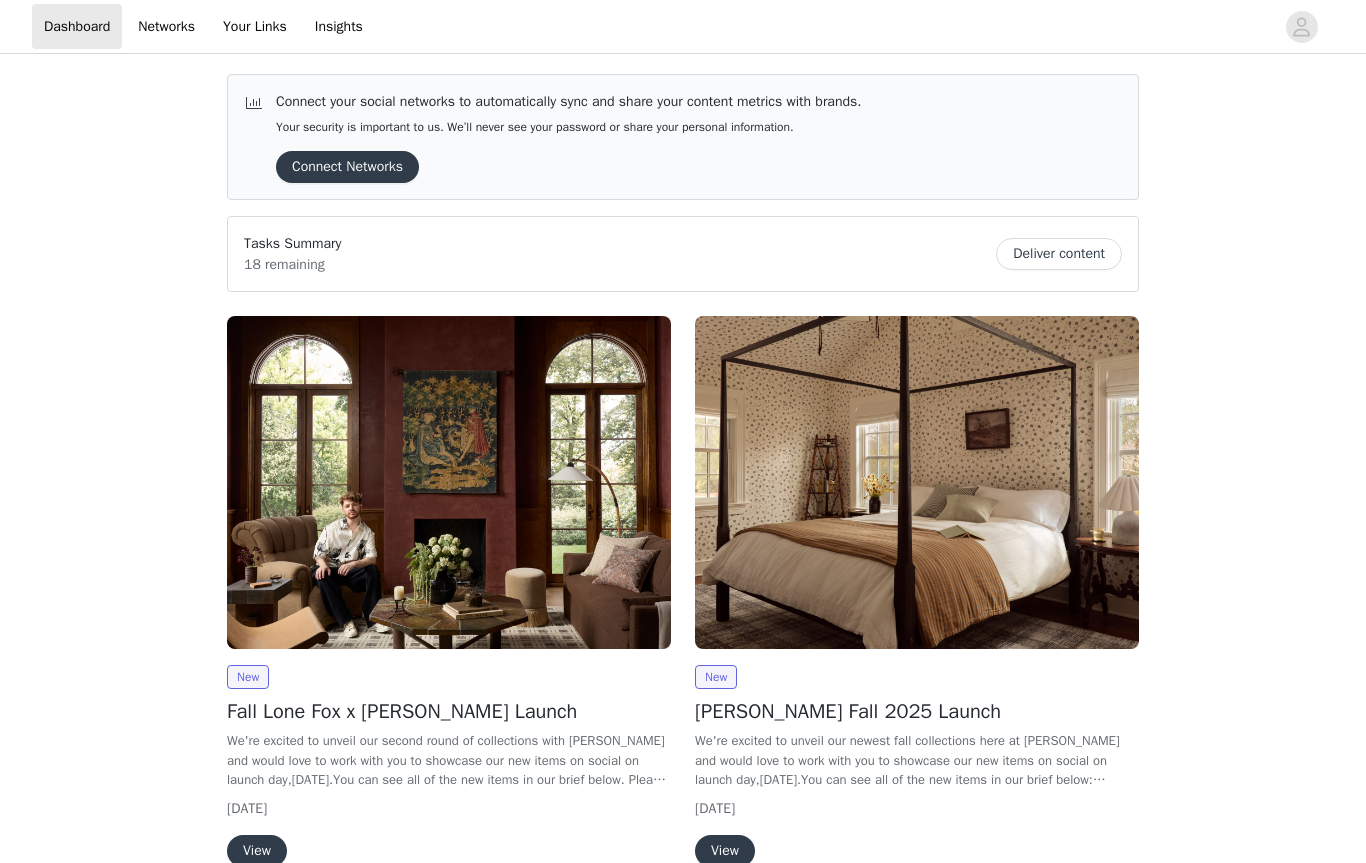 scroll, scrollTop: 0, scrollLeft: 0, axis: both 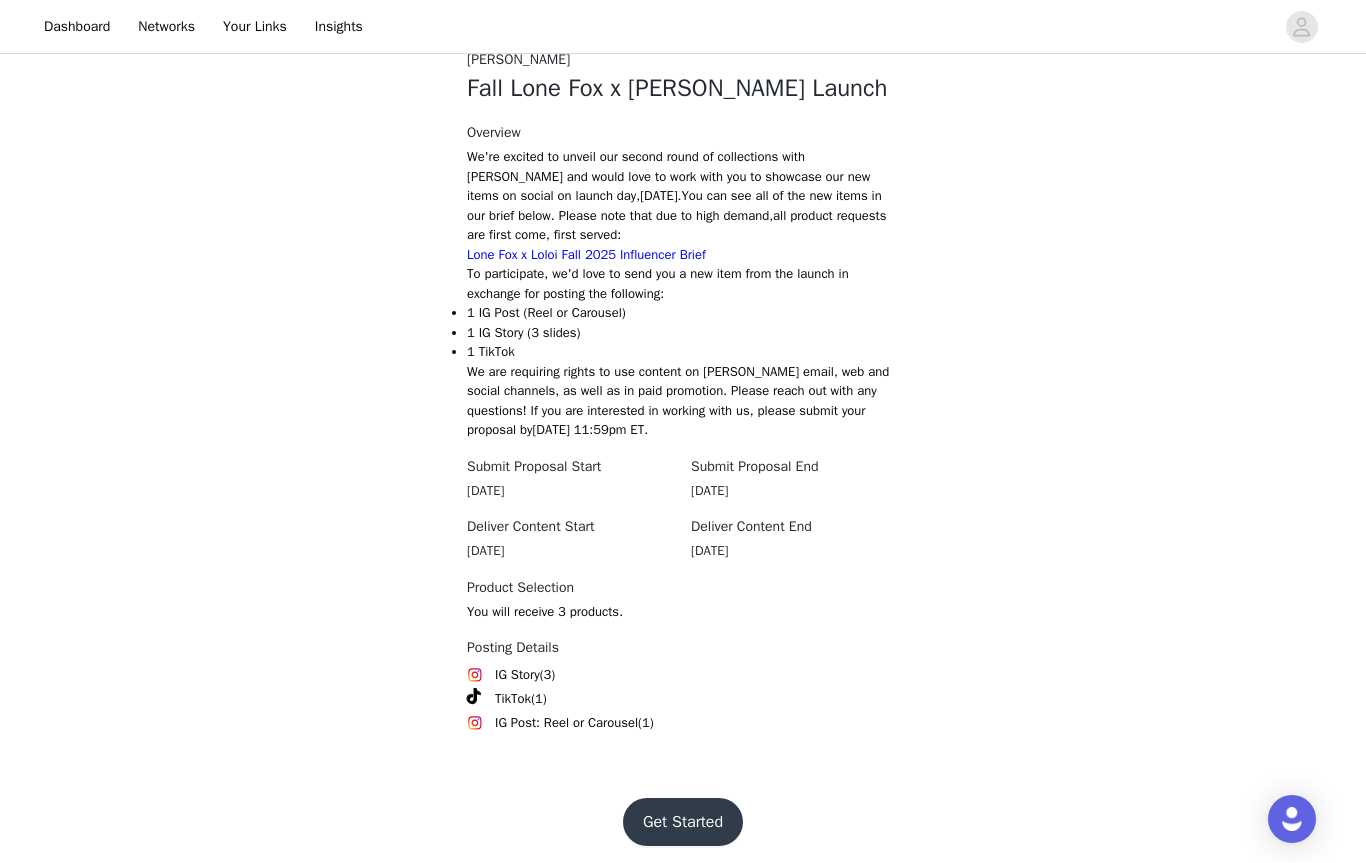 click on "Get Started" at bounding box center (683, 822) 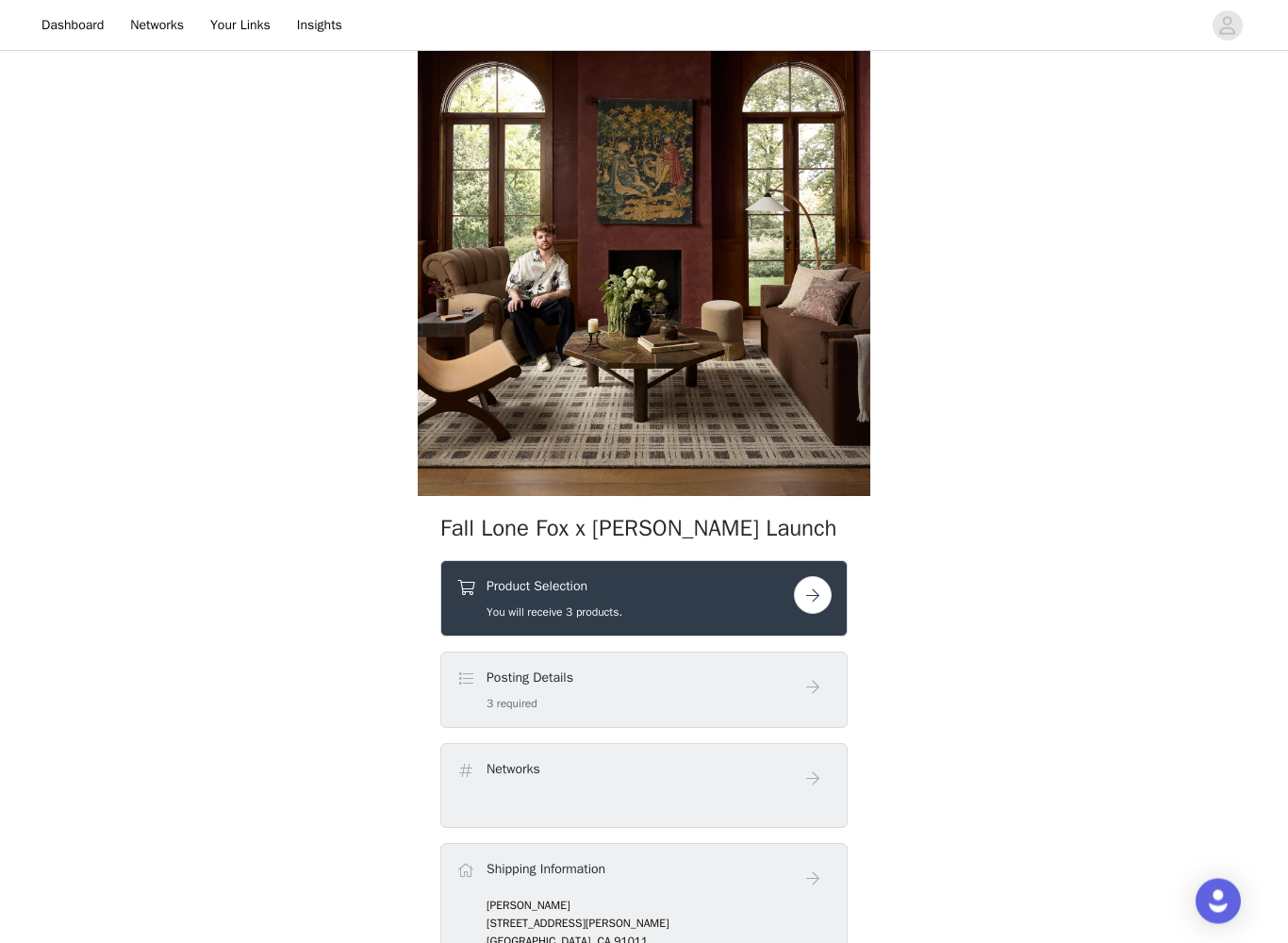 scroll, scrollTop: 124, scrollLeft: 0, axis: vertical 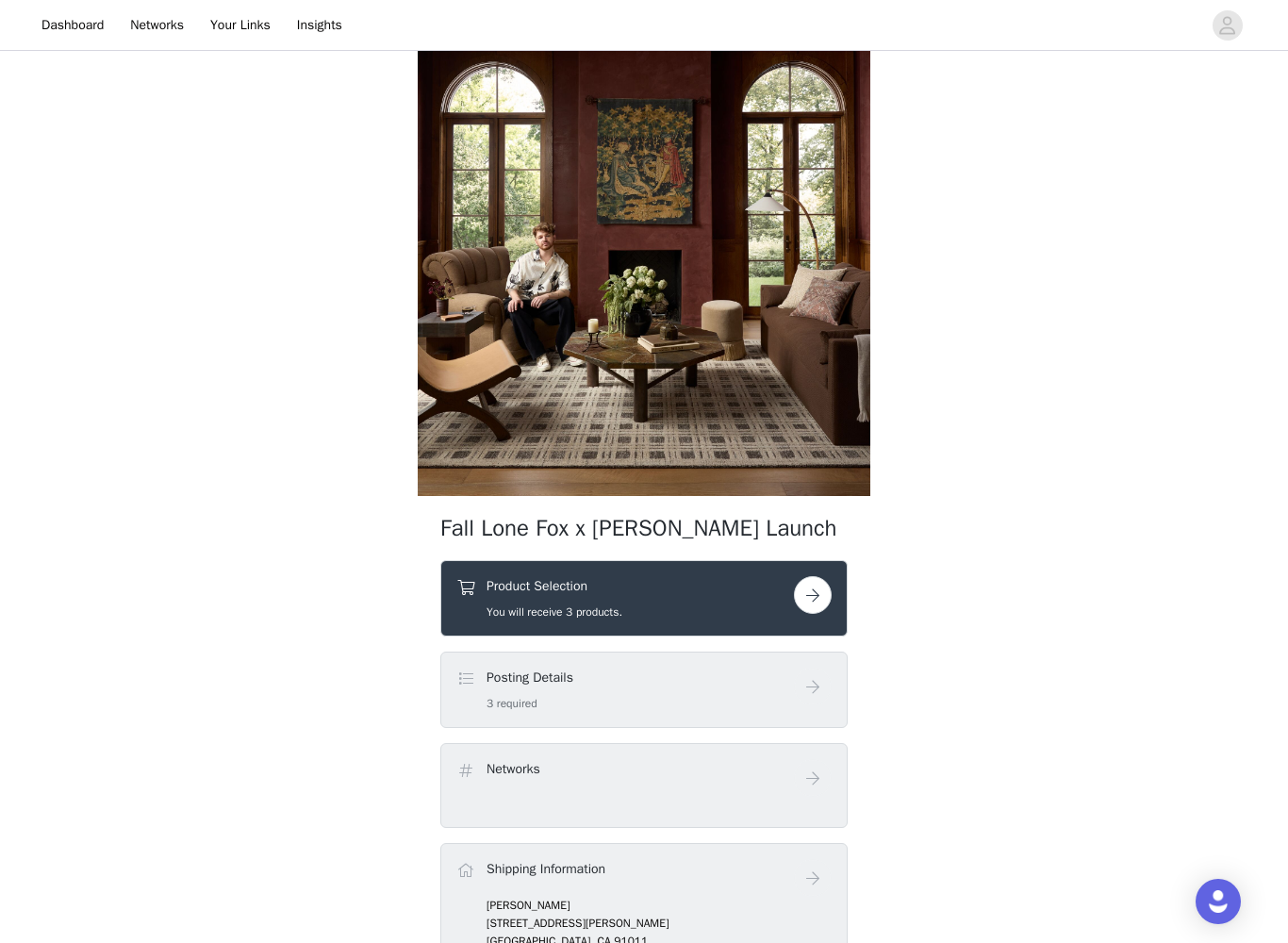 click at bounding box center [813, 595] 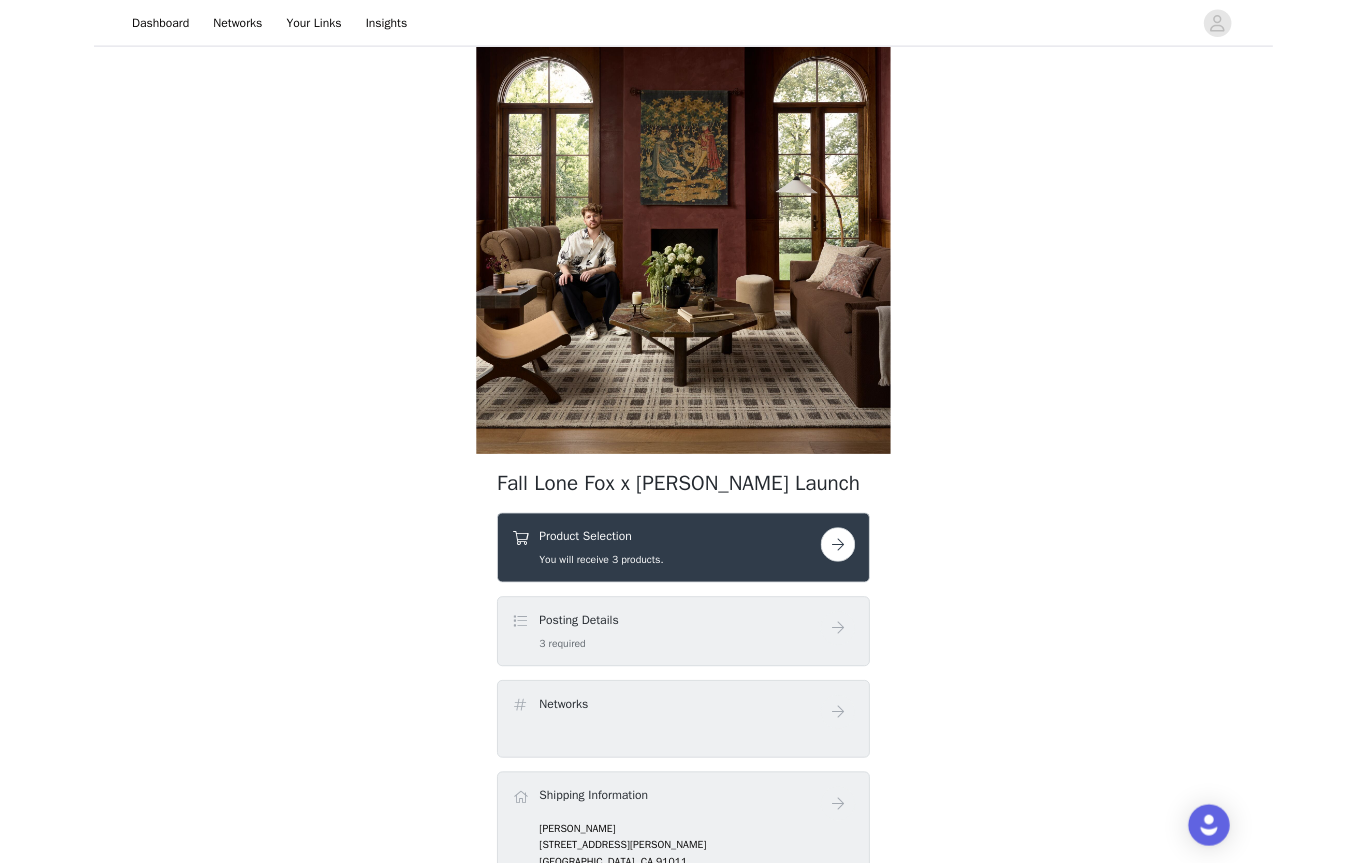 scroll, scrollTop: 0, scrollLeft: 0, axis: both 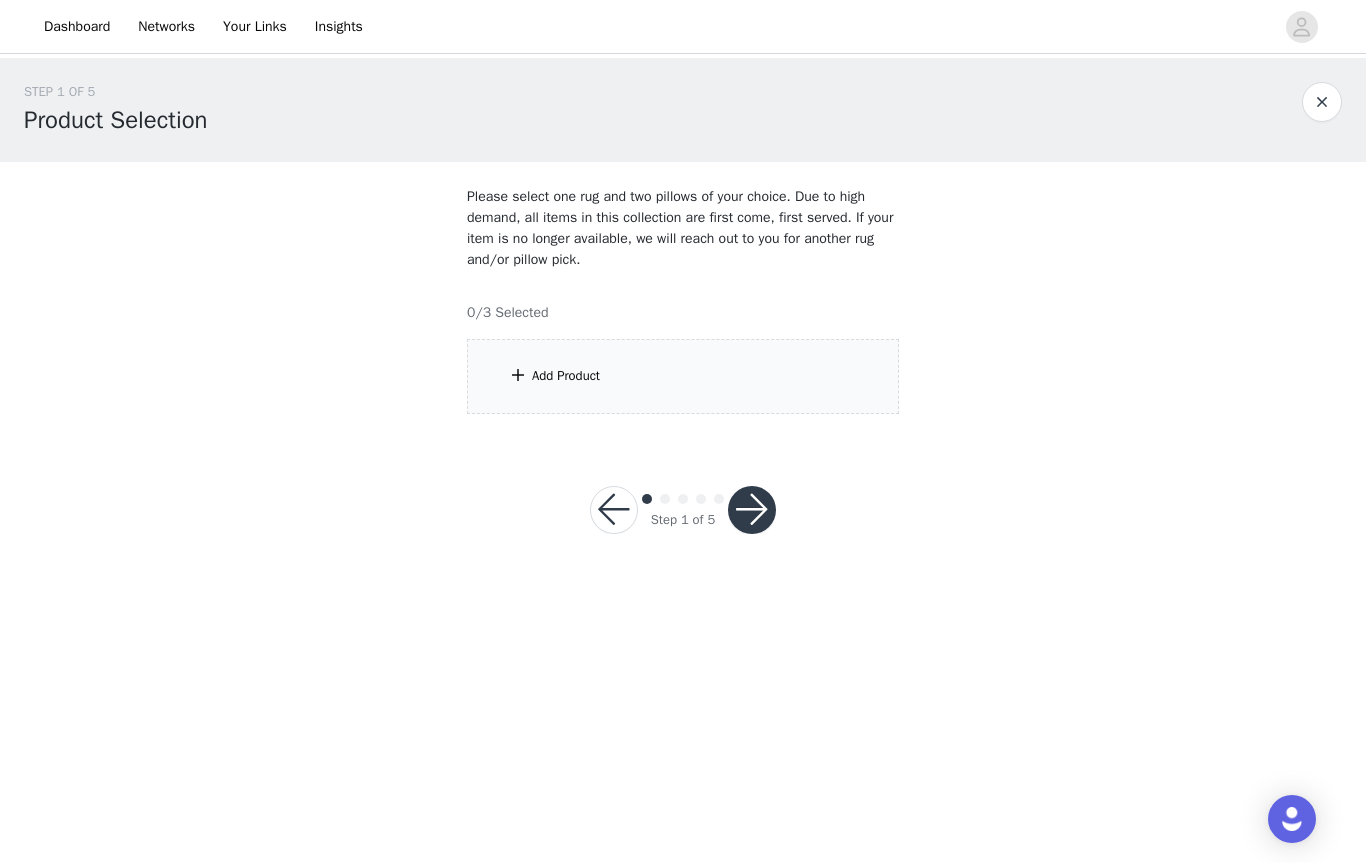 click at bounding box center [752, 510] 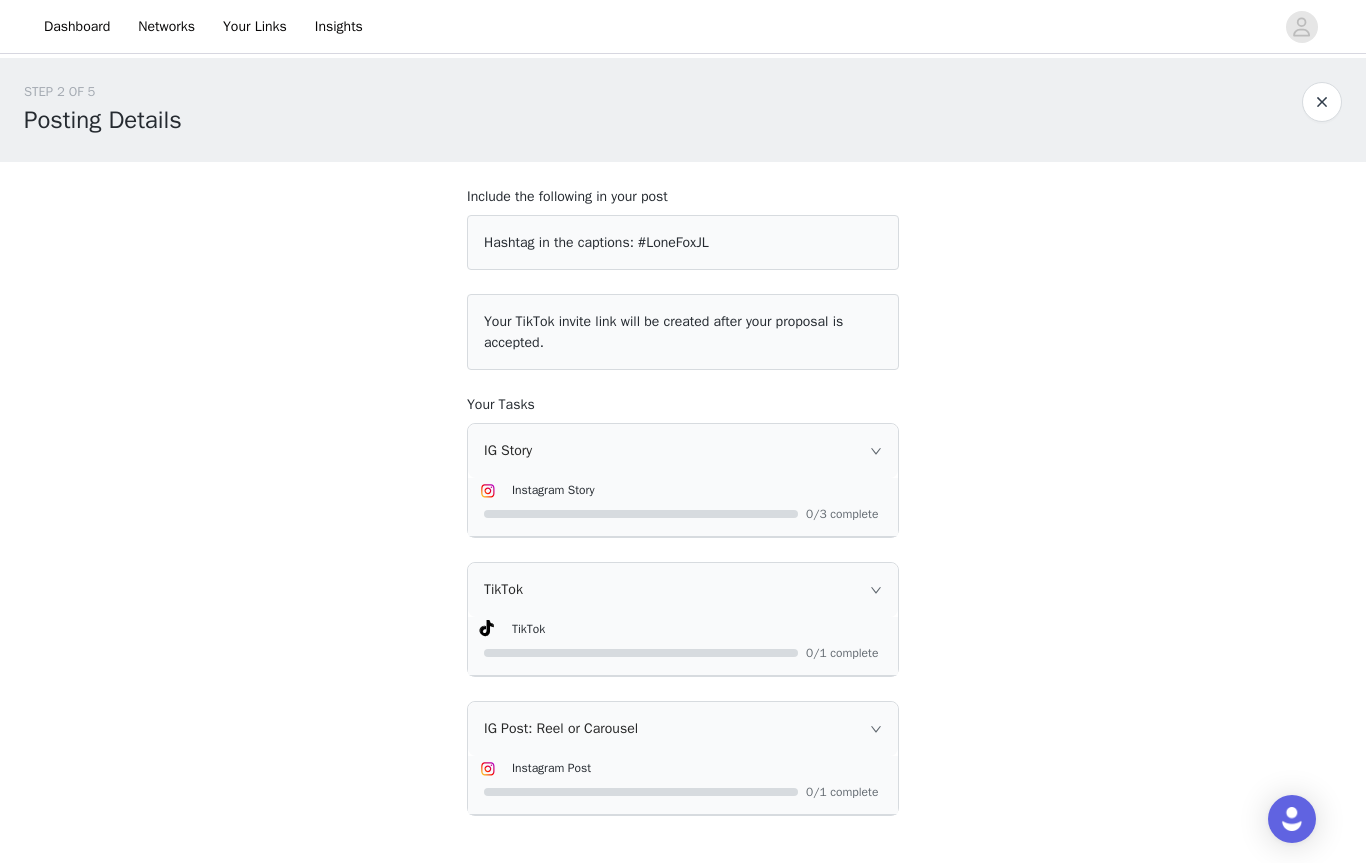 scroll, scrollTop: 109, scrollLeft: 0, axis: vertical 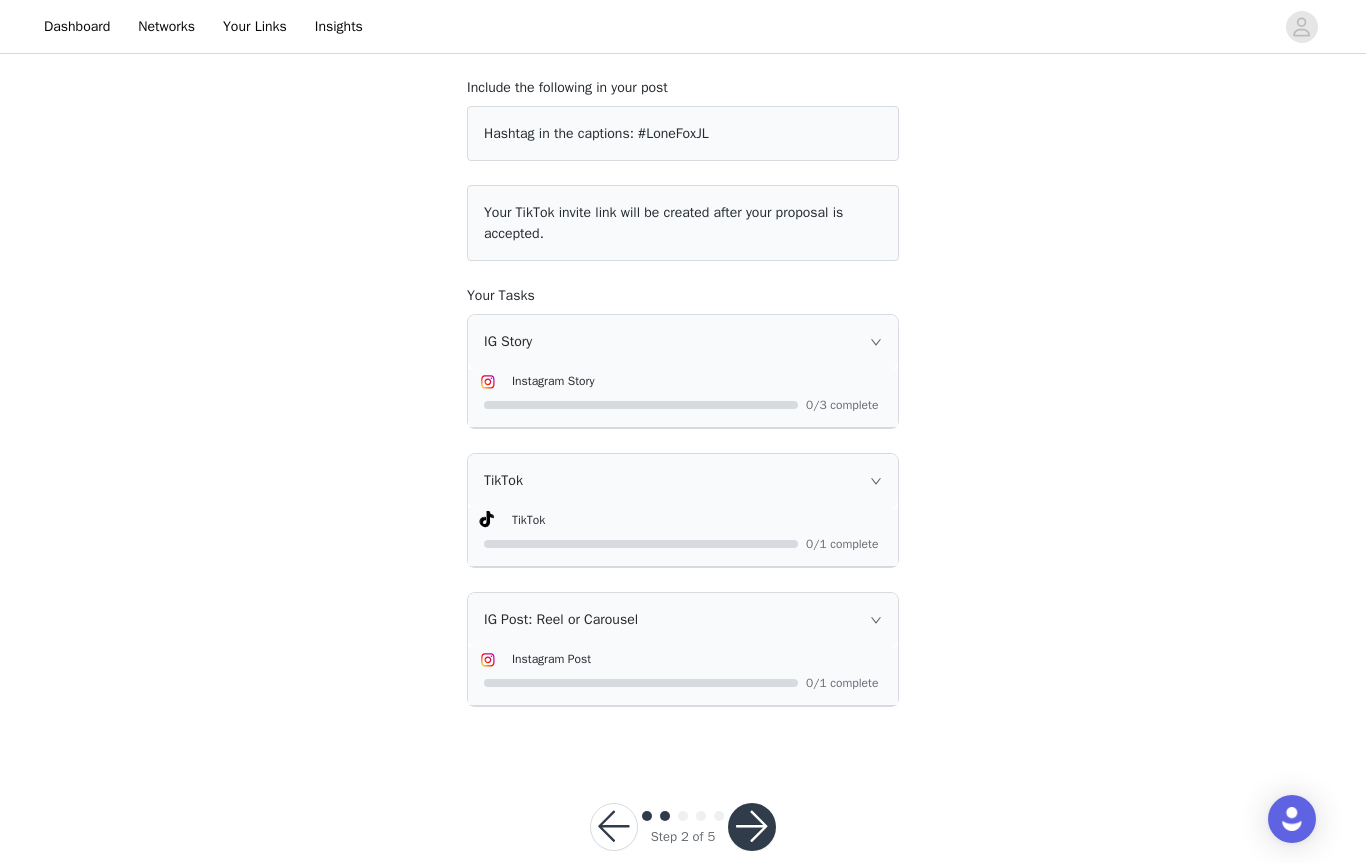 click at bounding box center [752, 827] 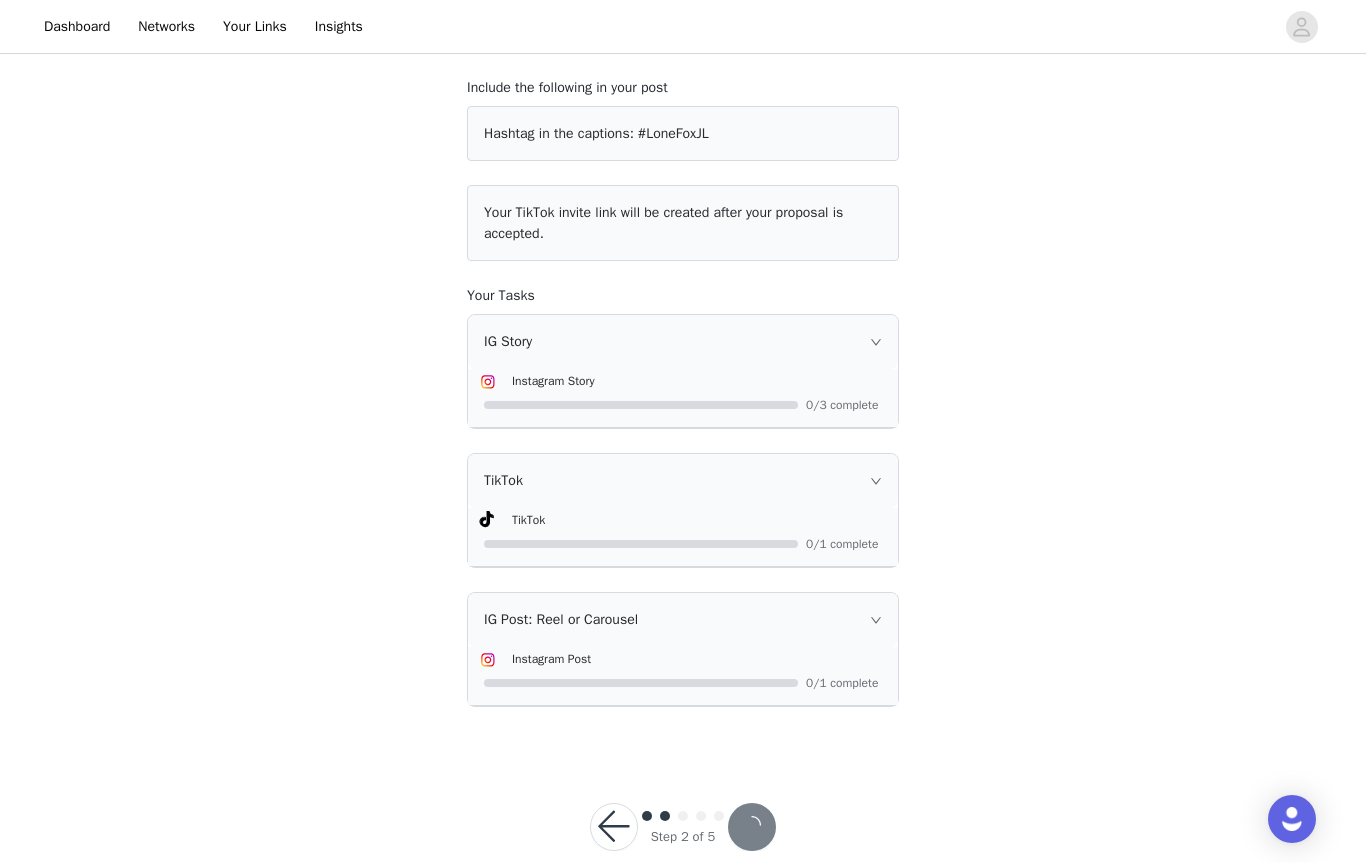 scroll, scrollTop: 0, scrollLeft: 0, axis: both 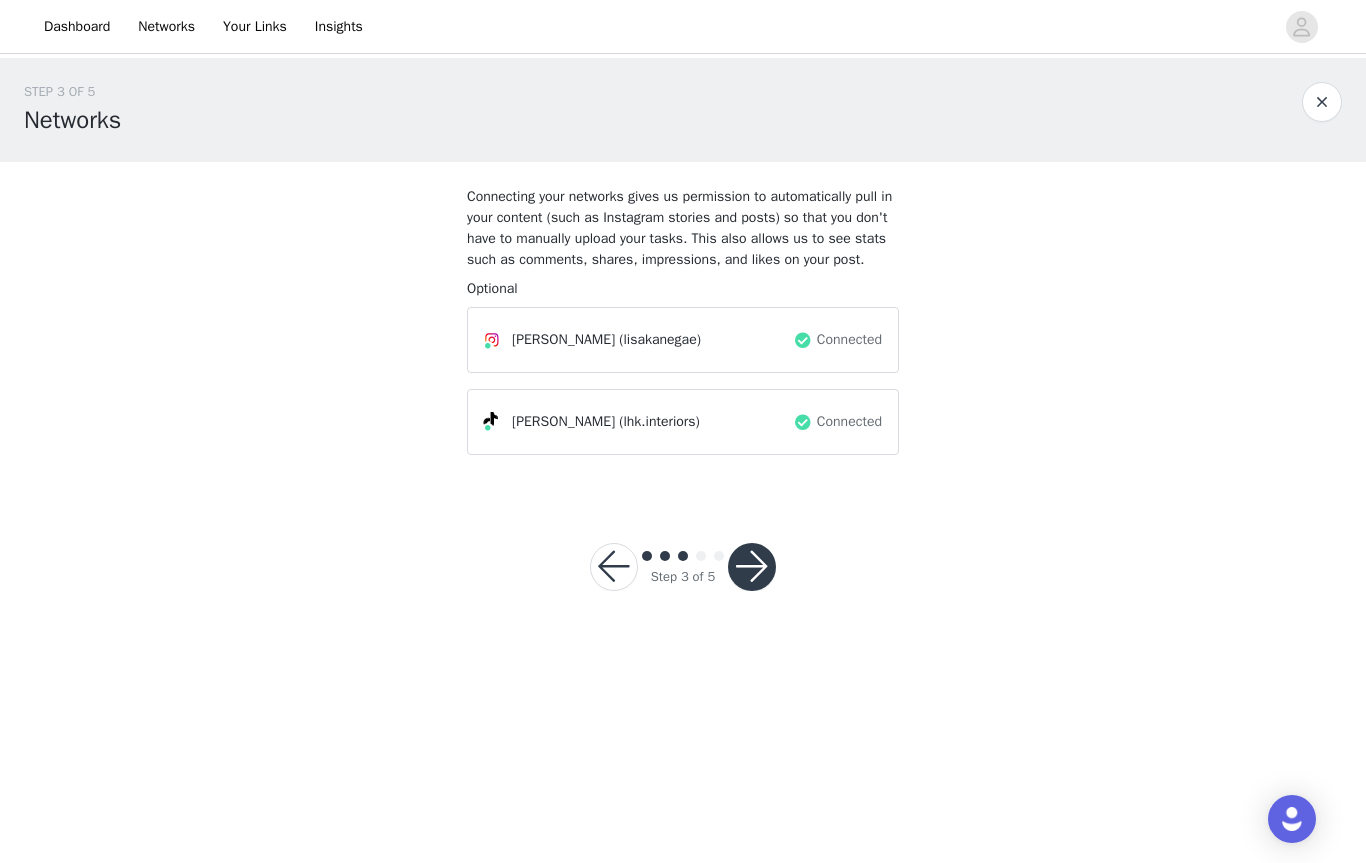 click at bounding box center (752, 567) 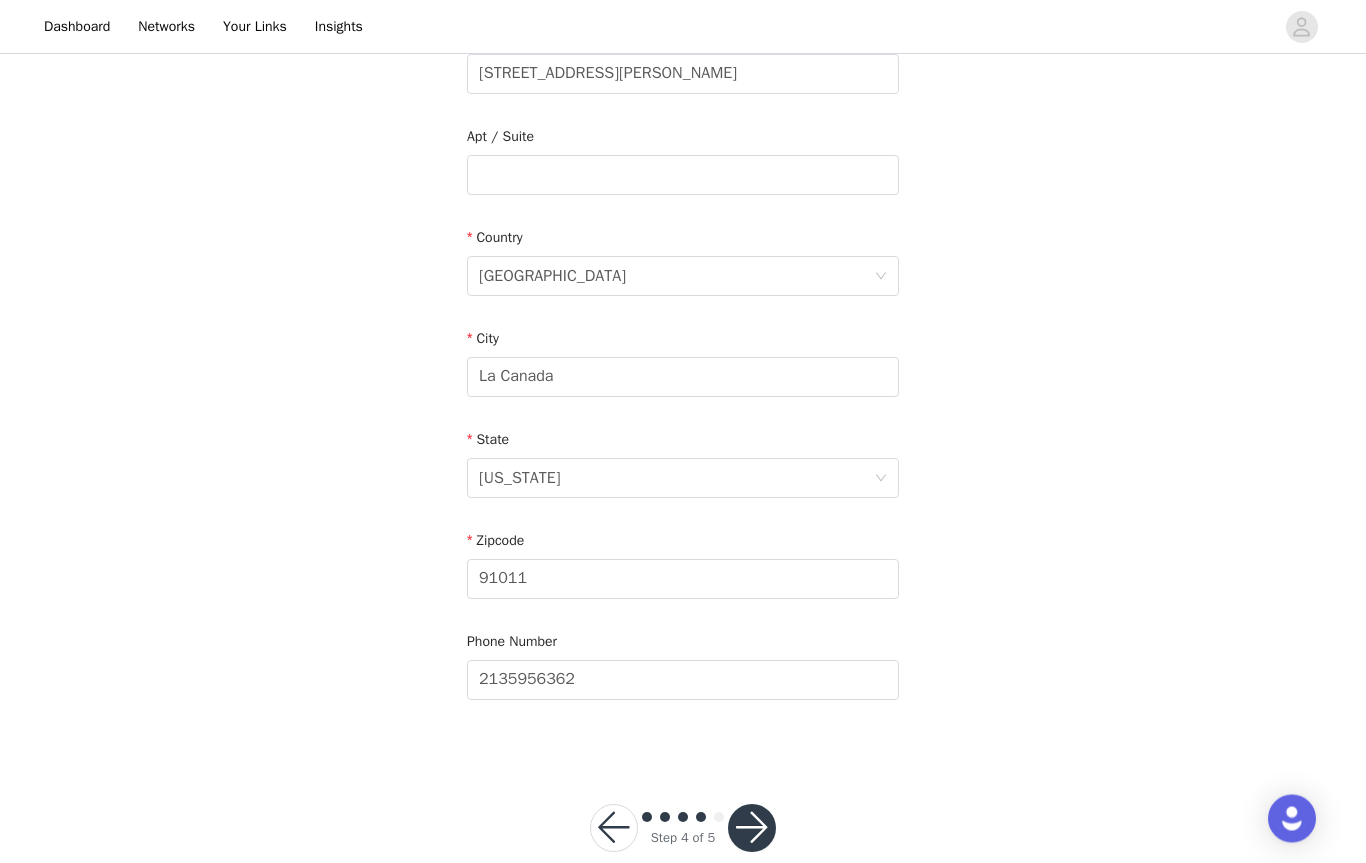 scroll, scrollTop: 500, scrollLeft: 0, axis: vertical 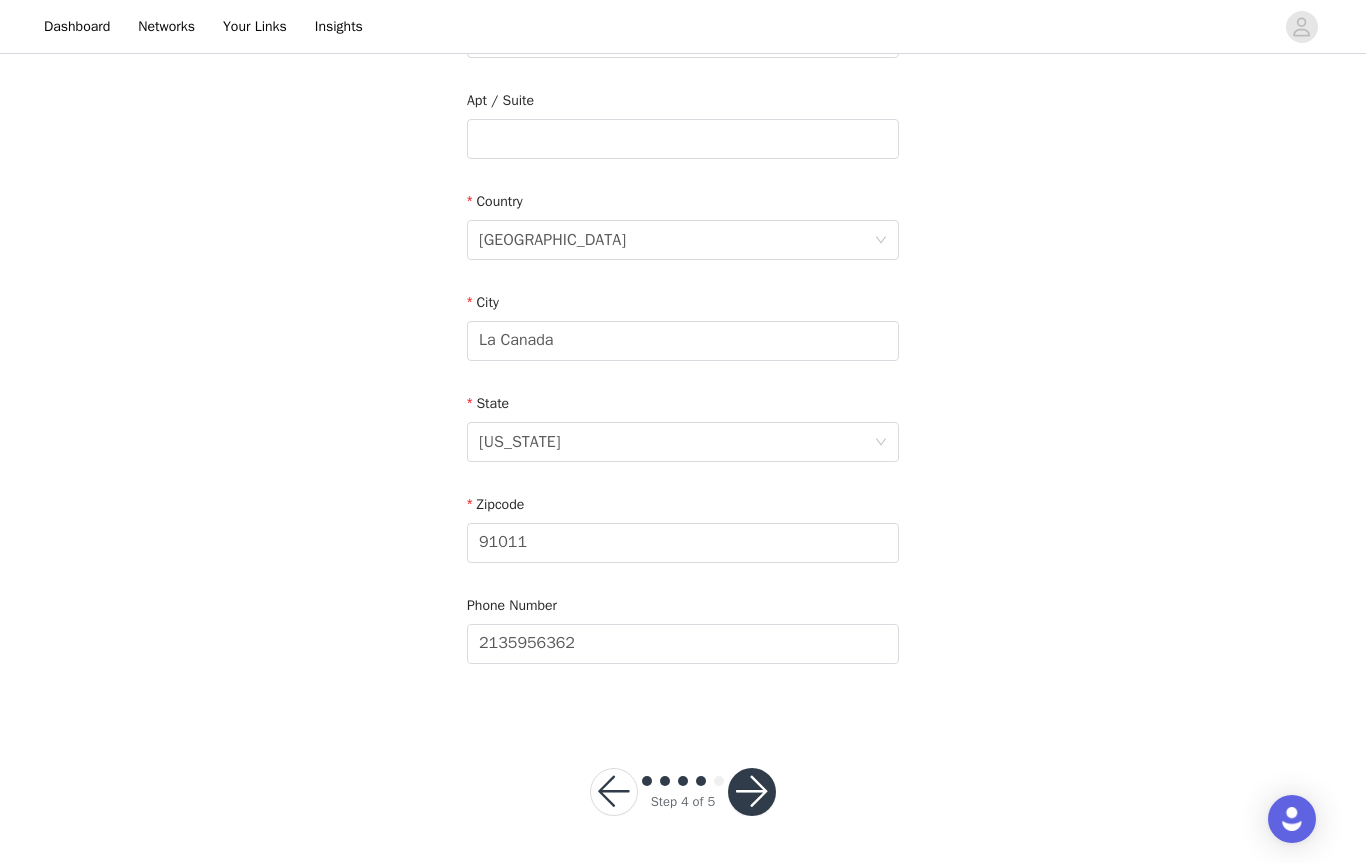 click at bounding box center (752, 792) 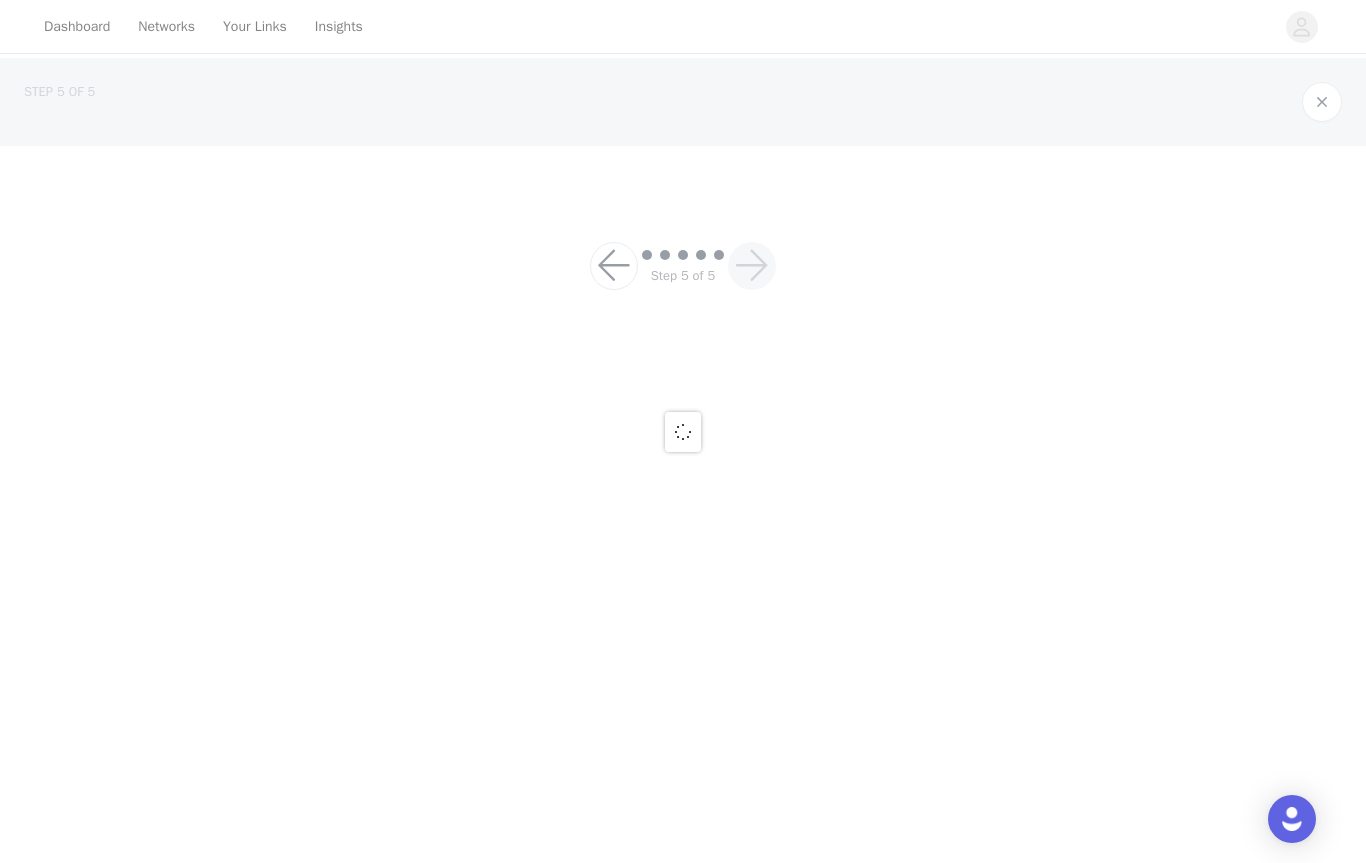 scroll, scrollTop: 0, scrollLeft: 0, axis: both 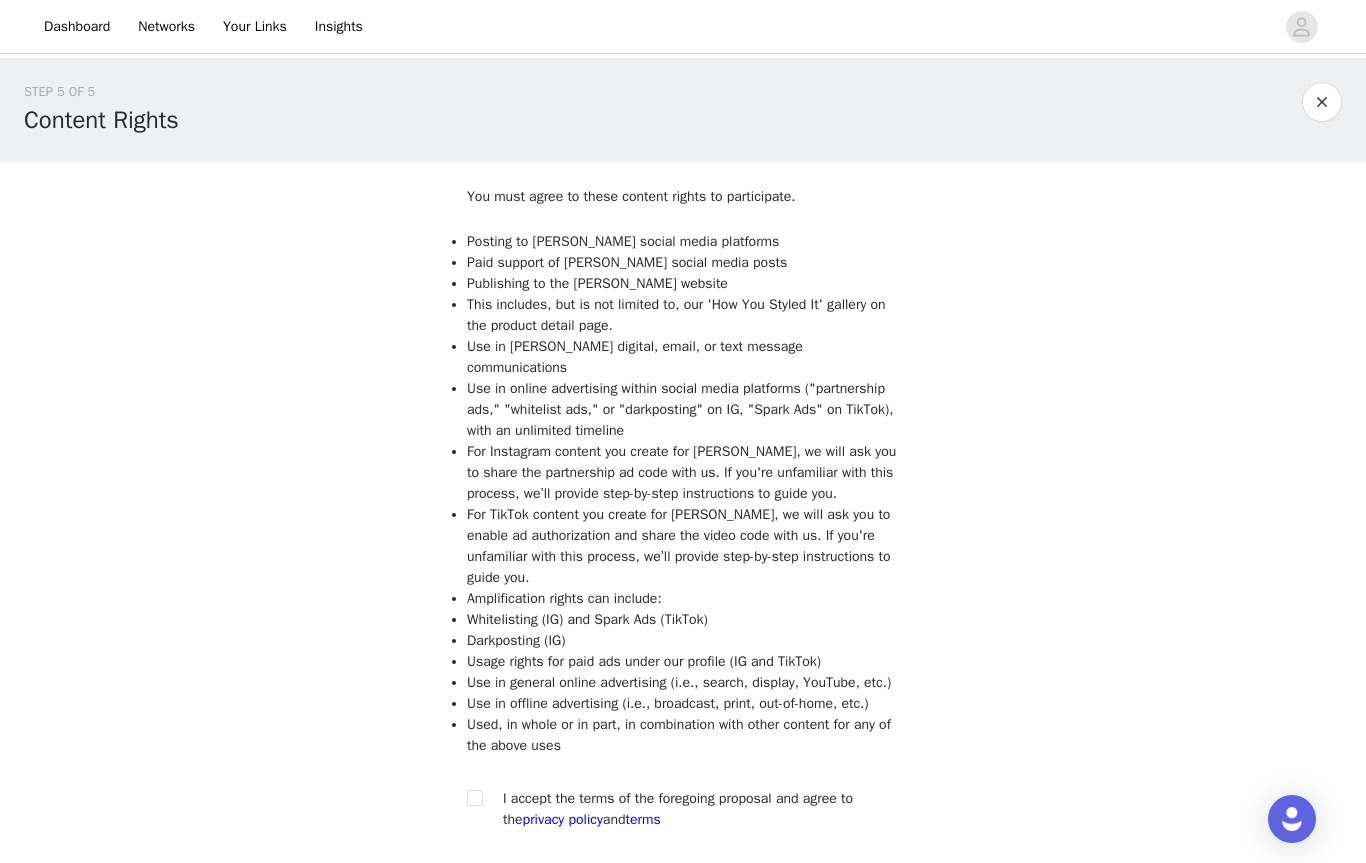 click at bounding box center [1322, 102] 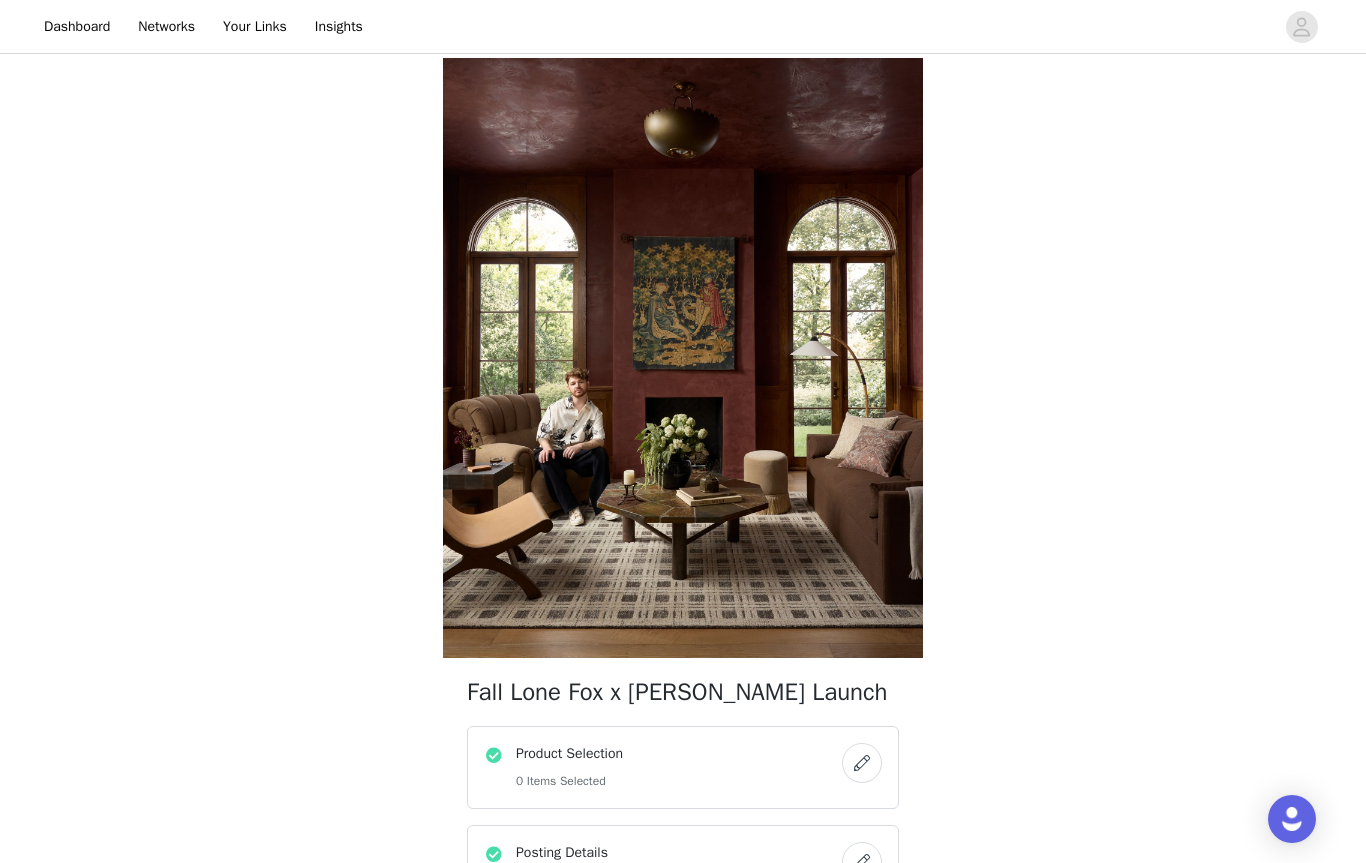 click on "Product Selection   0 Items Selected" at bounding box center (663, 767) 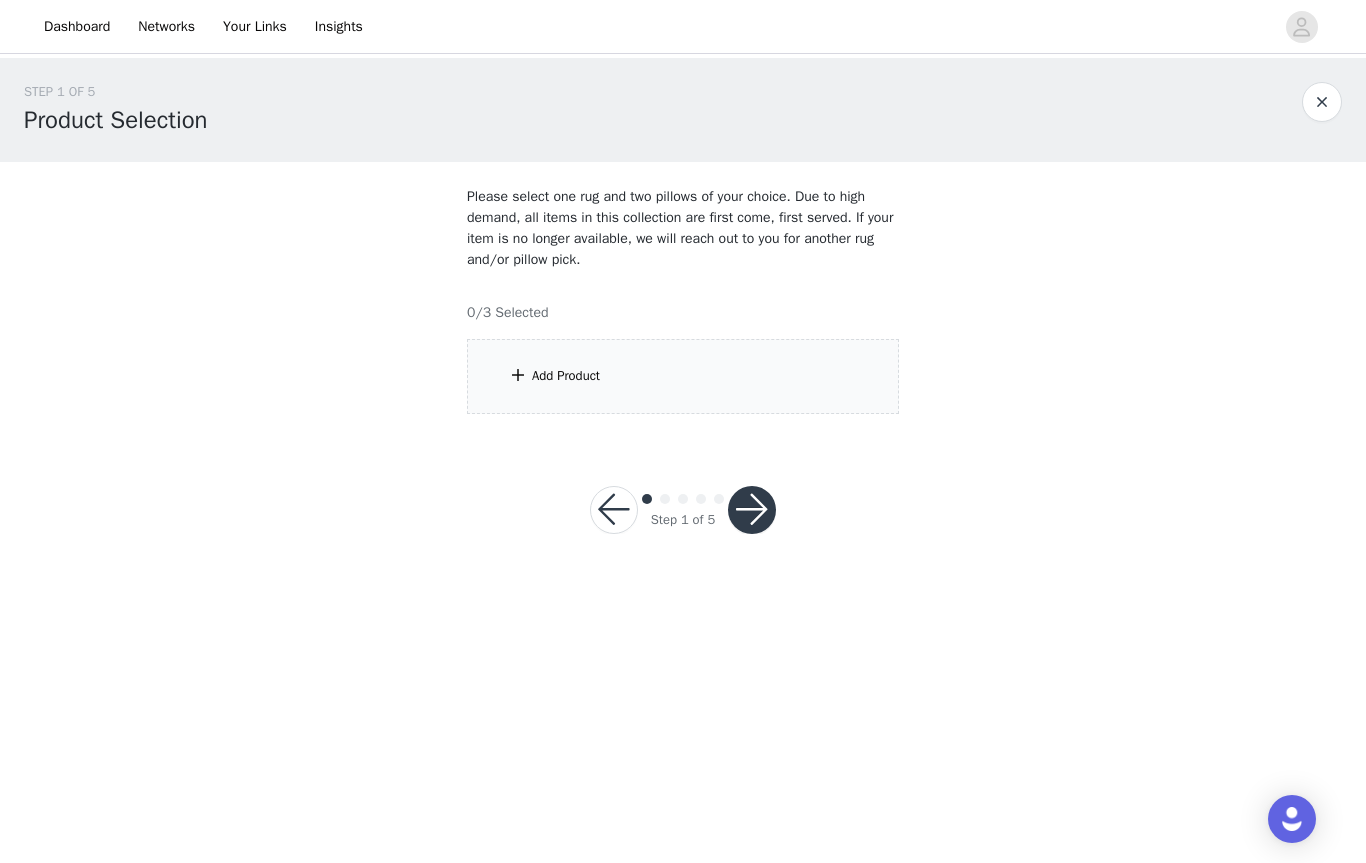 click at bounding box center [752, 510] 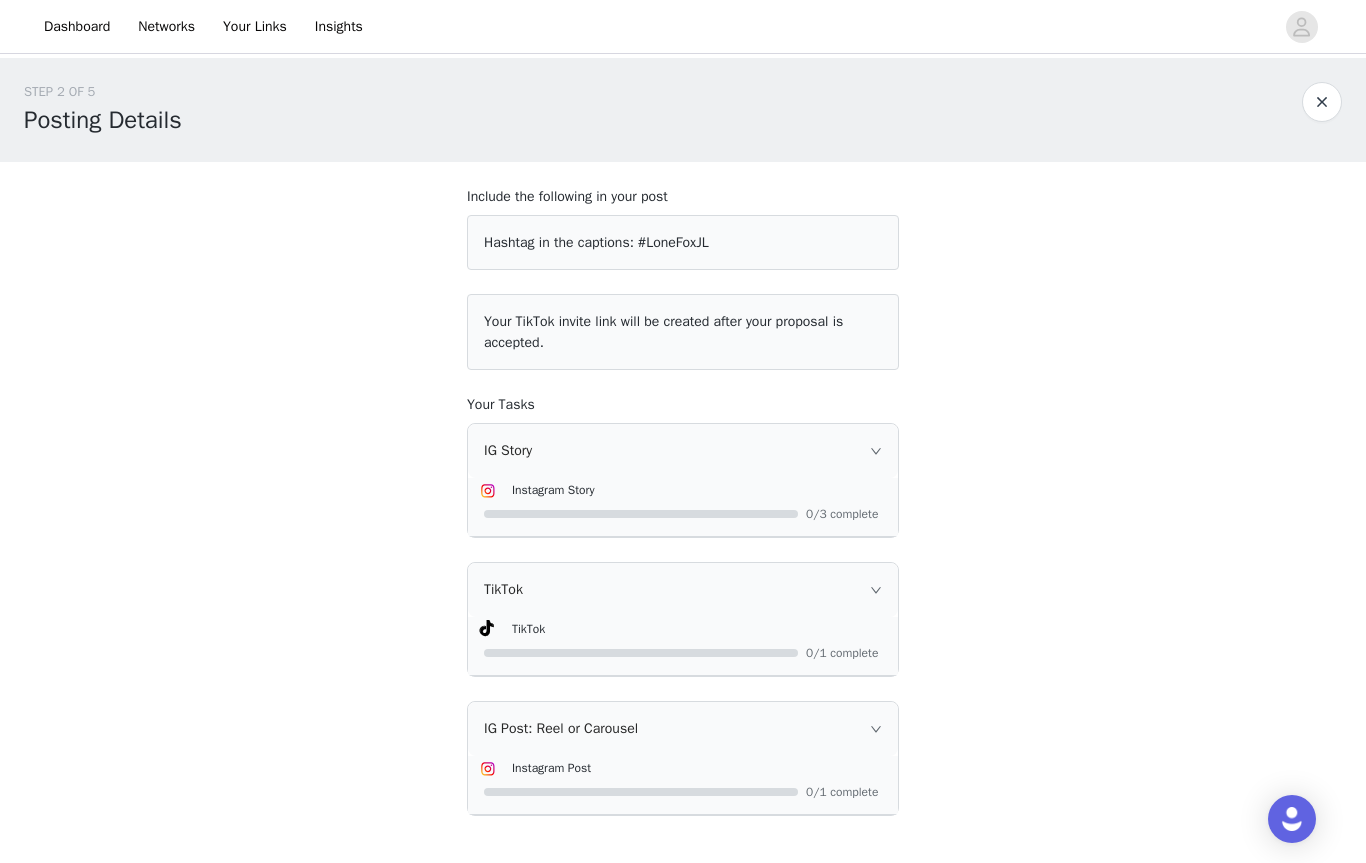 click at bounding box center (1322, 102) 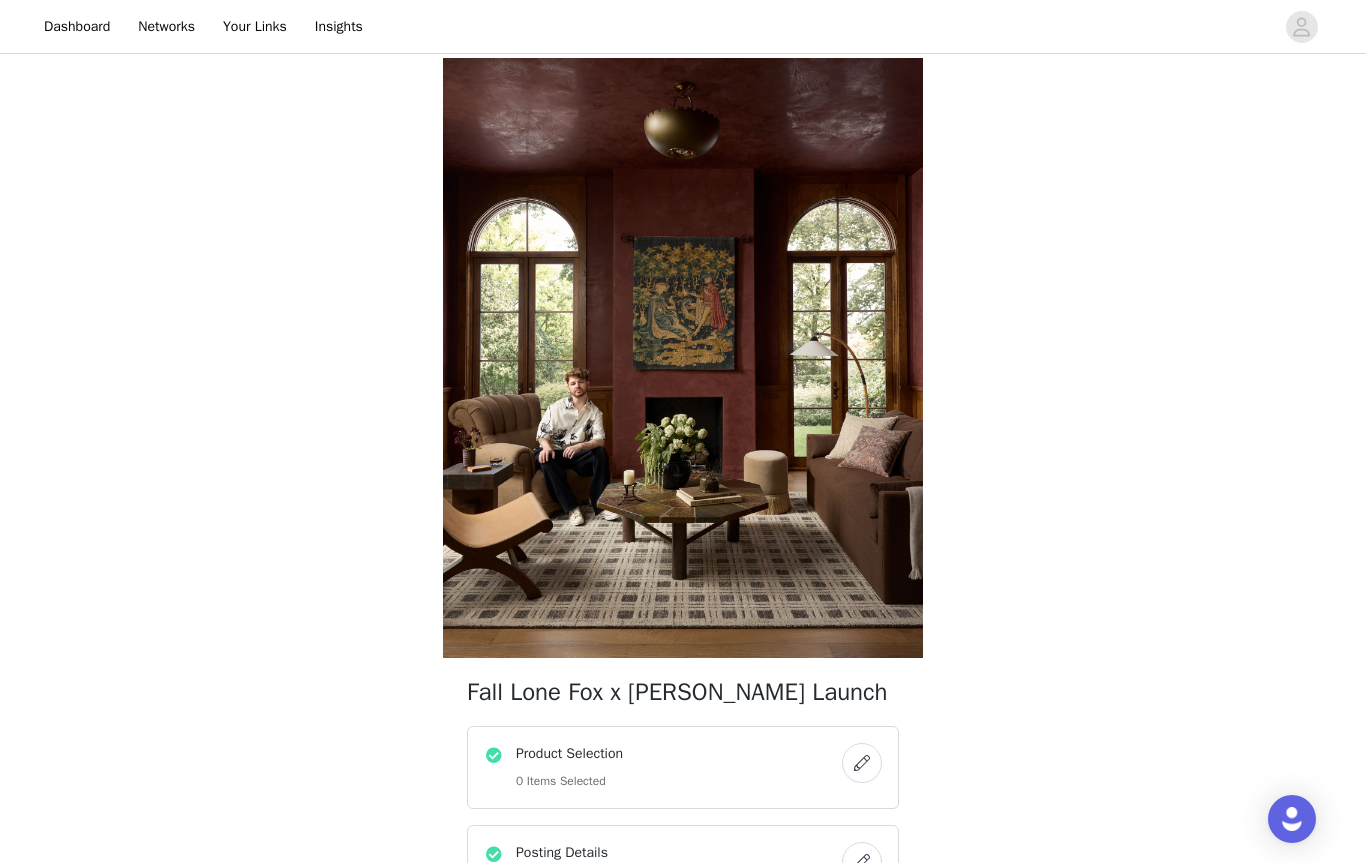click on "Product Selection" at bounding box center [569, 753] 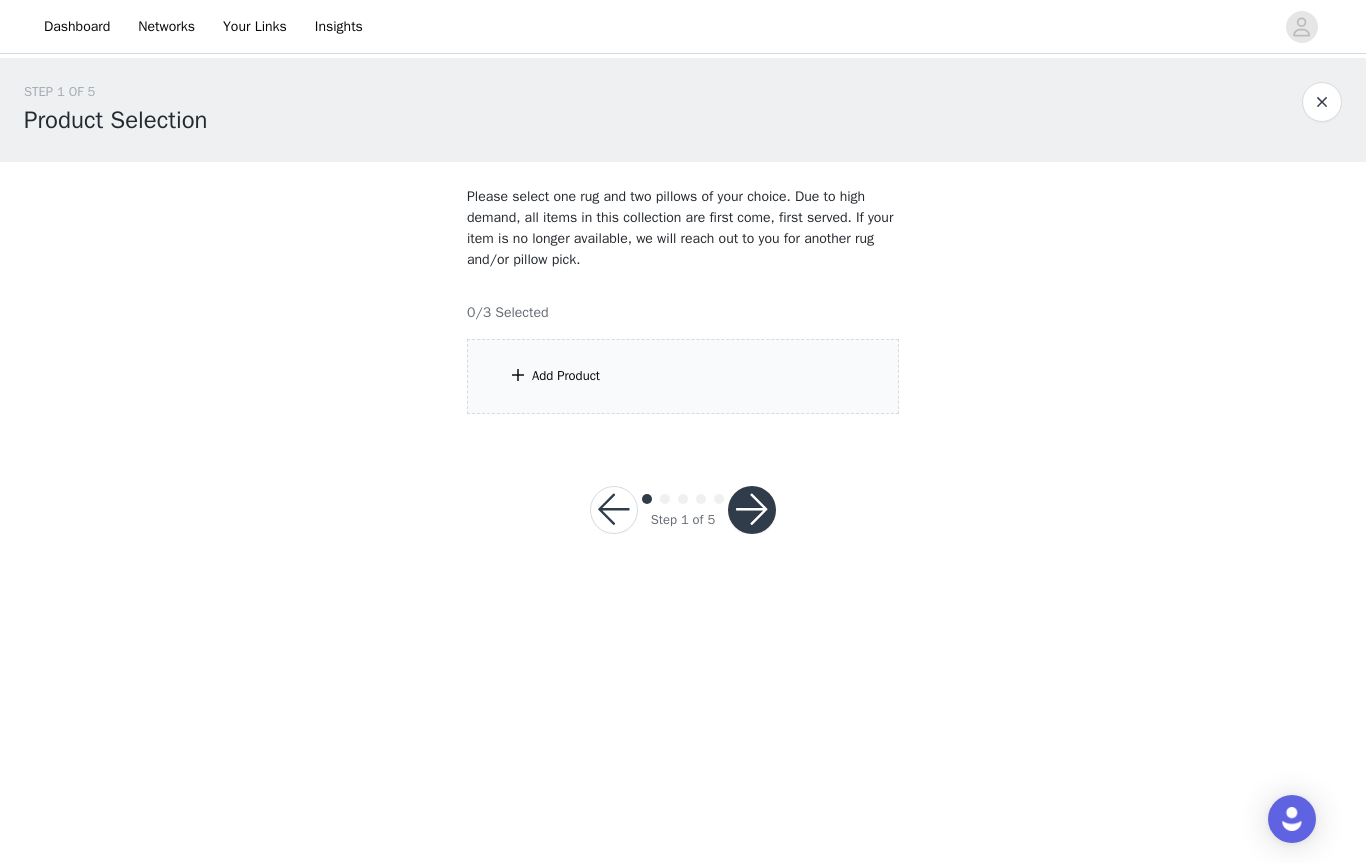 click on "Add Product" at bounding box center [683, 376] 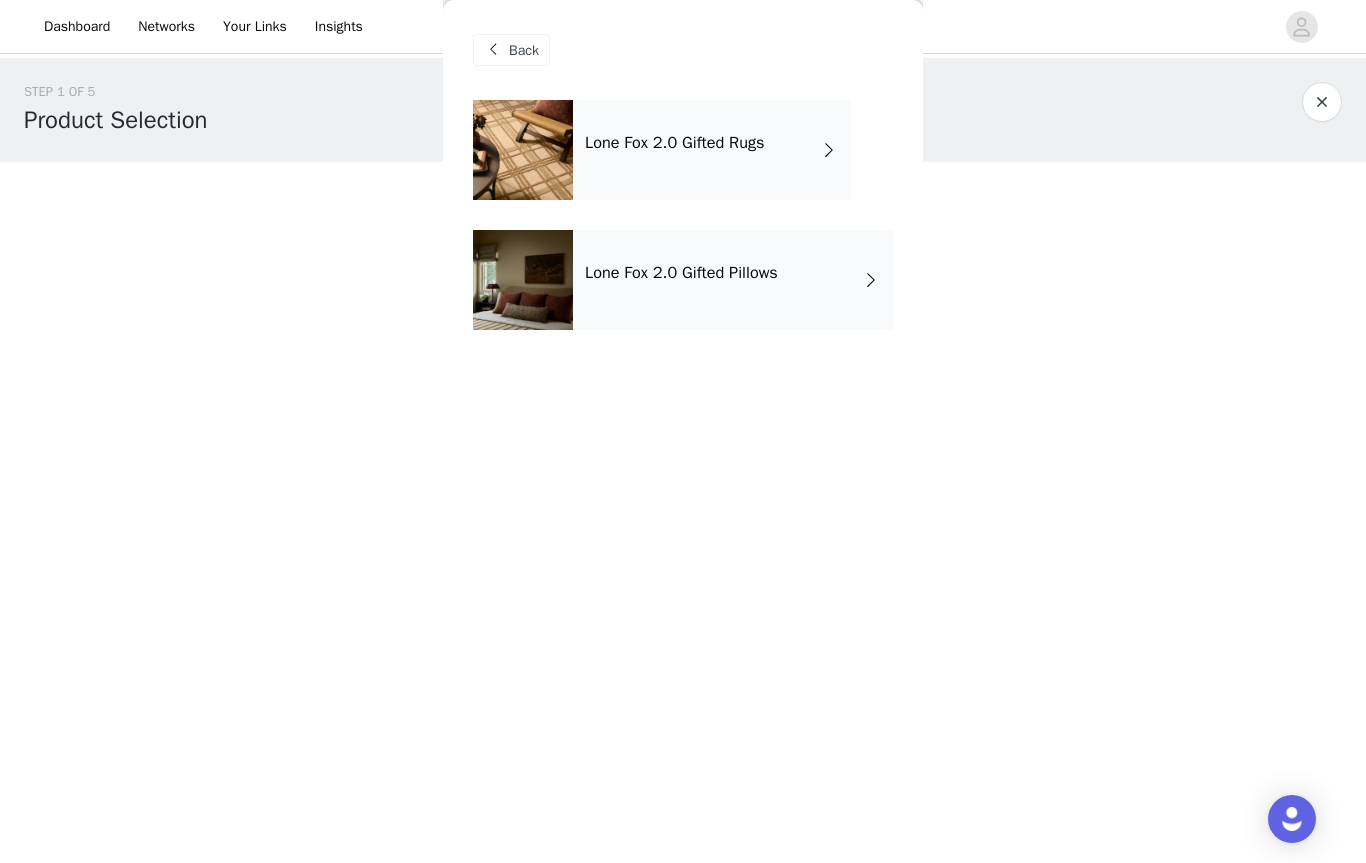 click on "Lone Fox 2.0 Gifted Rugs" at bounding box center [712, 150] 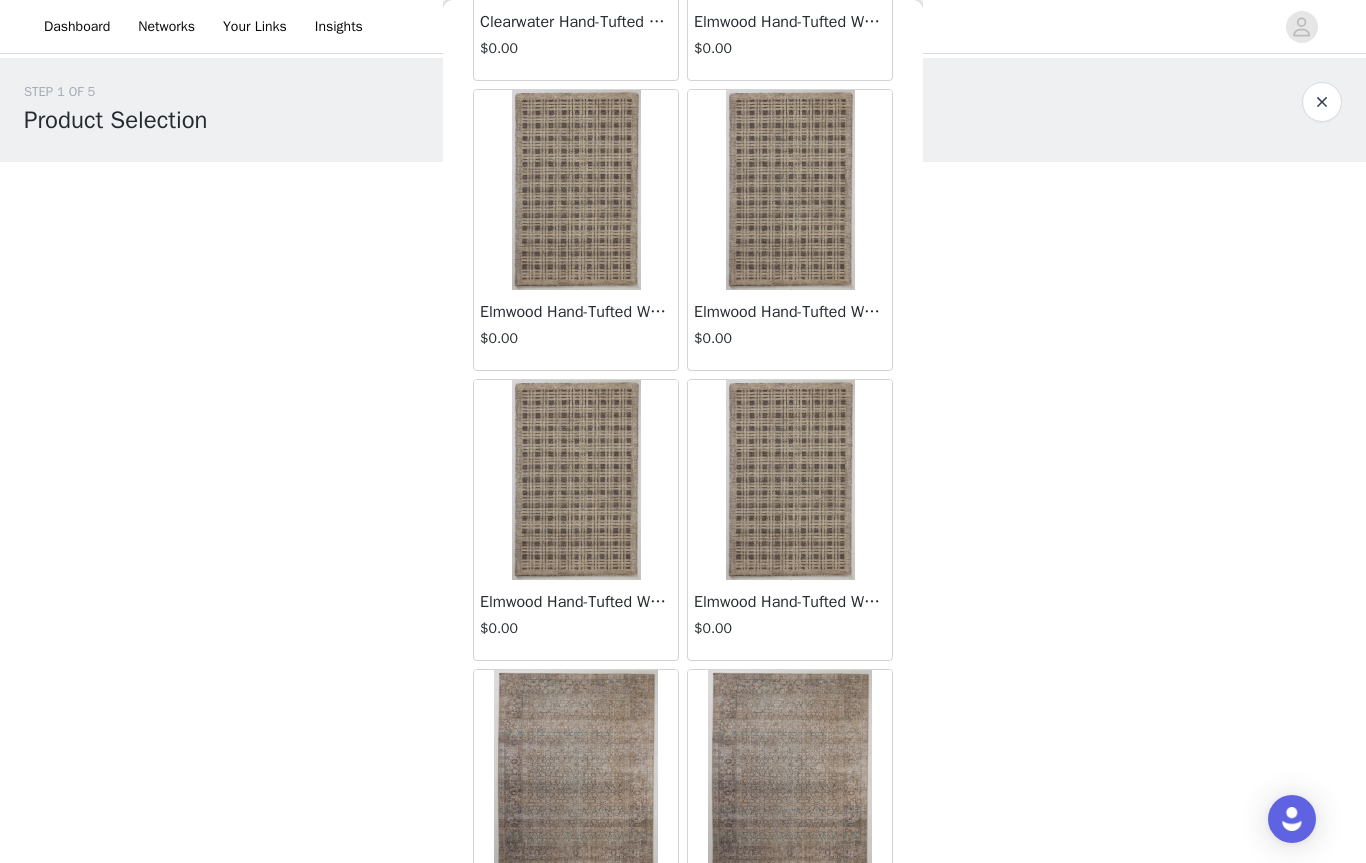 scroll, scrollTop: 1143, scrollLeft: 0, axis: vertical 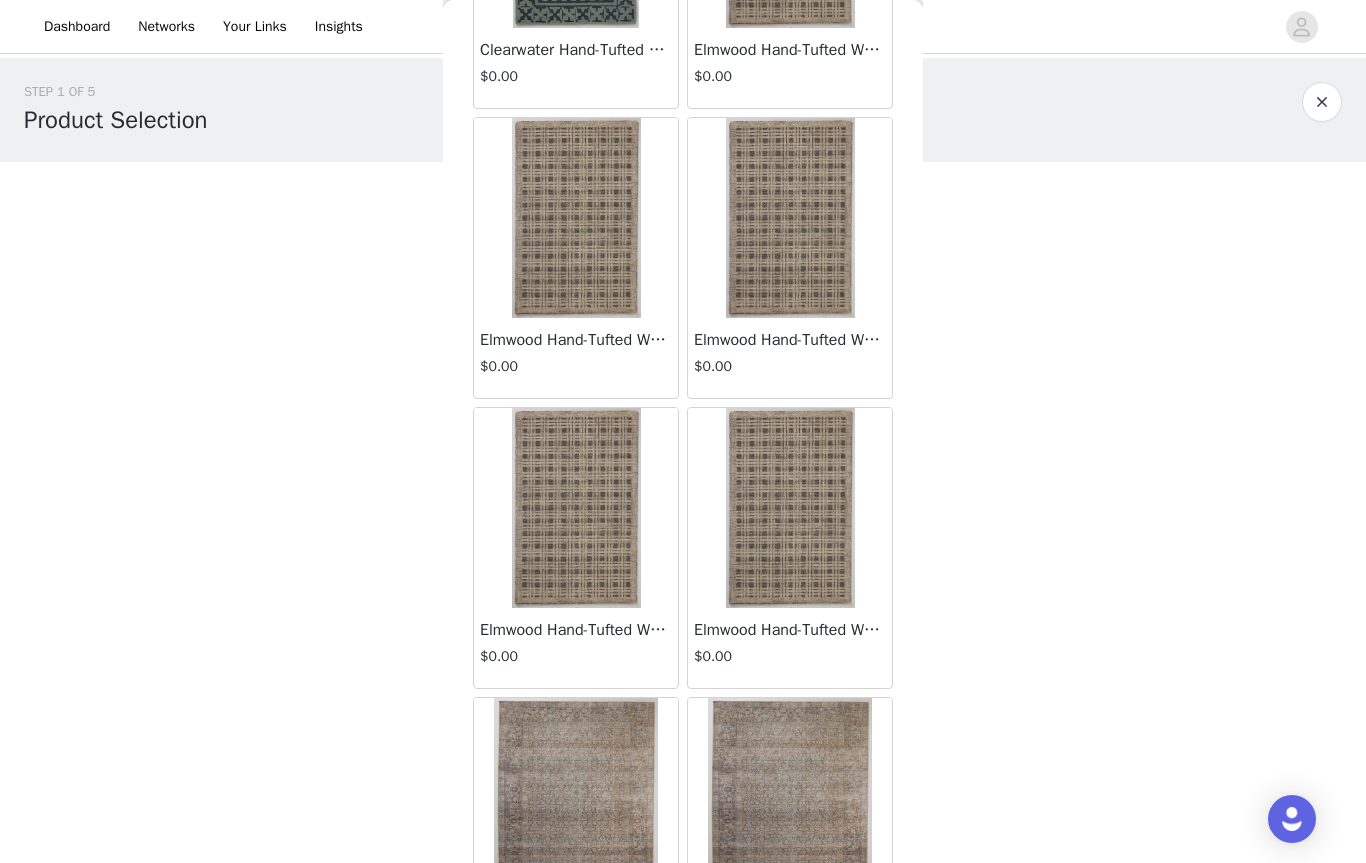 click at bounding box center [790, 508] 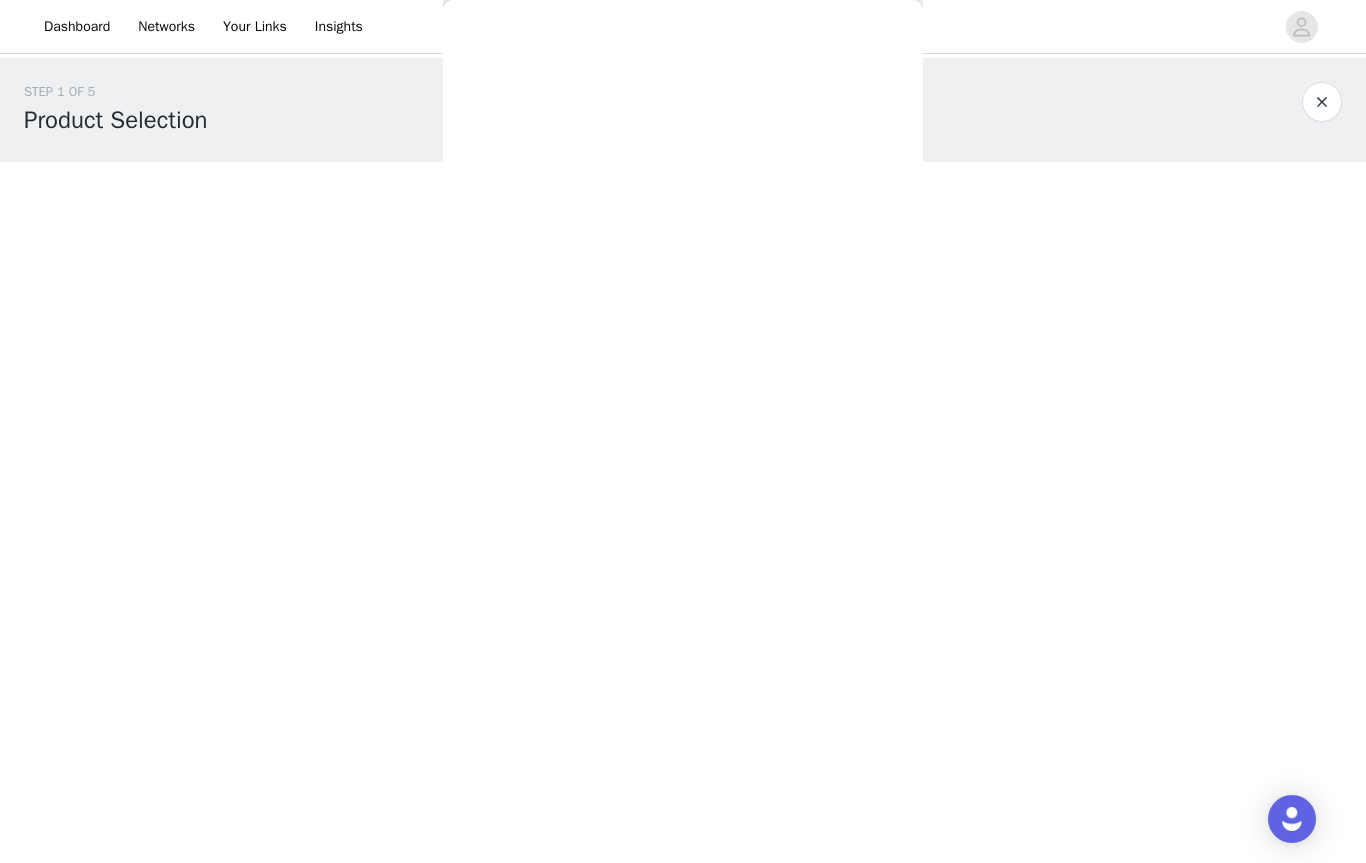scroll, scrollTop: 0, scrollLeft: 0, axis: both 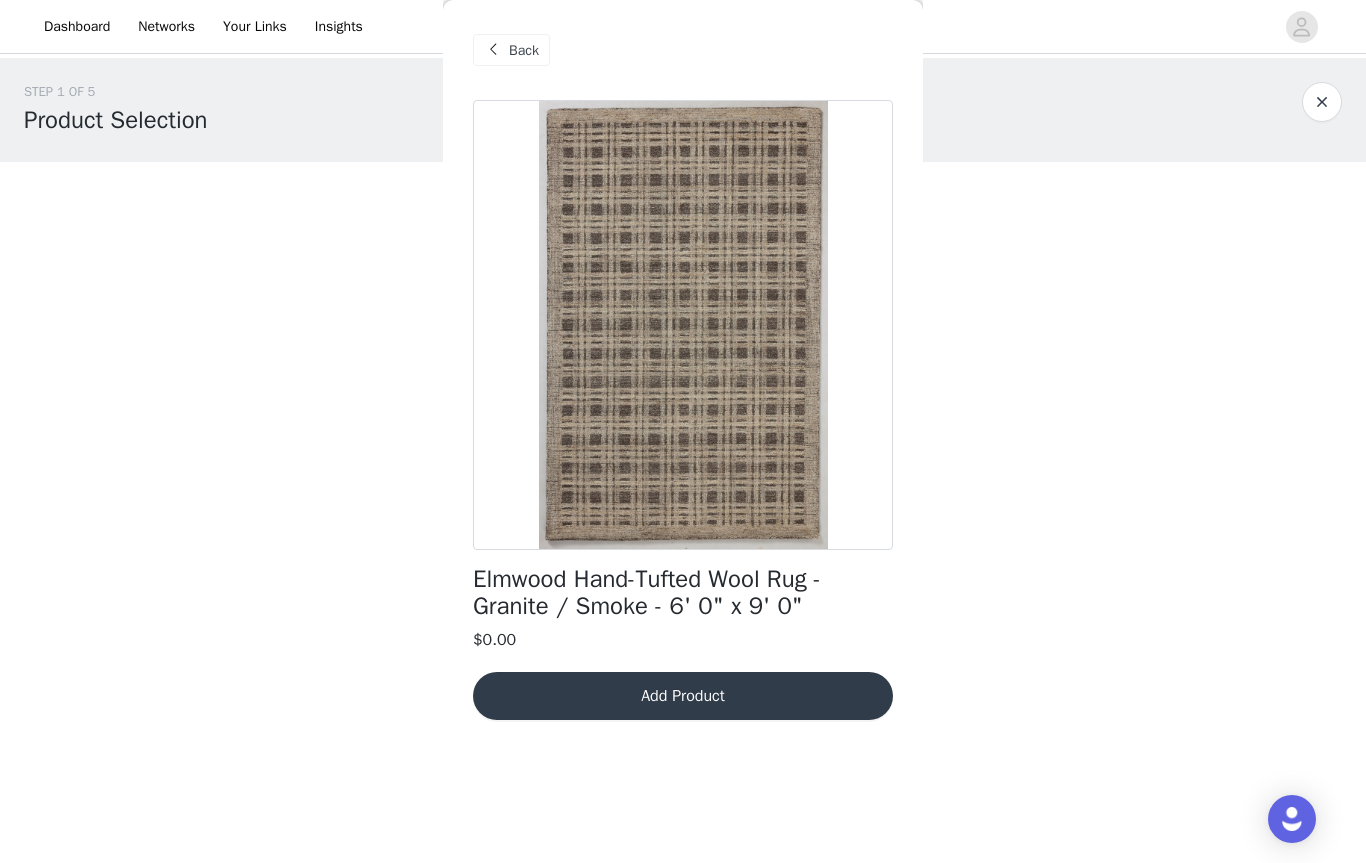 click at bounding box center [683, 325] 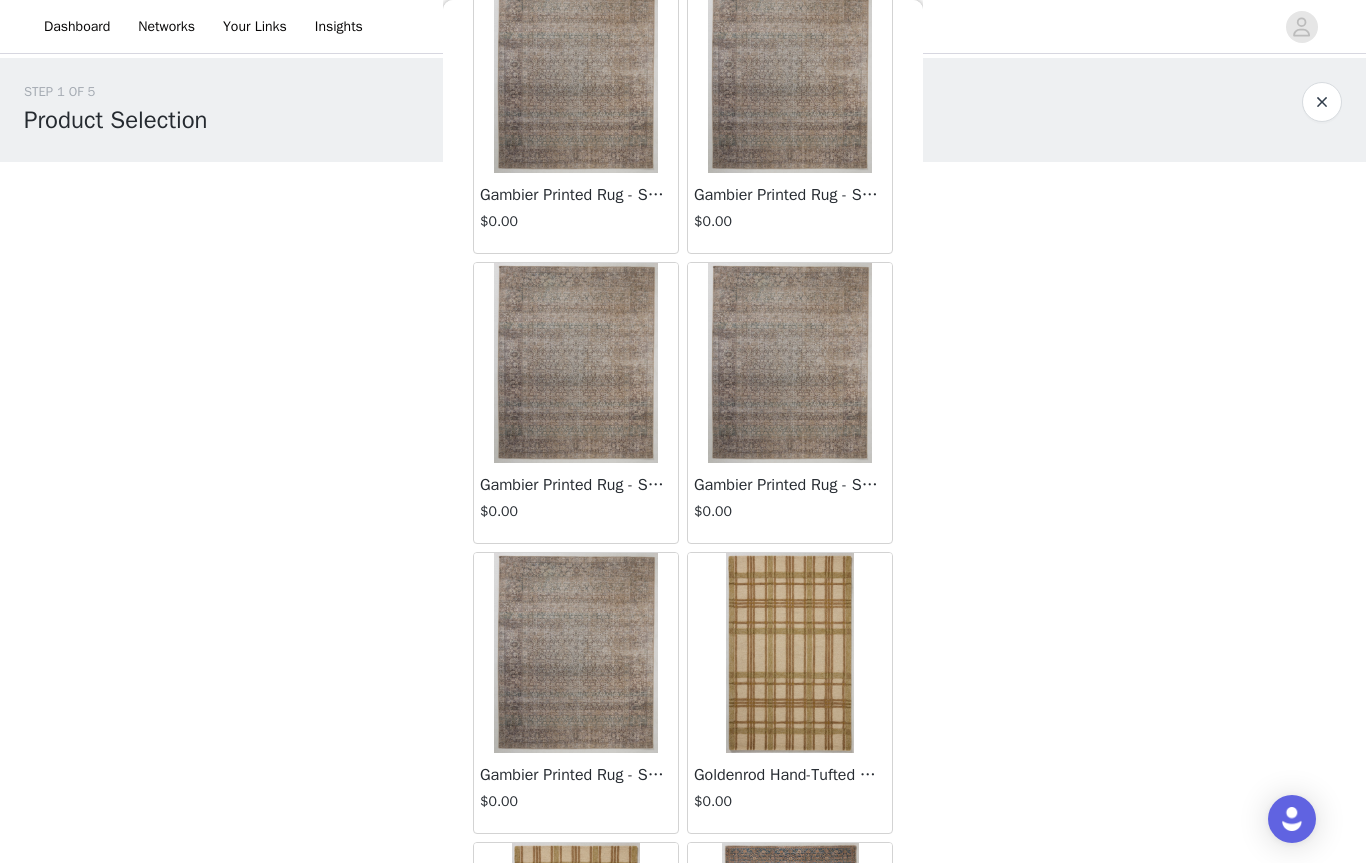 scroll, scrollTop: 1866, scrollLeft: 0, axis: vertical 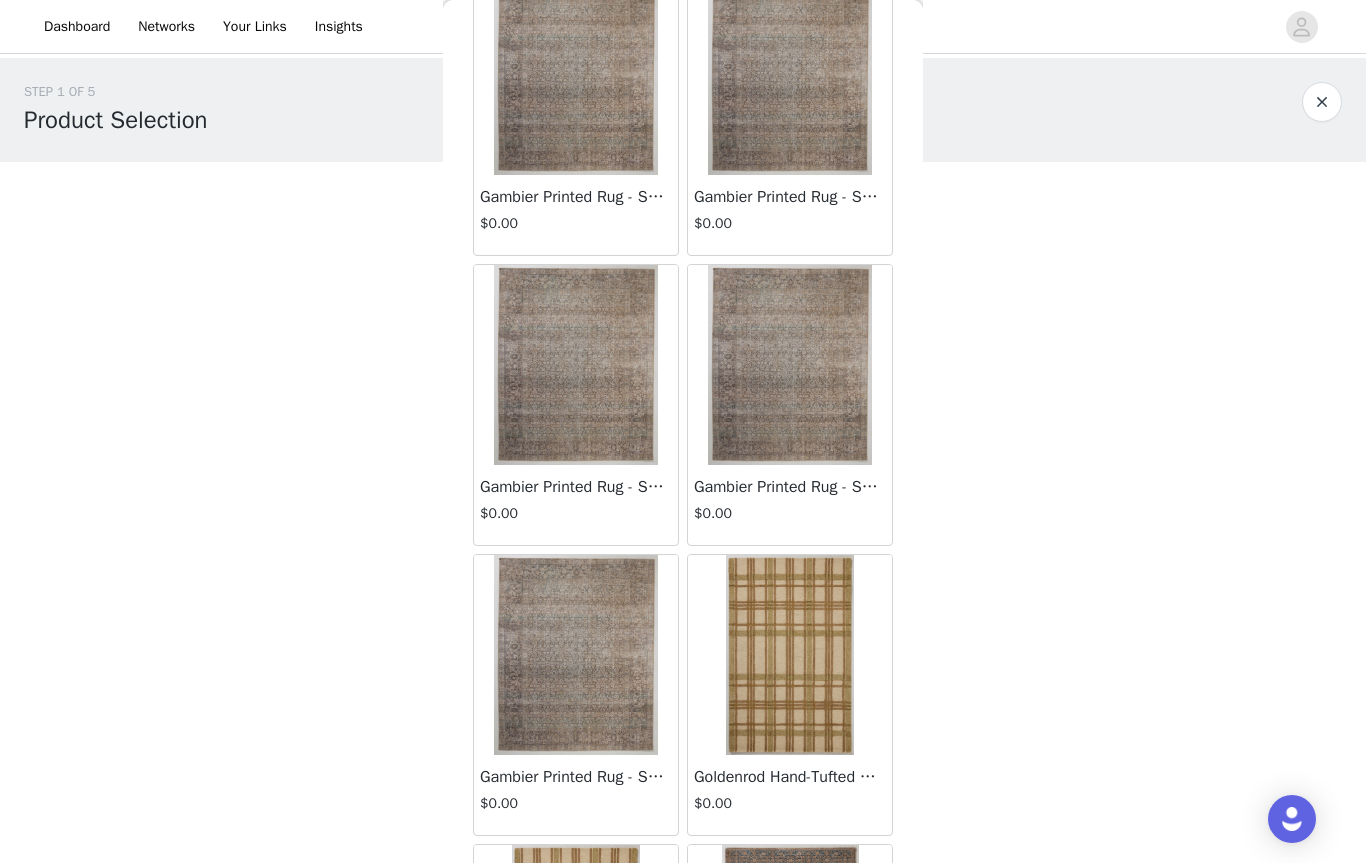 click at bounding box center [789, 365] 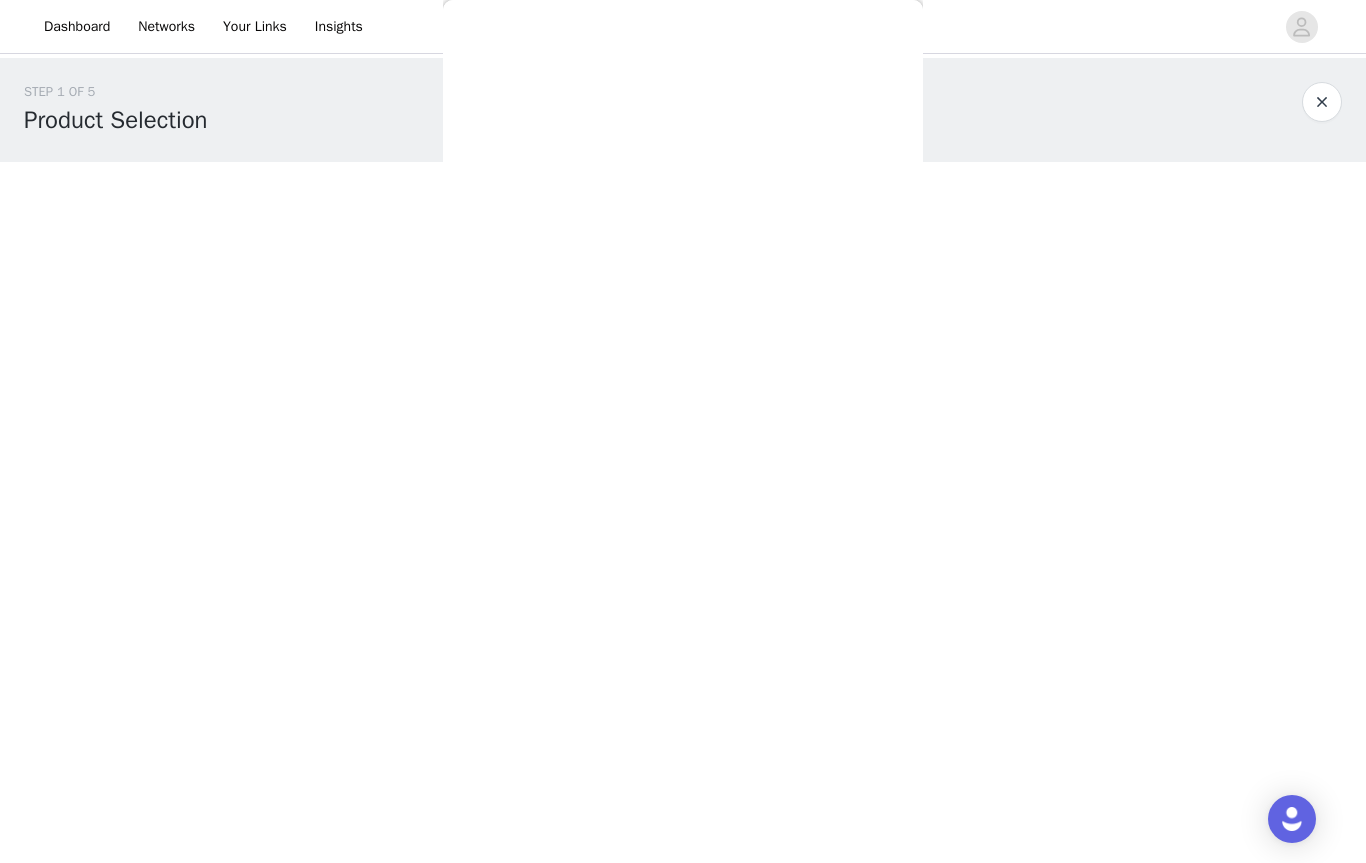 scroll, scrollTop: 0, scrollLeft: 0, axis: both 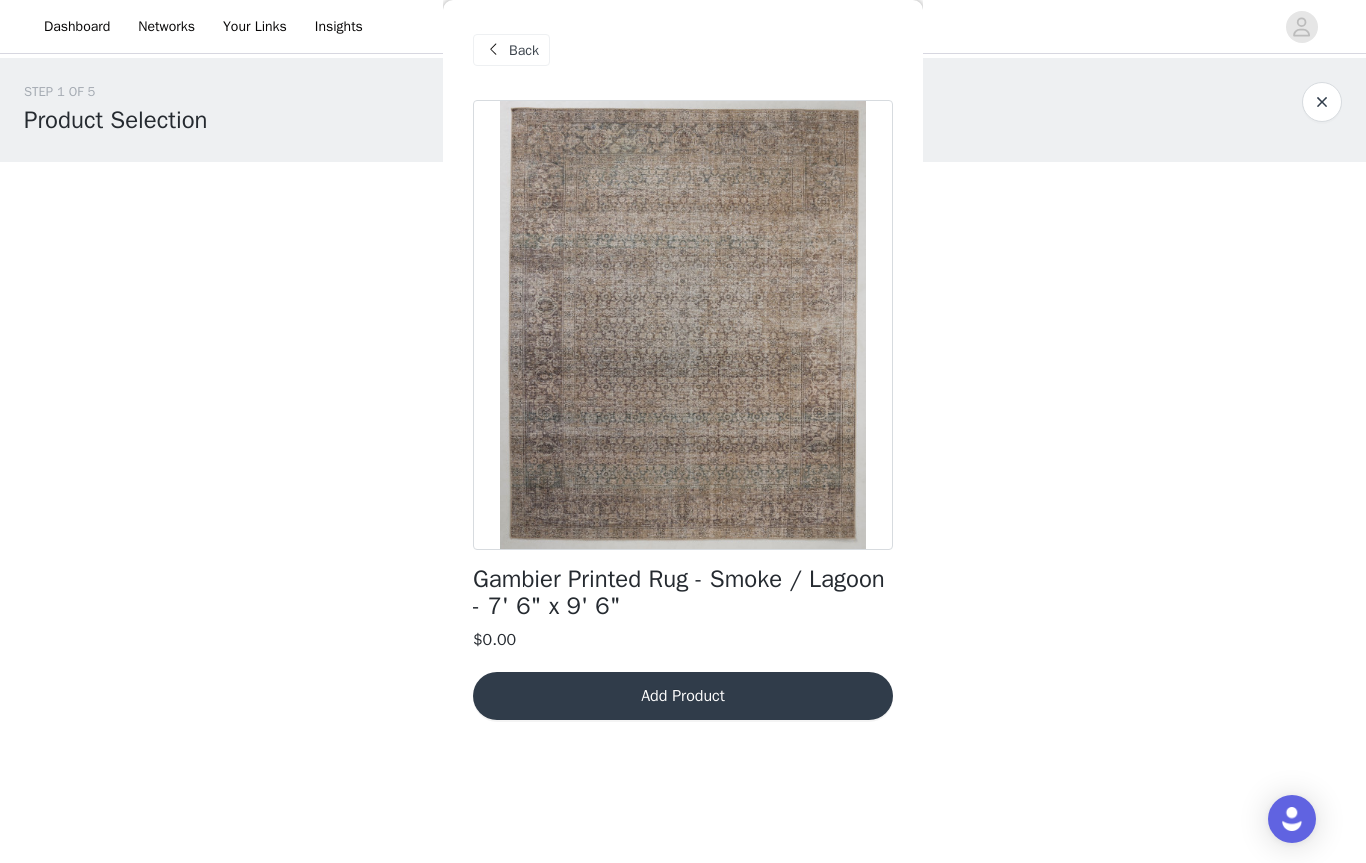 click on "Back" at bounding box center [524, 50] 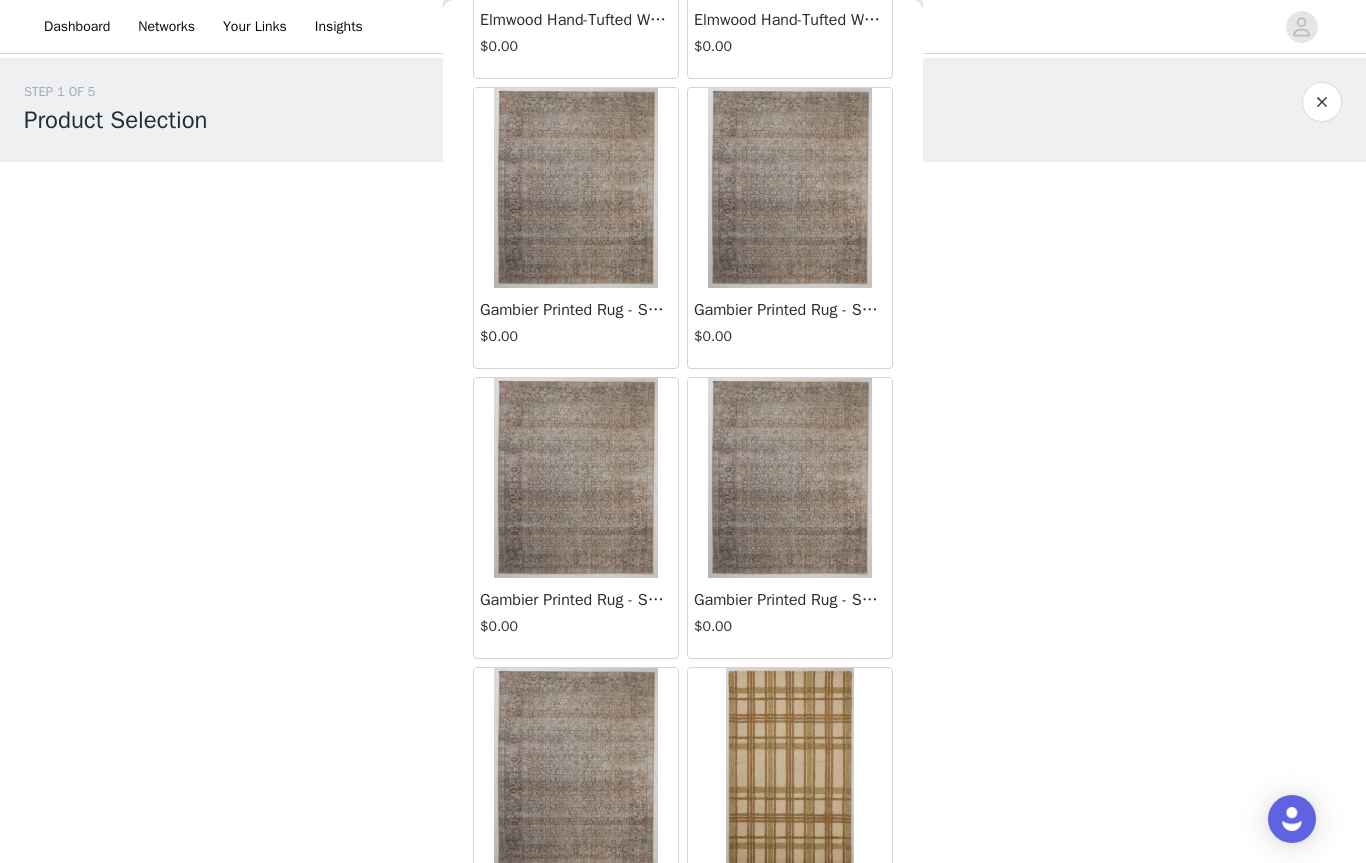 scroll, scrollTop: 1754, scrollLeft: 0, axis: vertical 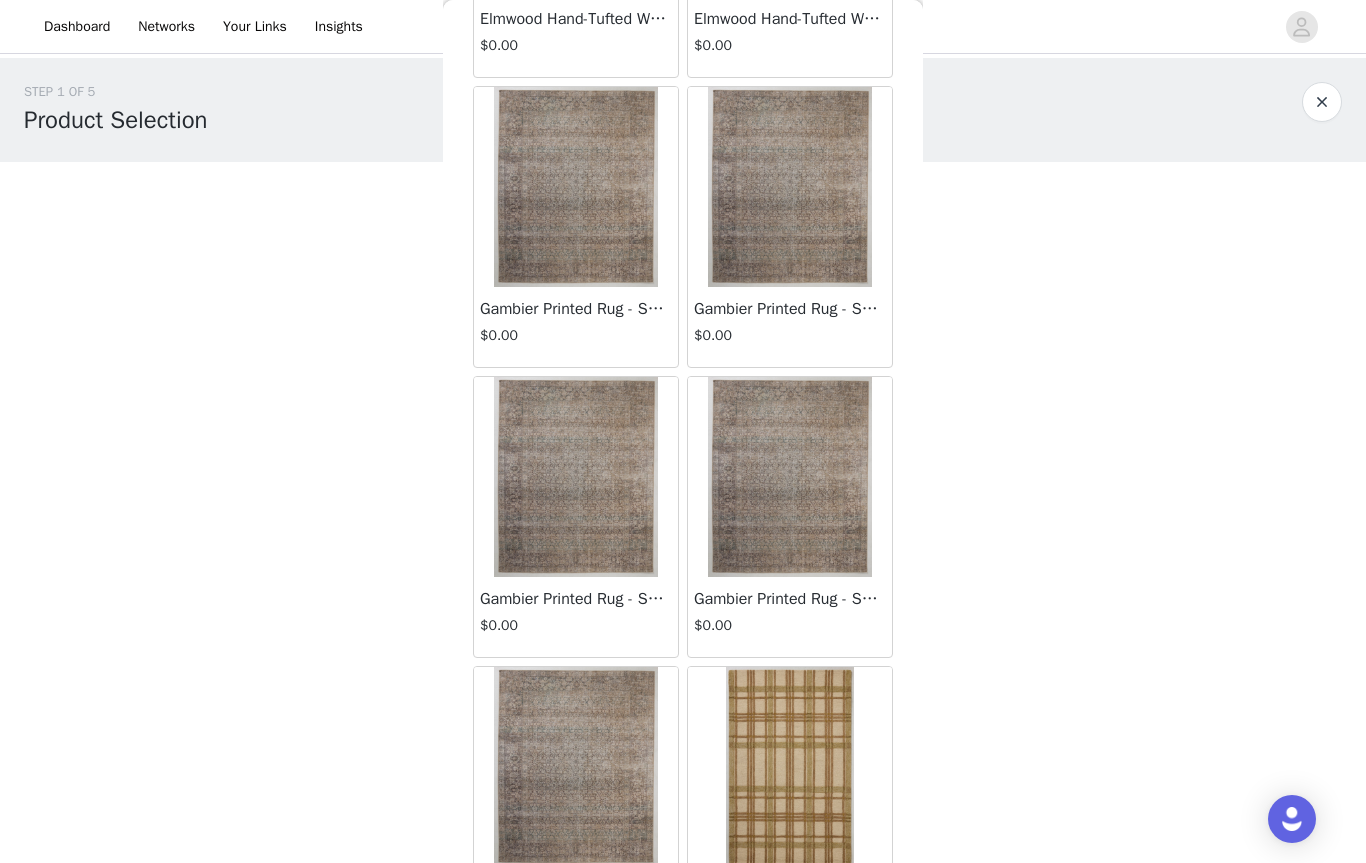 click at bounding box center [789, 477] 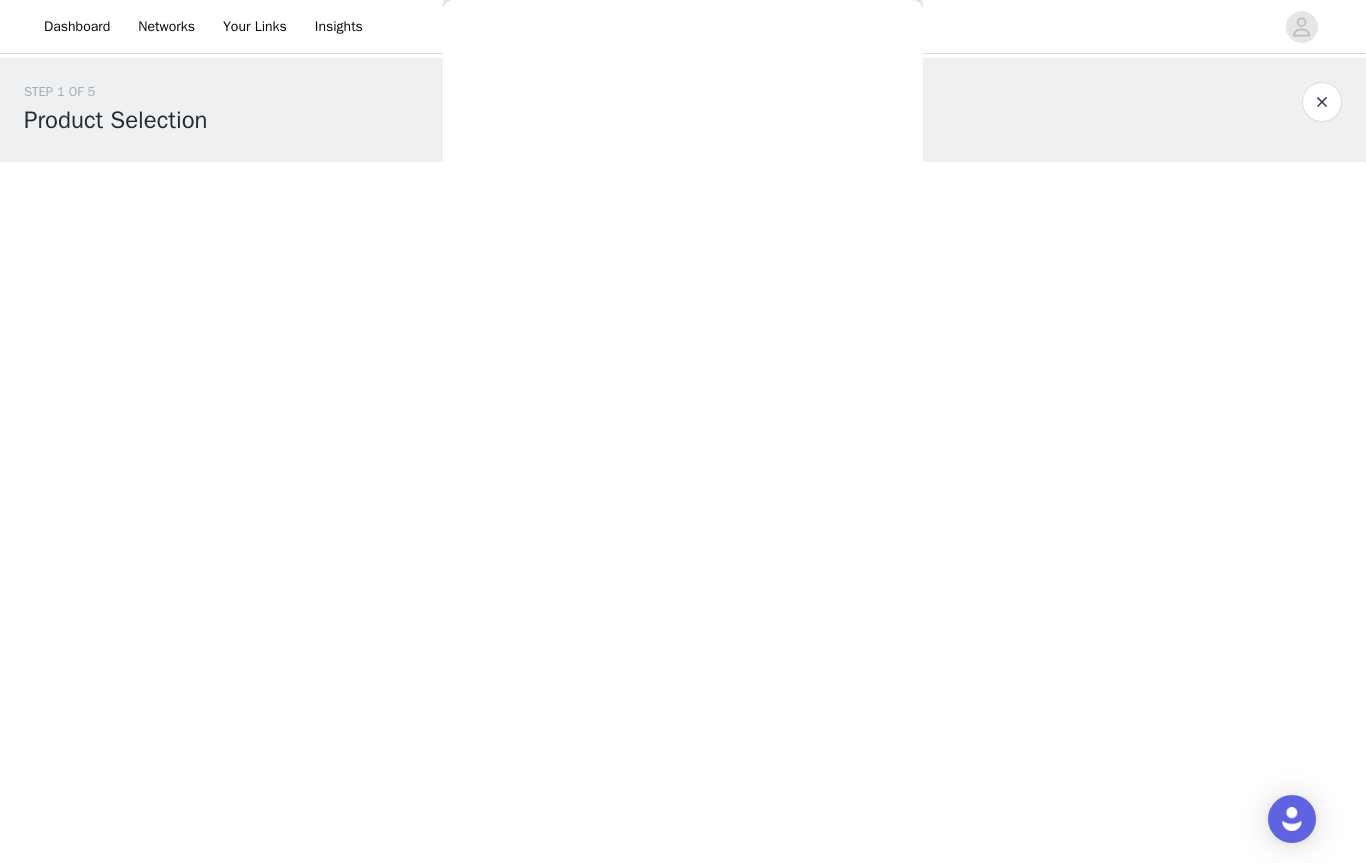 scroll, scrollTop: 0, scrollLeft: 0, axis: both 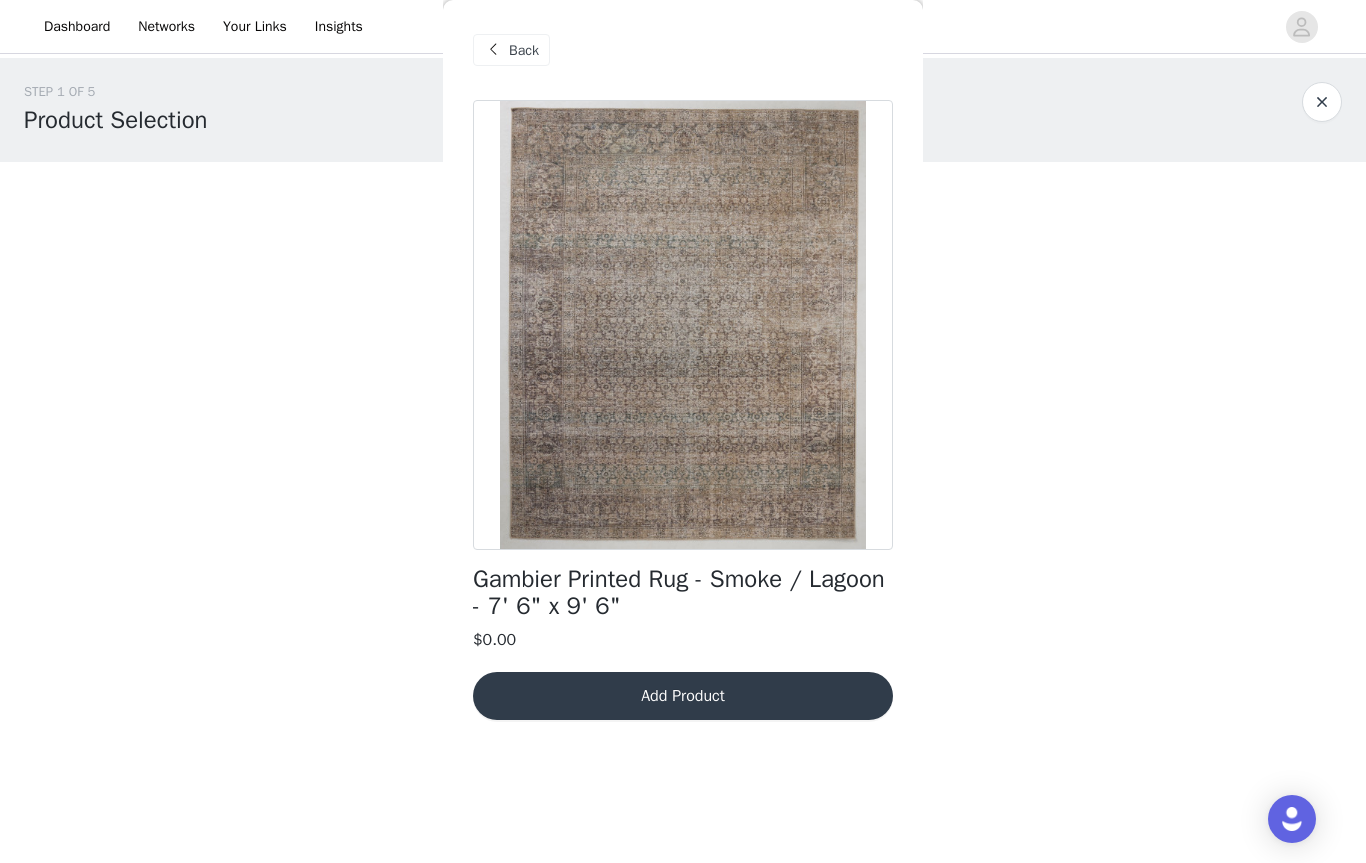 click on "Back" at bounding box center [524, 50] 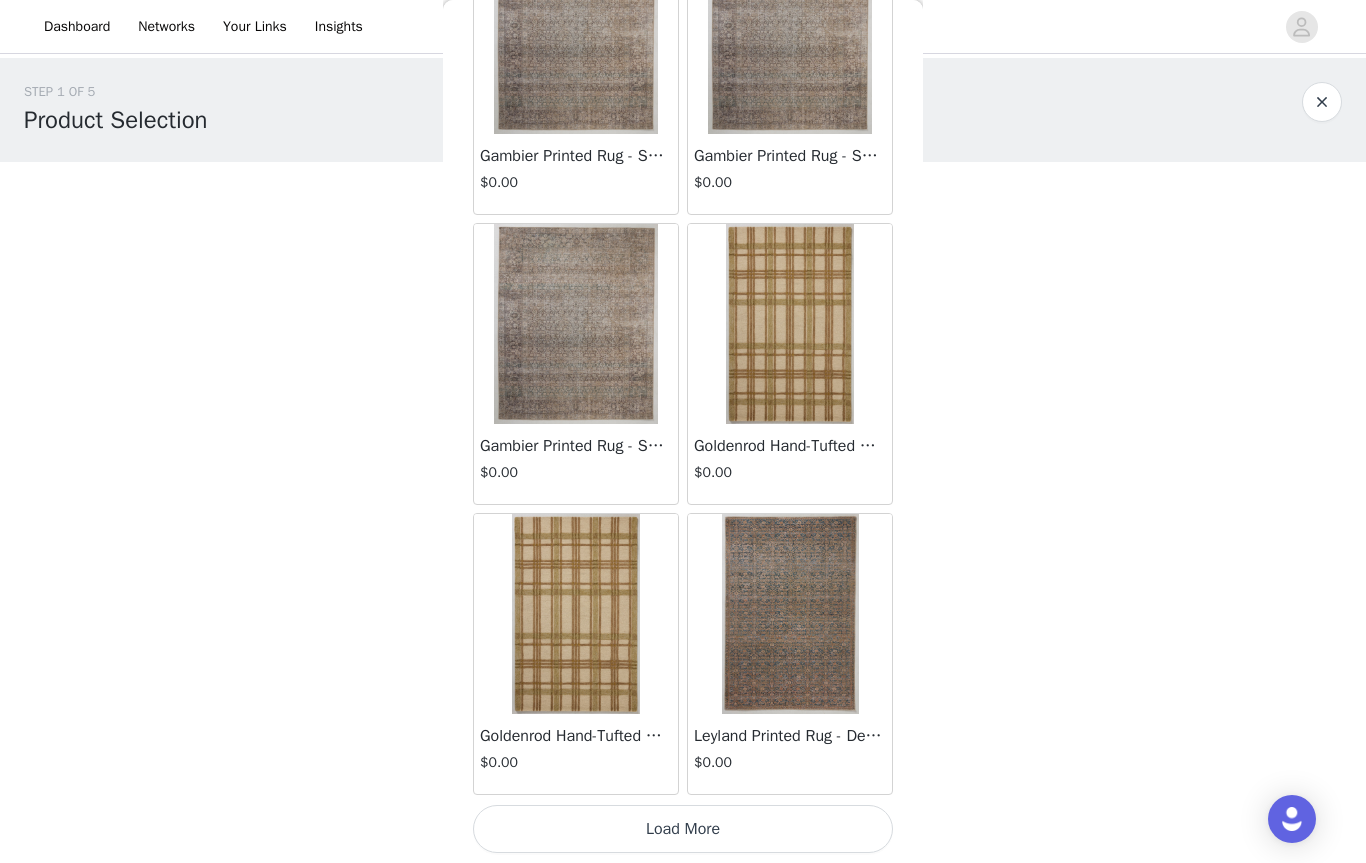 click at bounding box center (575, 324) 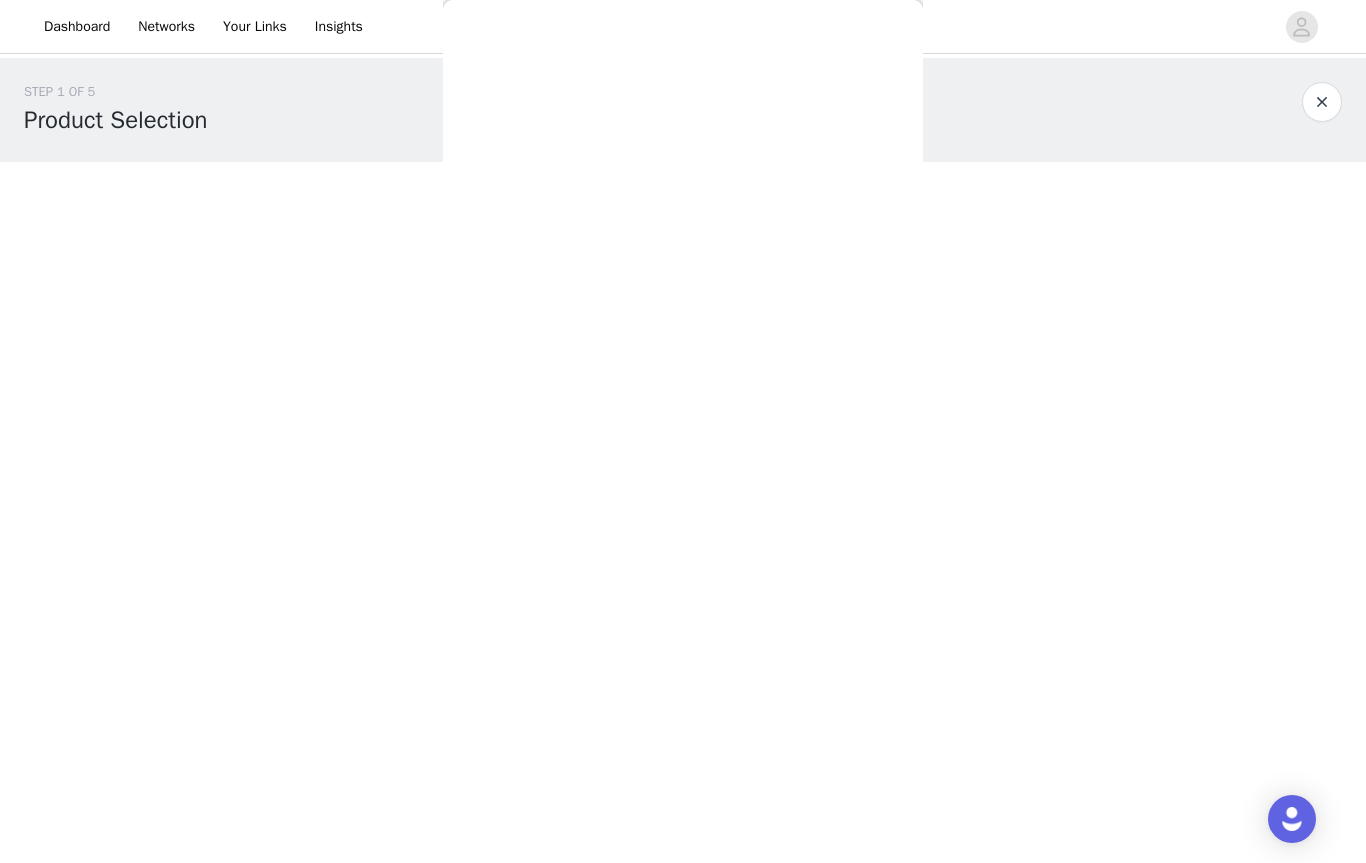 scroll, scrollTop: 0, scrollLeft: 0, axis: both 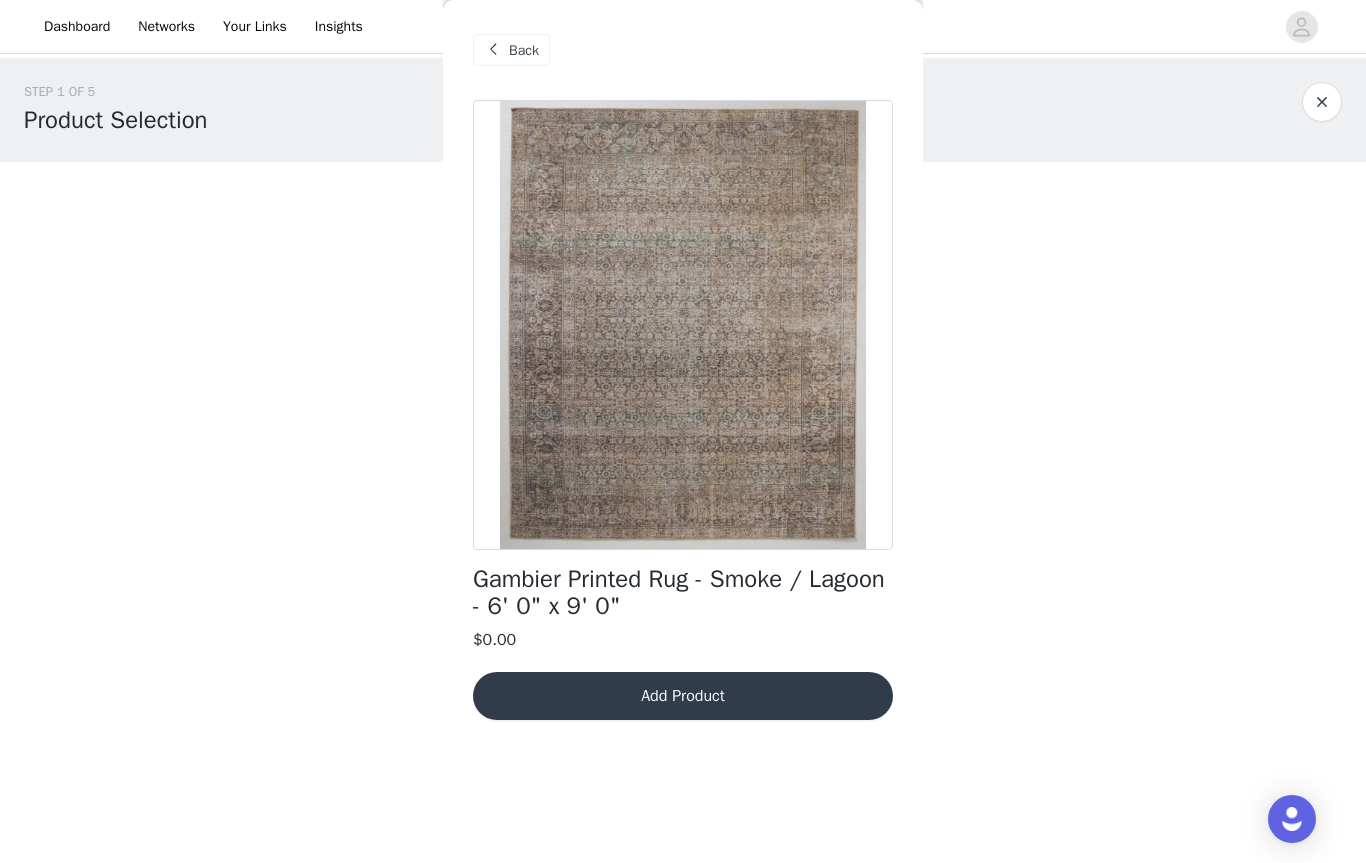 click on "Back" at bounding box center (524, 50) 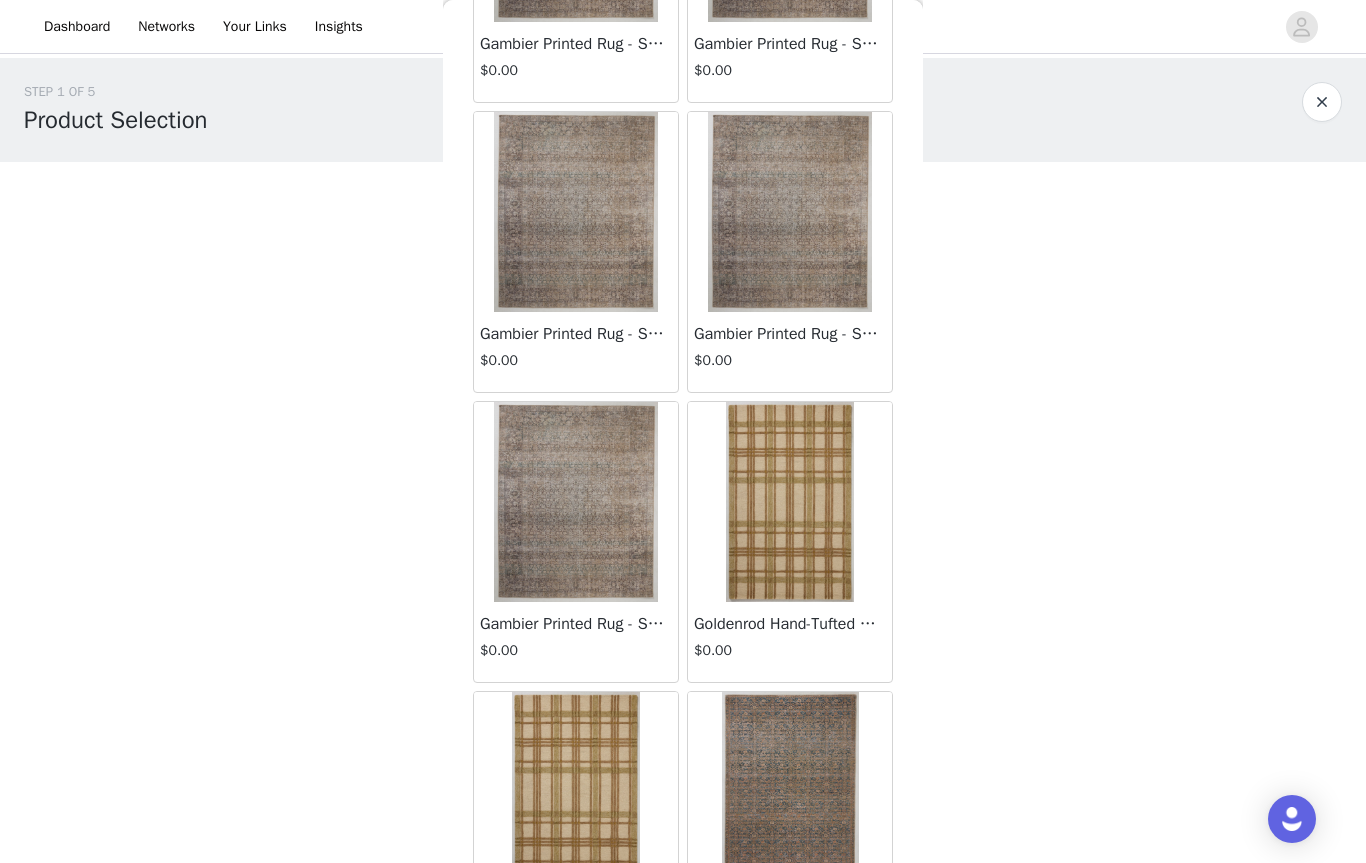 scroll, scrollTop: 2014, scrollLeft: 0, axis: vertical 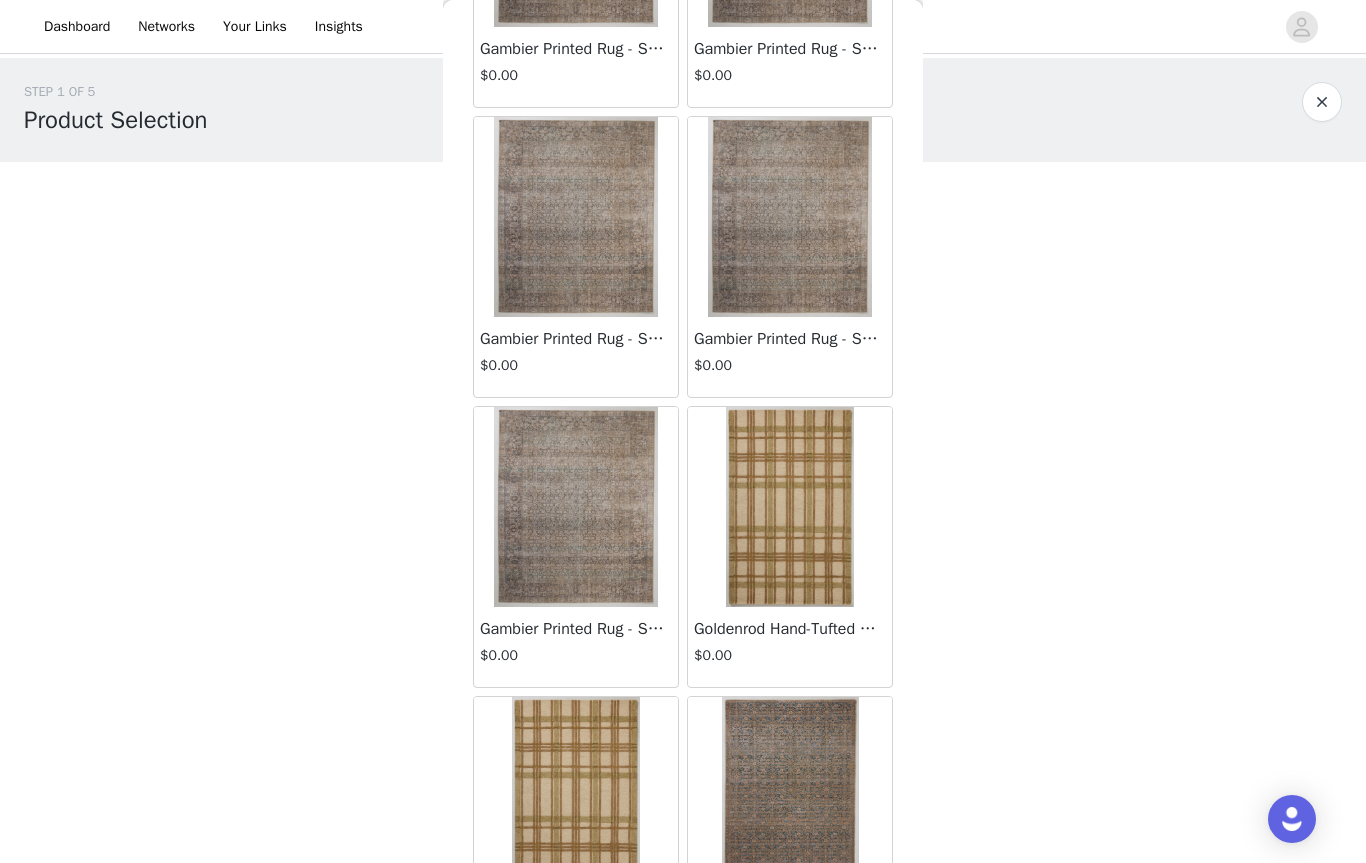 click at bounding box center [789, 217] 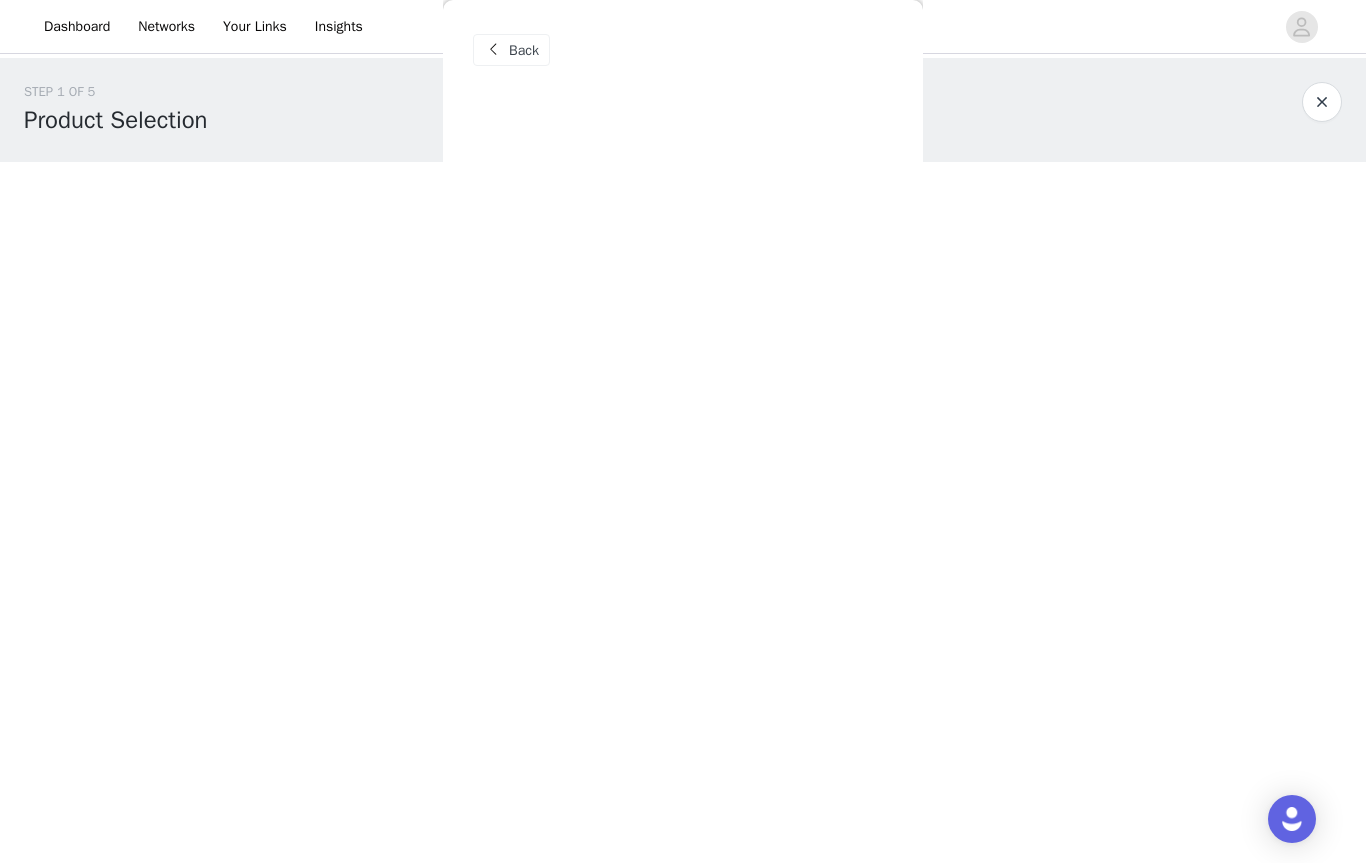 scroll, scrollTop: 0, scrollLeft: 0, axis: both 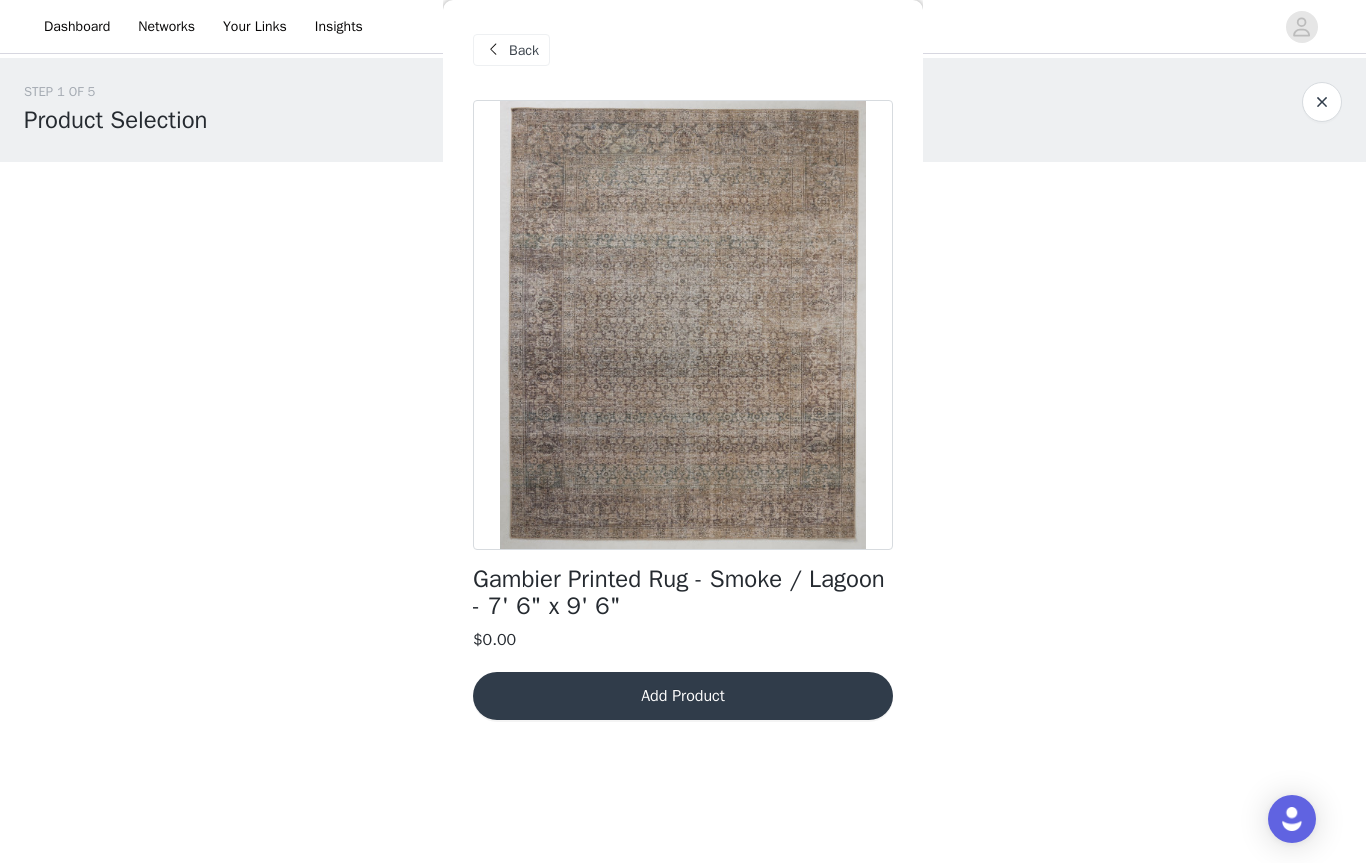click on "Back" at bounding box center (524, 50) 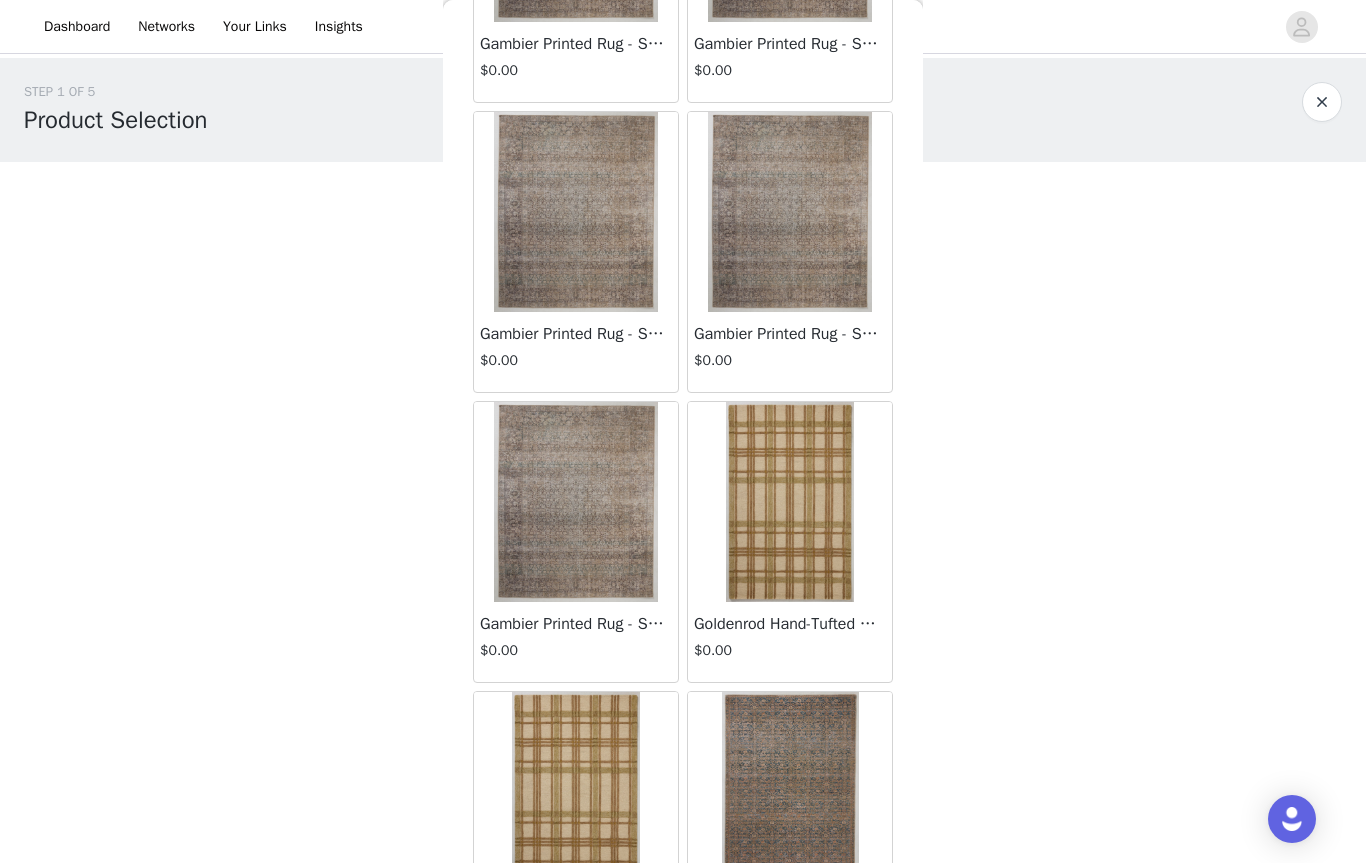 scroll, scrollTop: 2022, scrollLeft: 0, axis: vertical 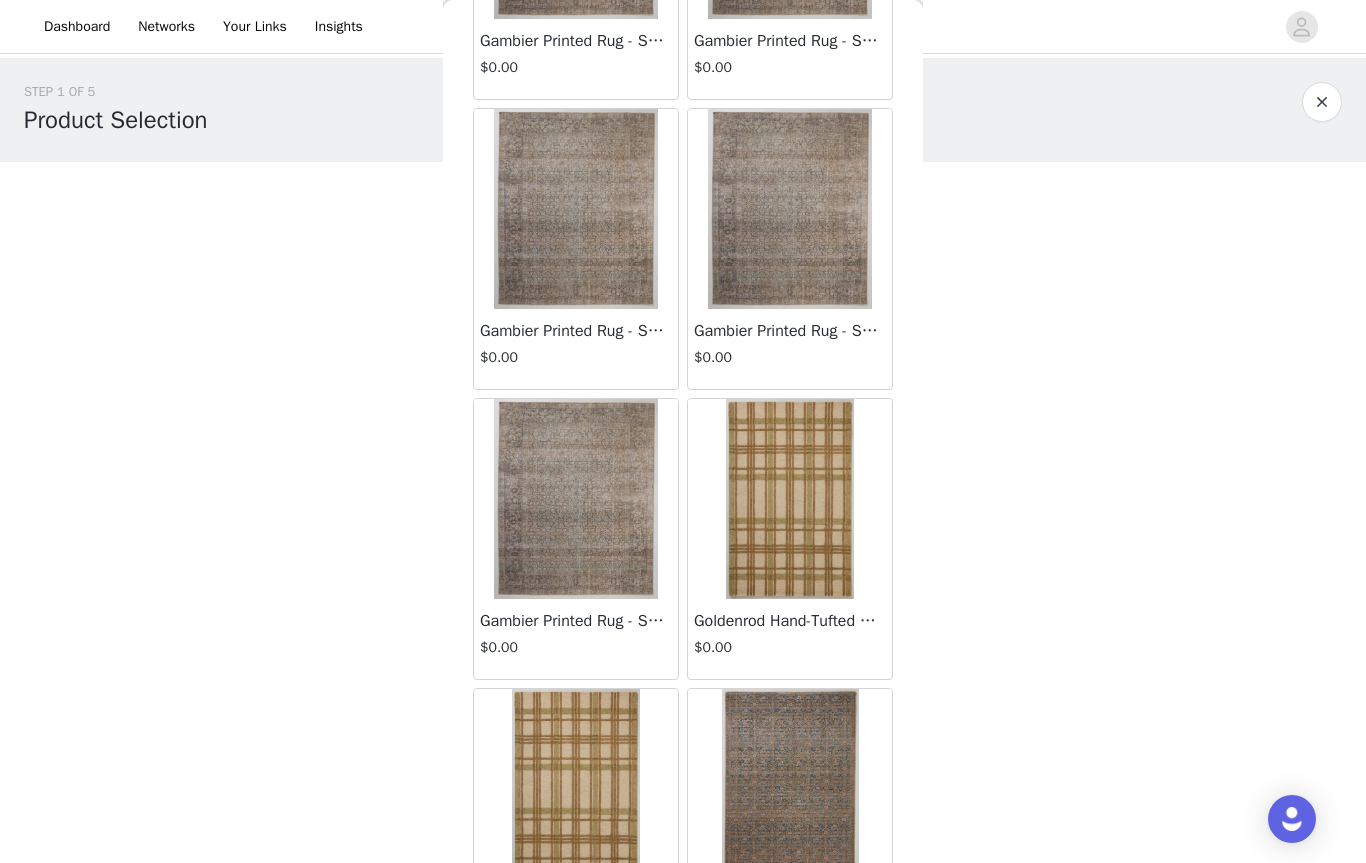 click at bounding box center (575, 209) 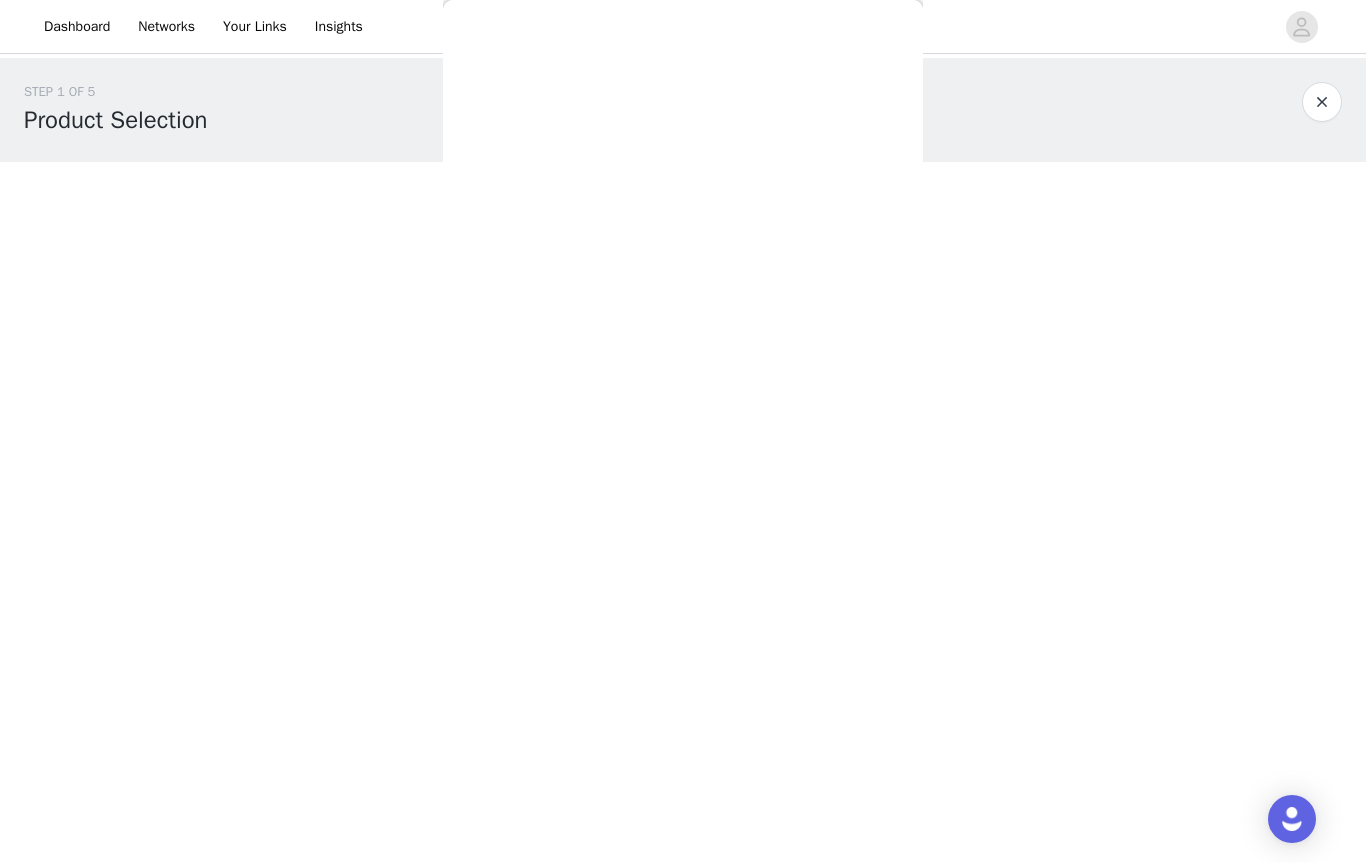scroll, scrollTop: 0, scrollLeft: 0, axis: both 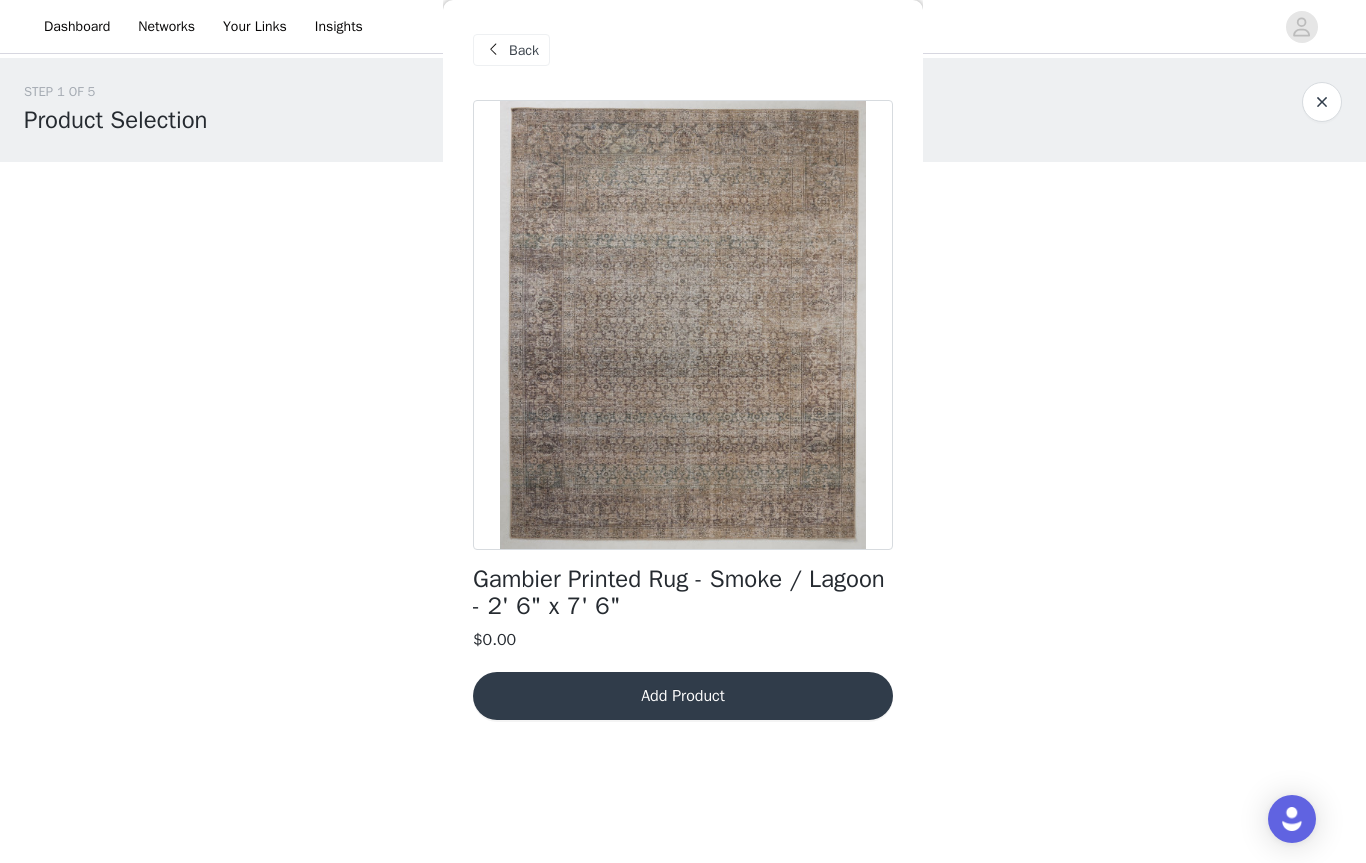 click on "Back" at bounding box center [524, 50] 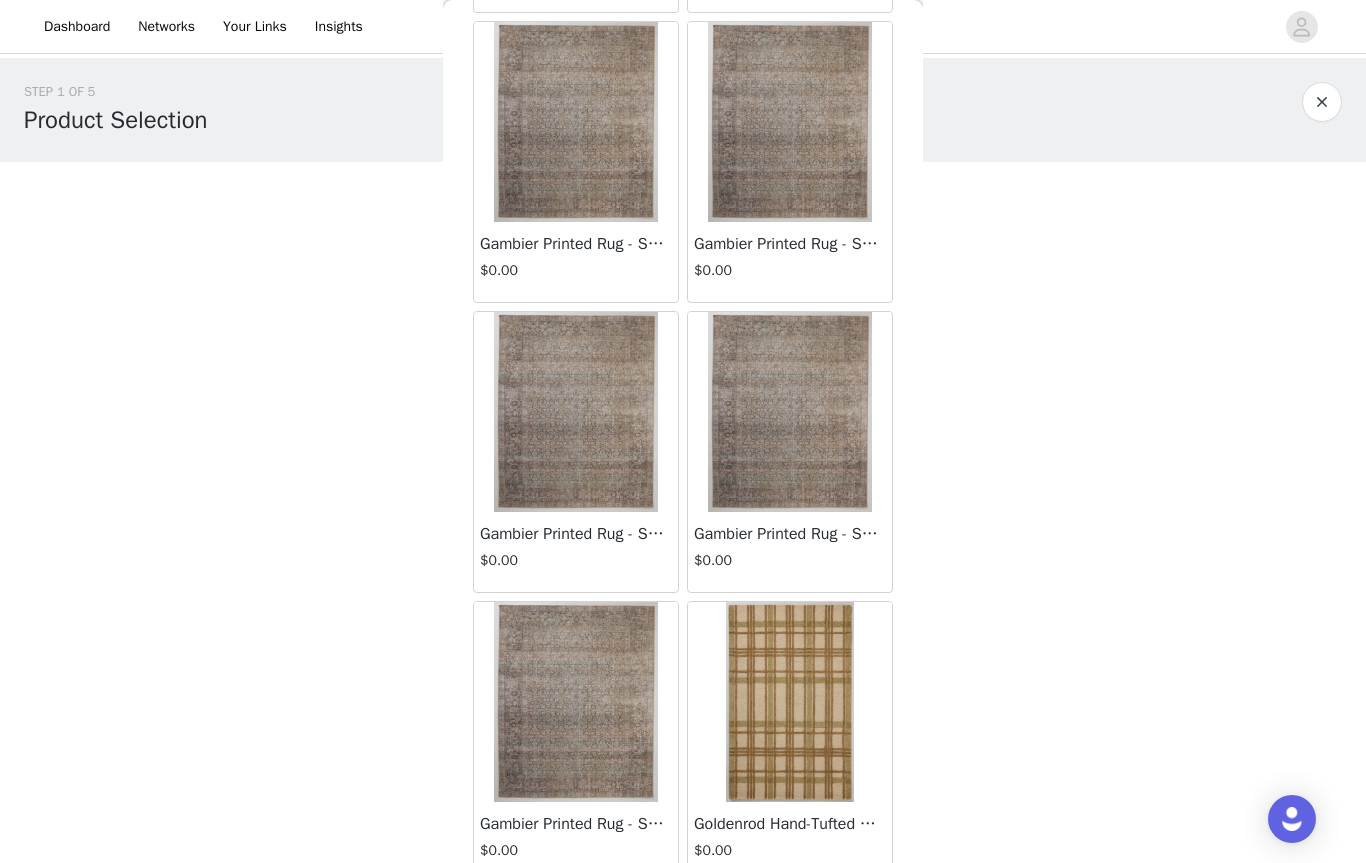 scroll, scrollTop: 1779, scrollLeft: 0, axis: vertical 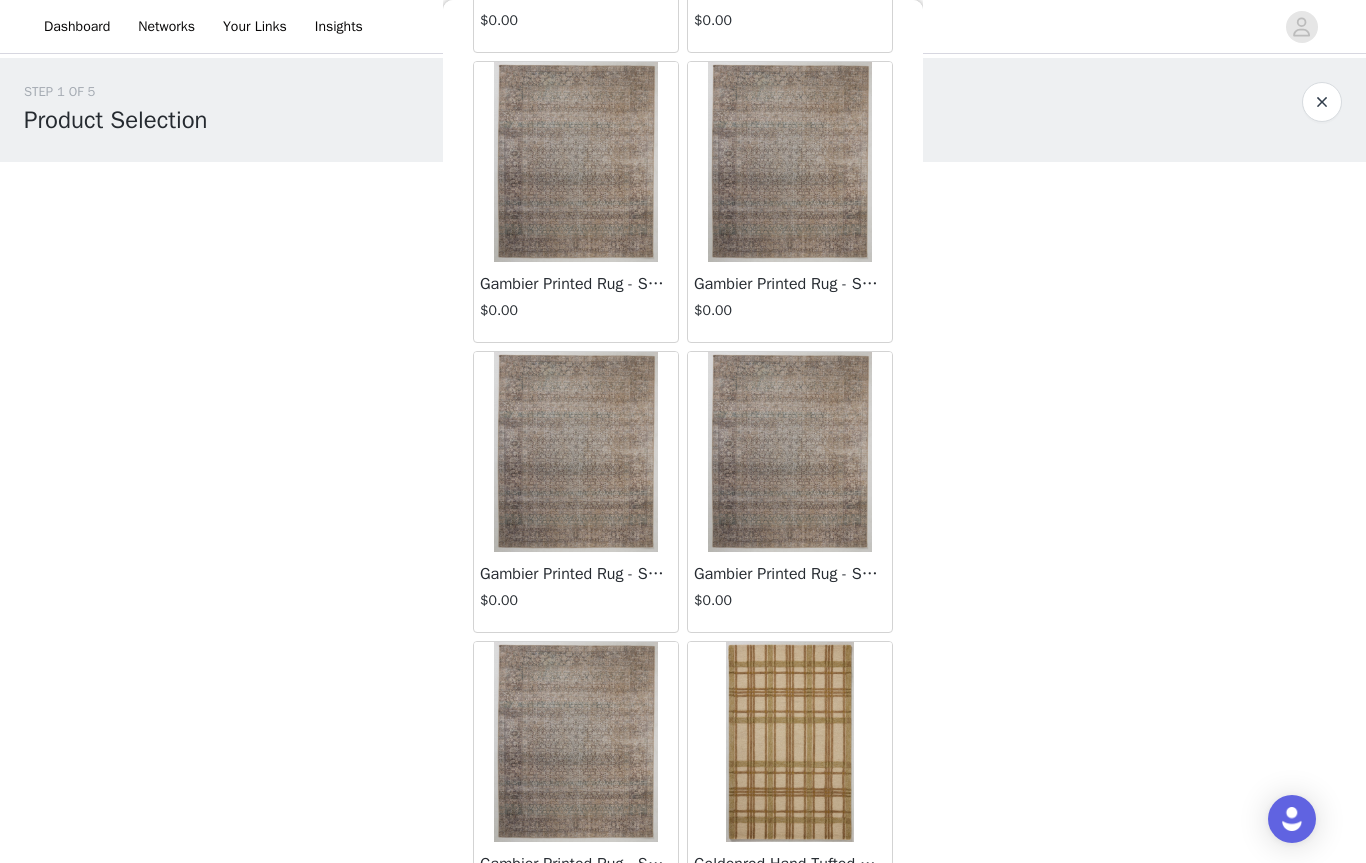click at bounding box center (789, 162) 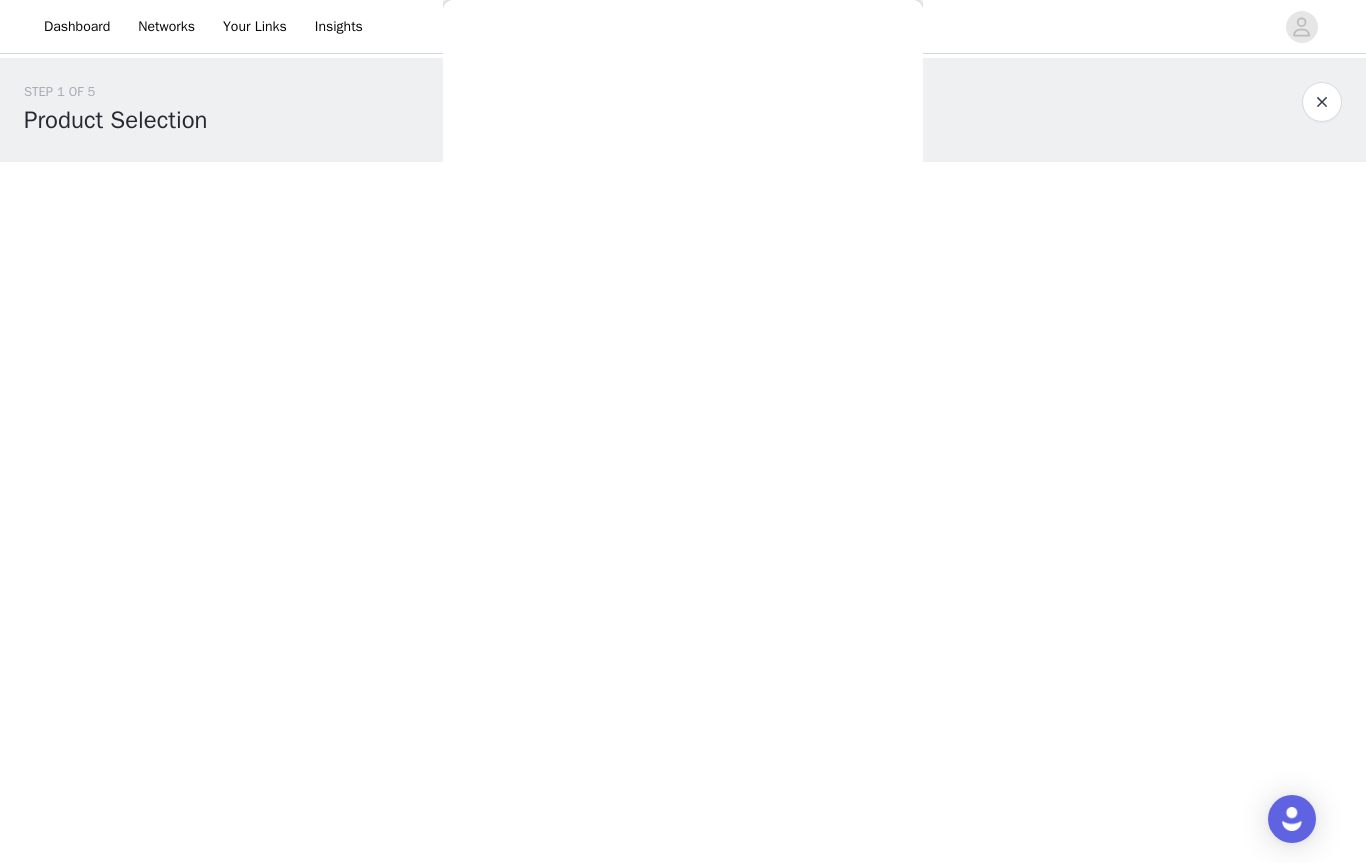 scroll, scrollTop: 0, scrollLeft: 0, axis: both 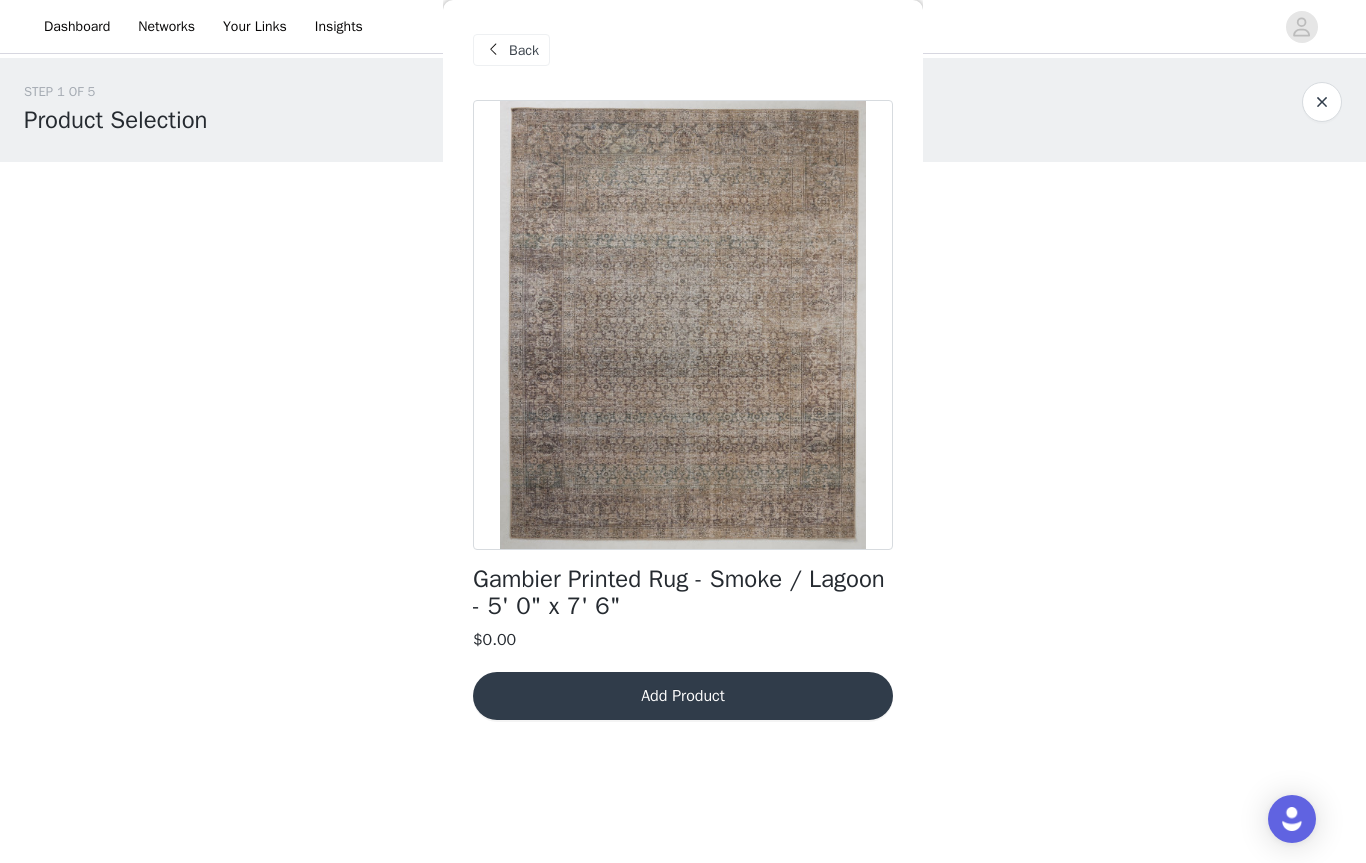 click on "Back" at bounding box center (511, 50) 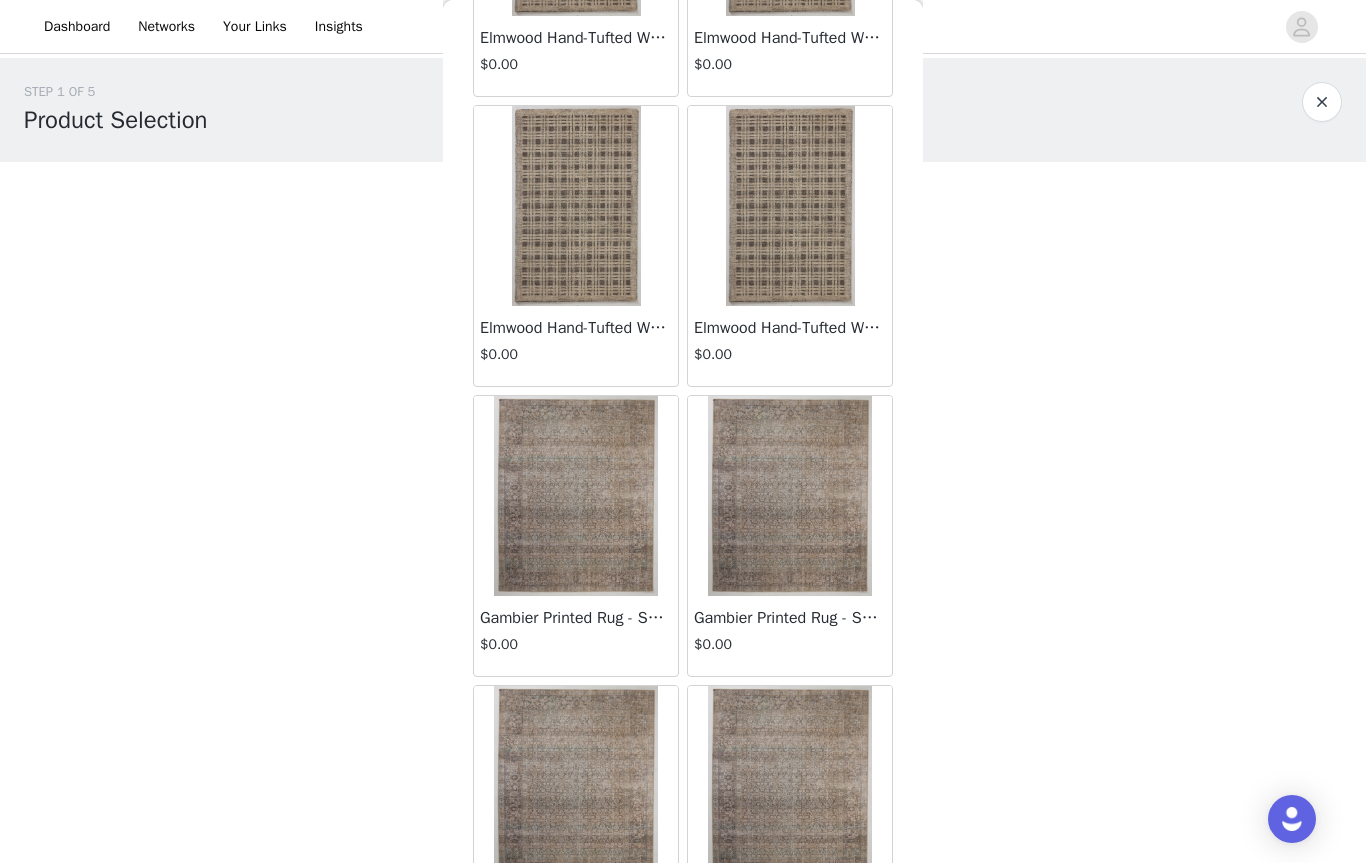 scroll, scrollTop: 1494, scrollLeft: 0, axis: vertical 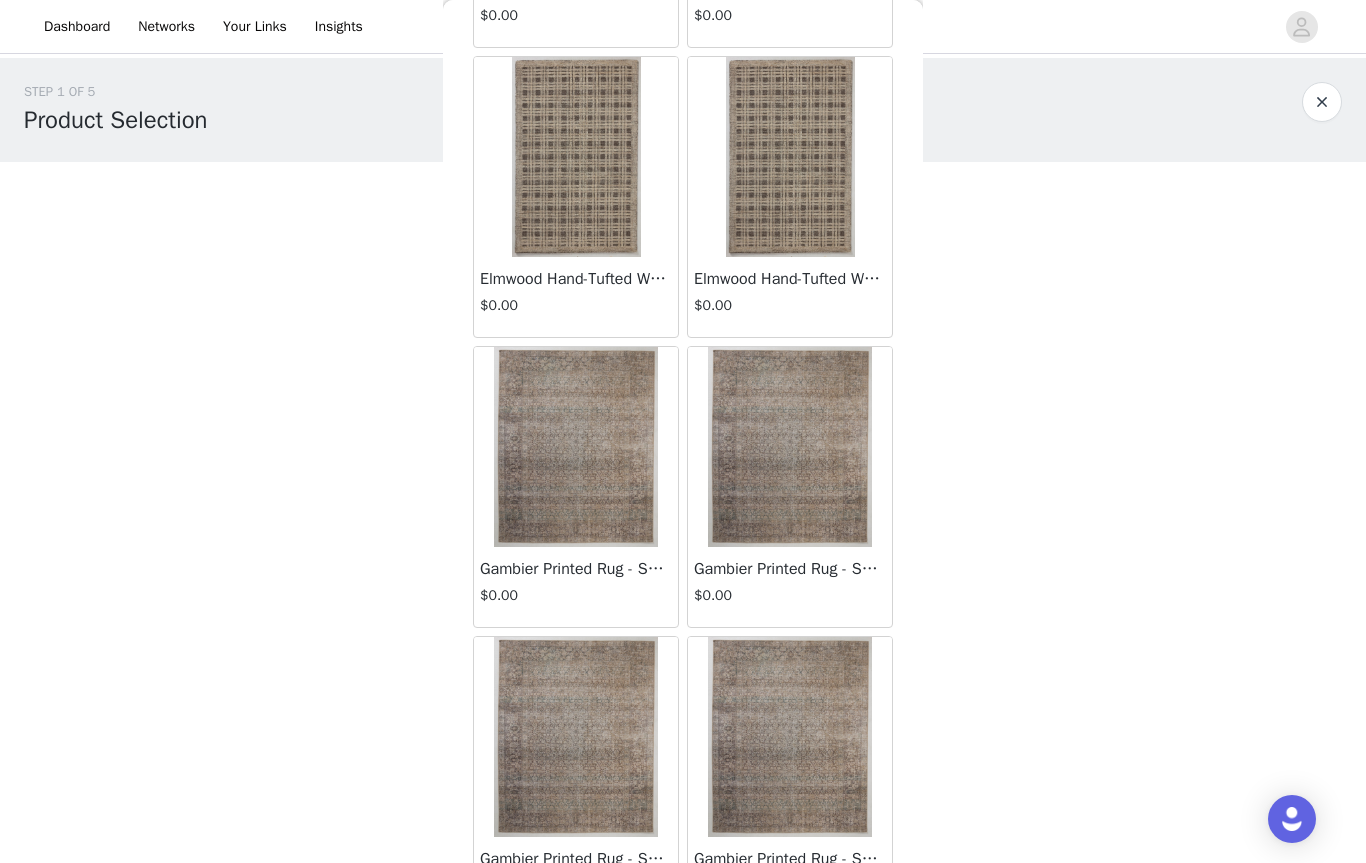 click at bounding box center (575, 447) 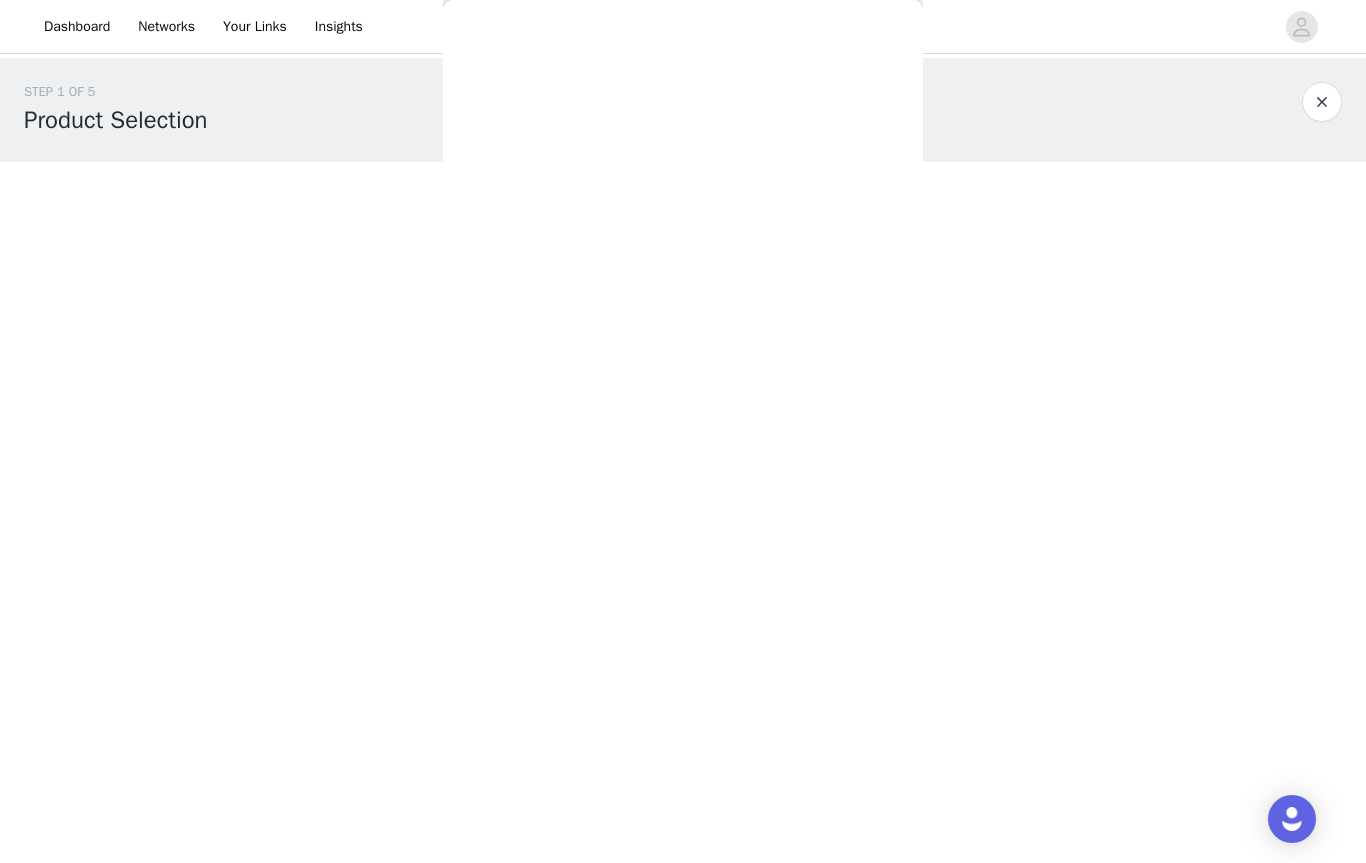 scroll, scrollTop: 0, scrollLeft: 0, axis: both 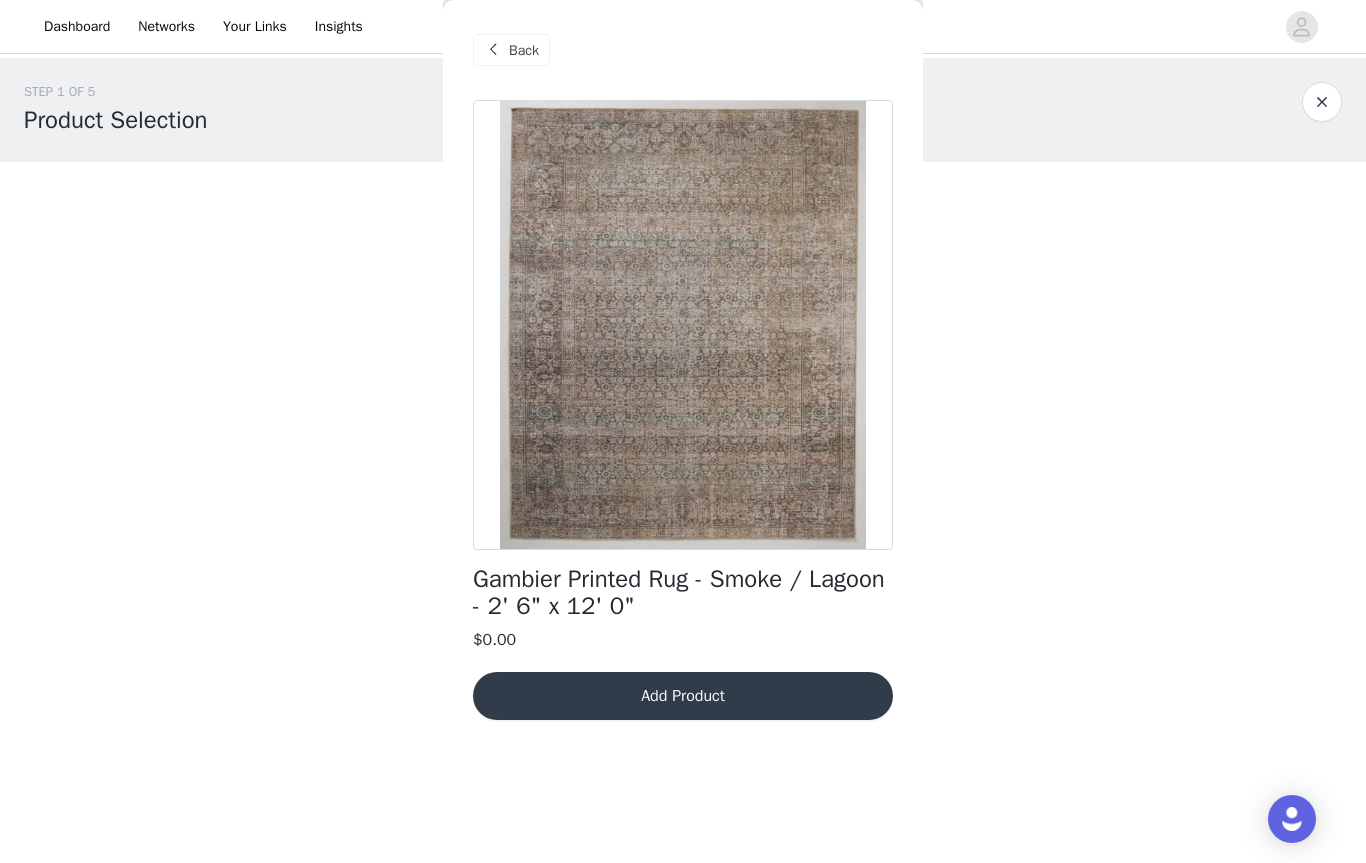 click on "Add Product" at bounding box center [683, 696] 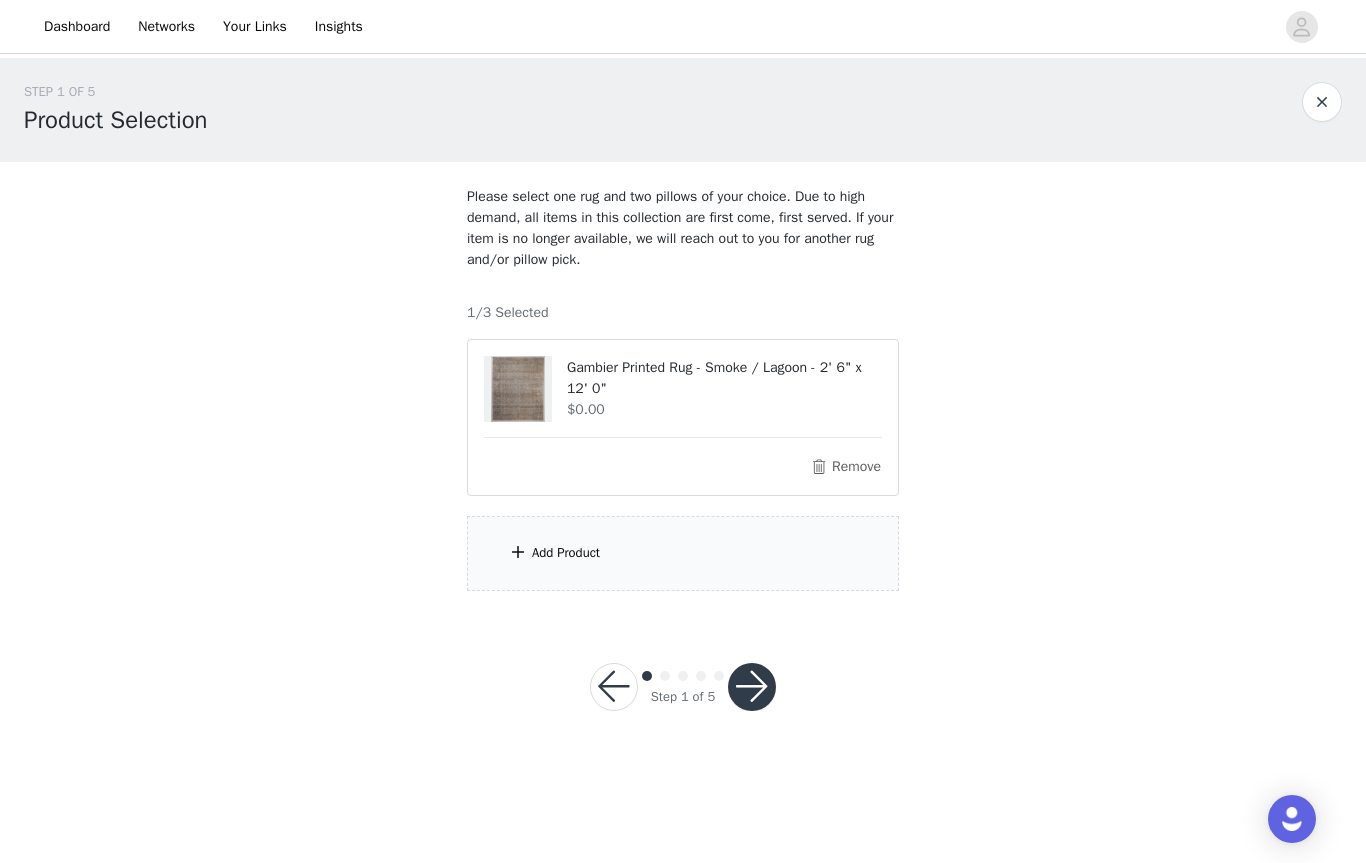 click on "Add Product" at bounding box center [683, 553] 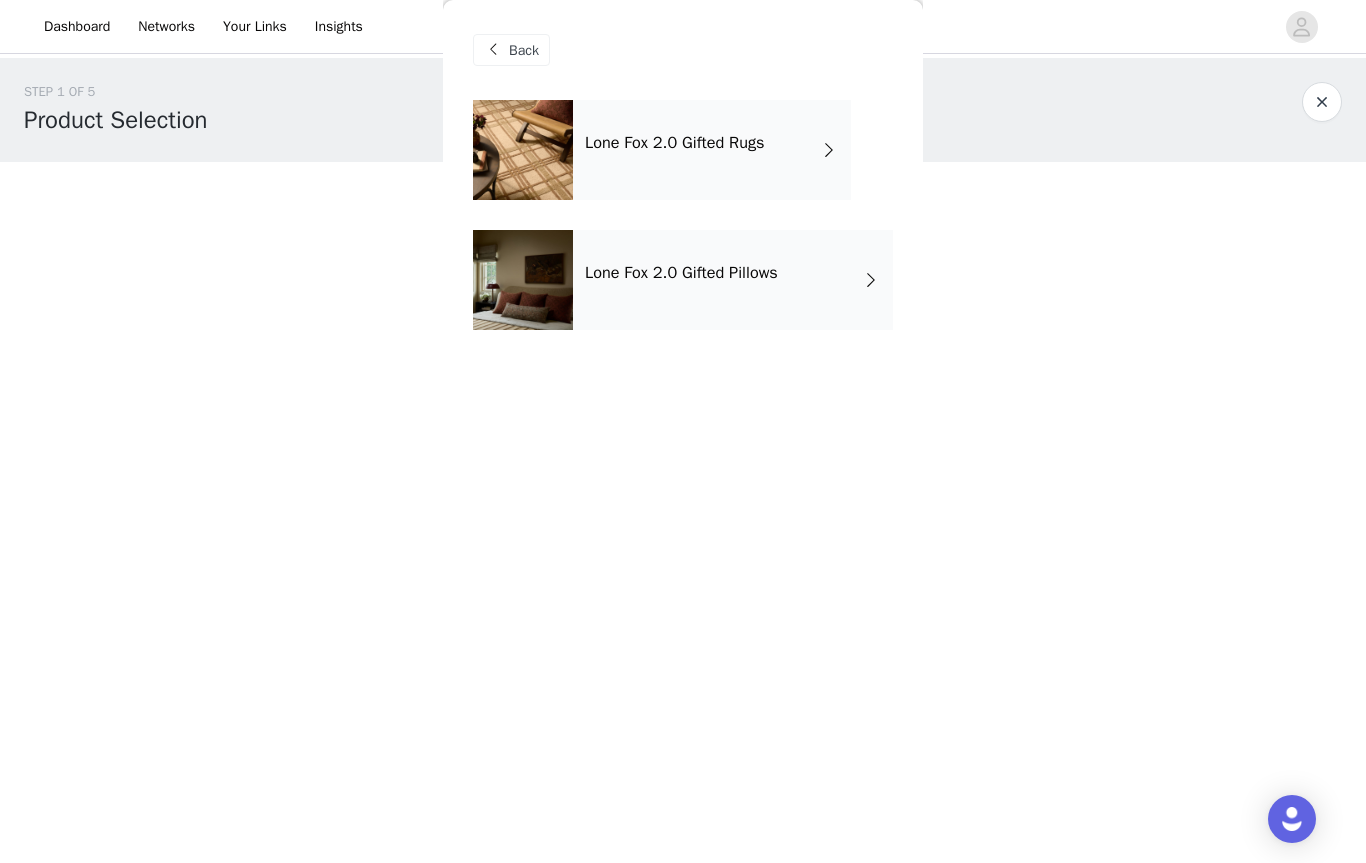 click on "Lone Fox 2.0 Gifted Pillows" at bounding box center (733, 280) 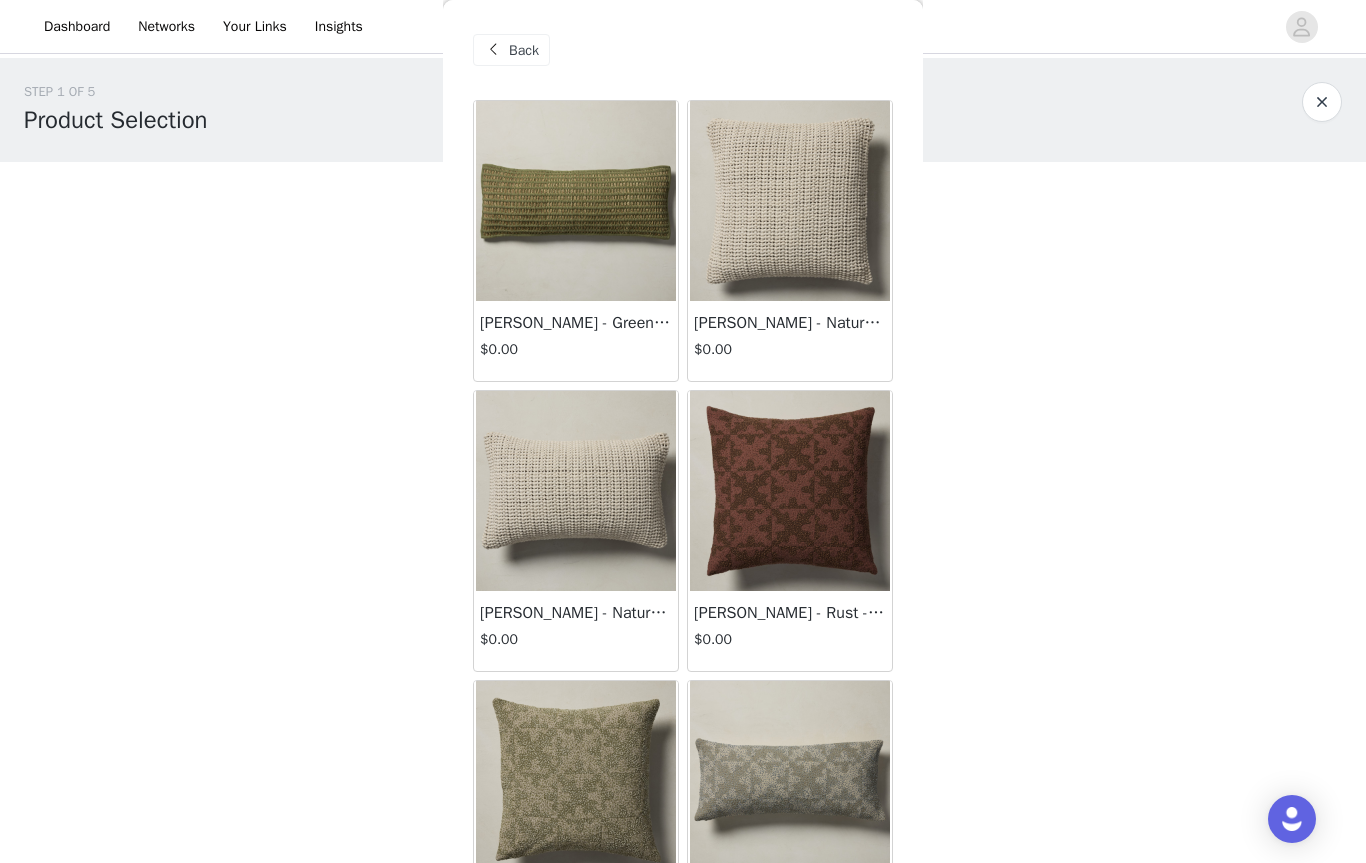 scroll, scrollTop: 0, scrollLeft: 0, axis: both 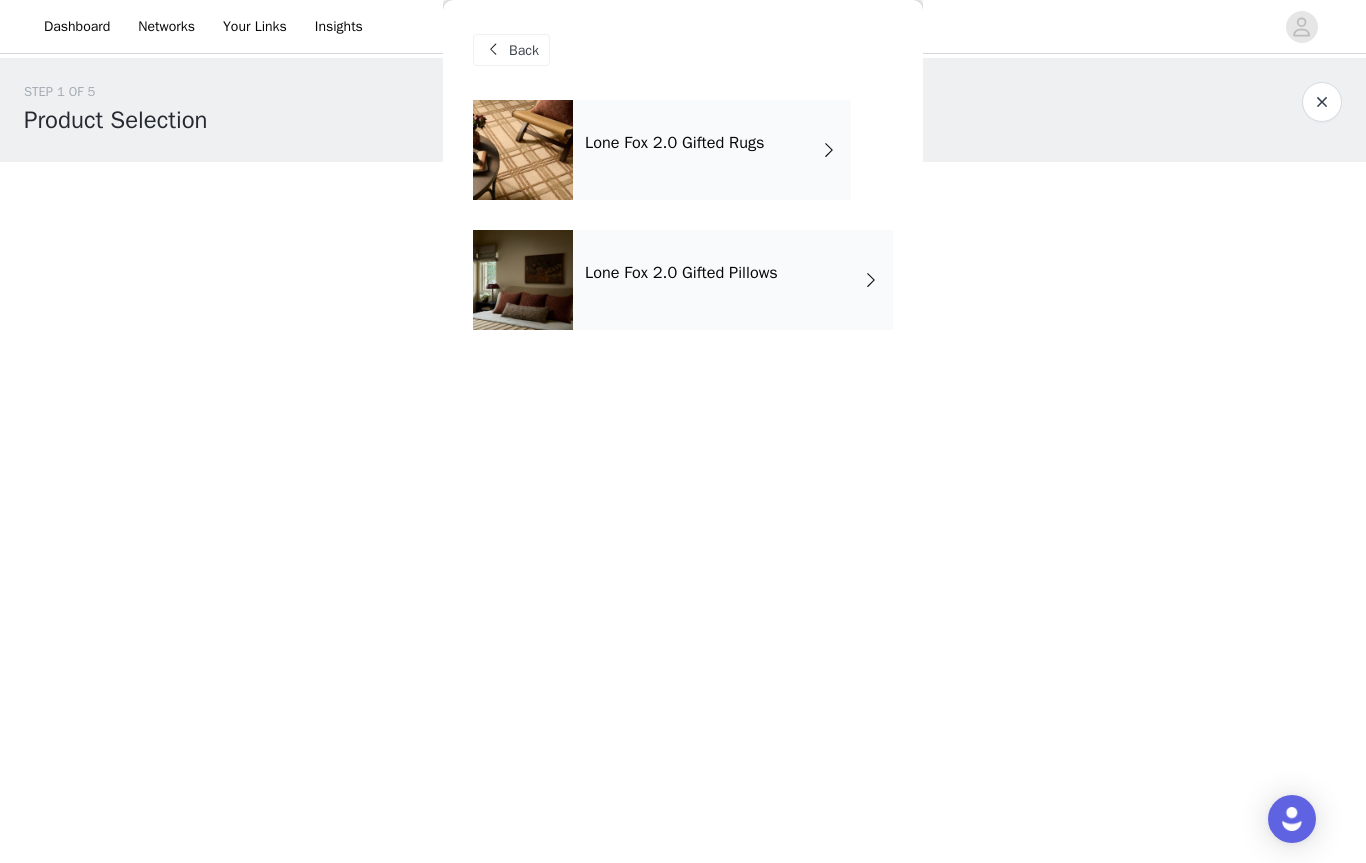 click on "Lone Fox 2.0 Gifted Rugs" at bounding box center [712, 150] 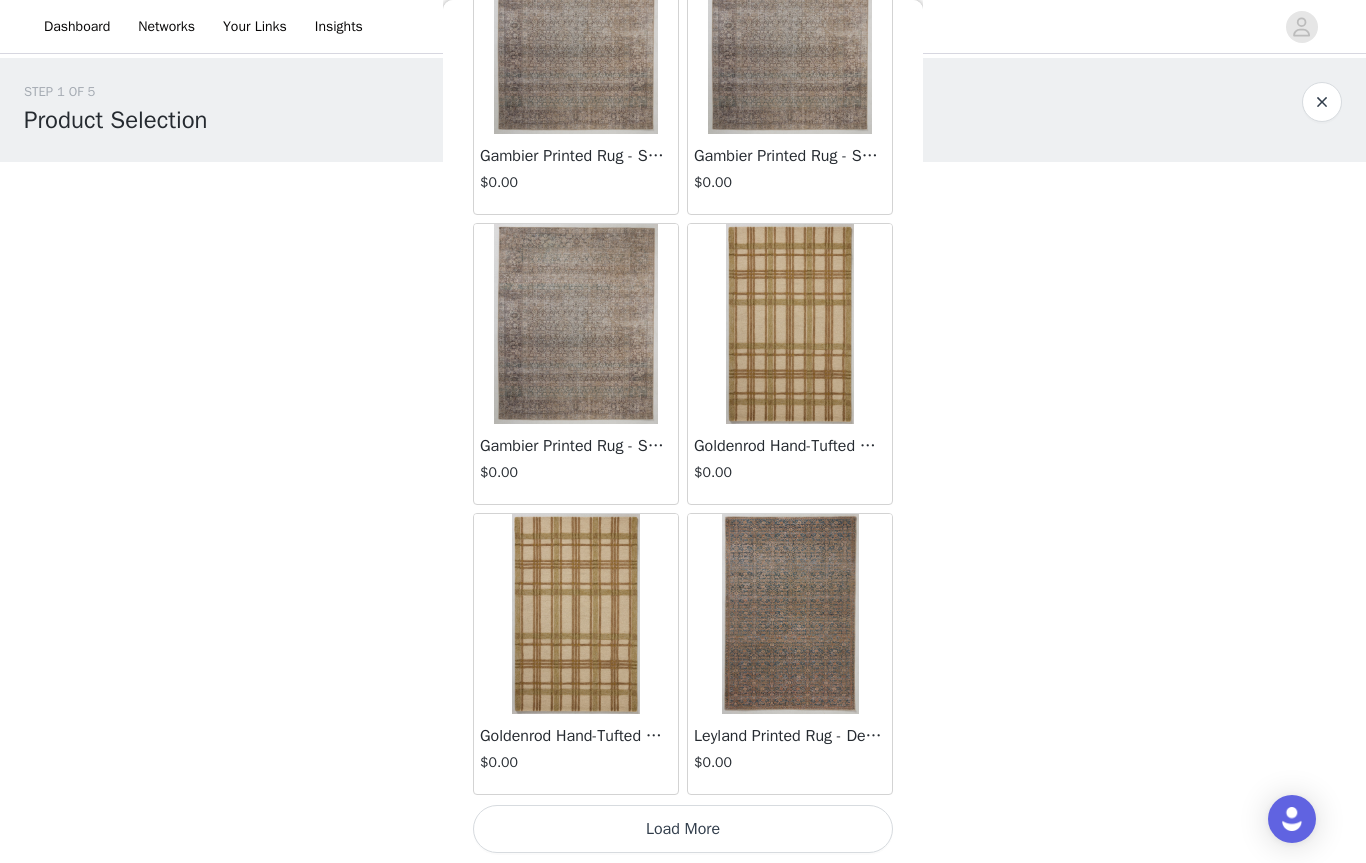 click on "Load More" at bounding box center [683, 829] 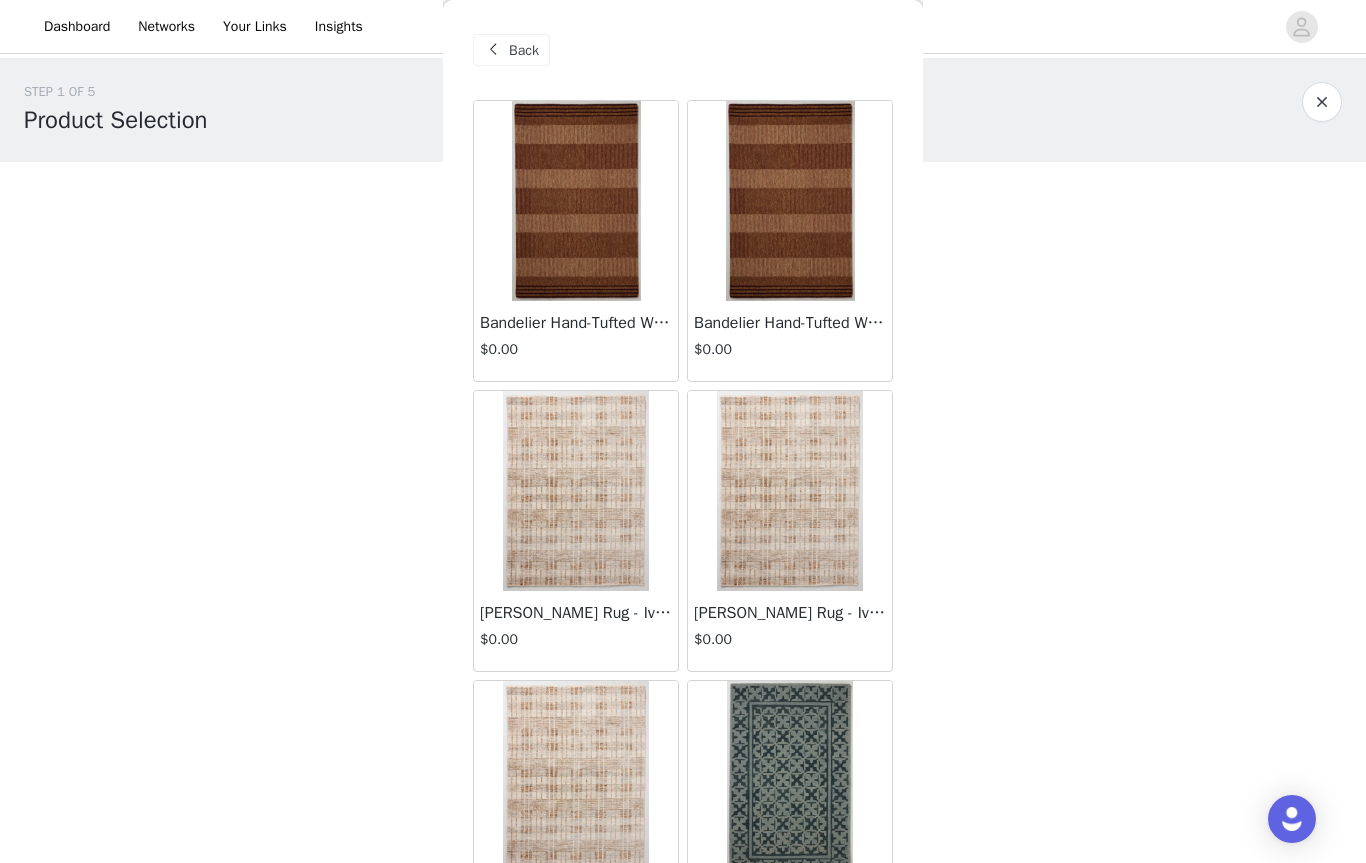 scroll, scrollTop: 0, scrollLeft: 0, axis: both 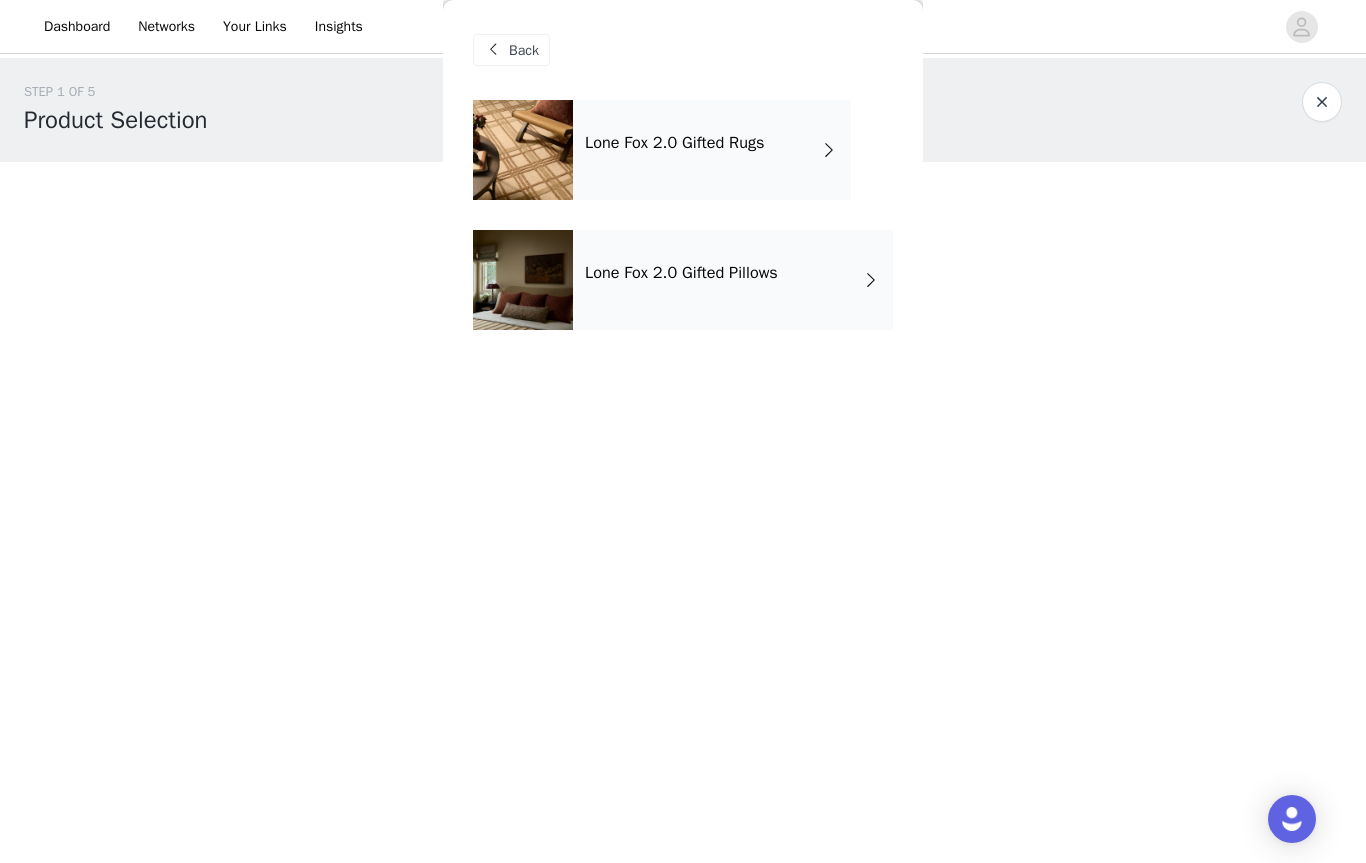 click on "Lone Fox 2.0 Gifted Pillows" at bounding box center [733, 280] 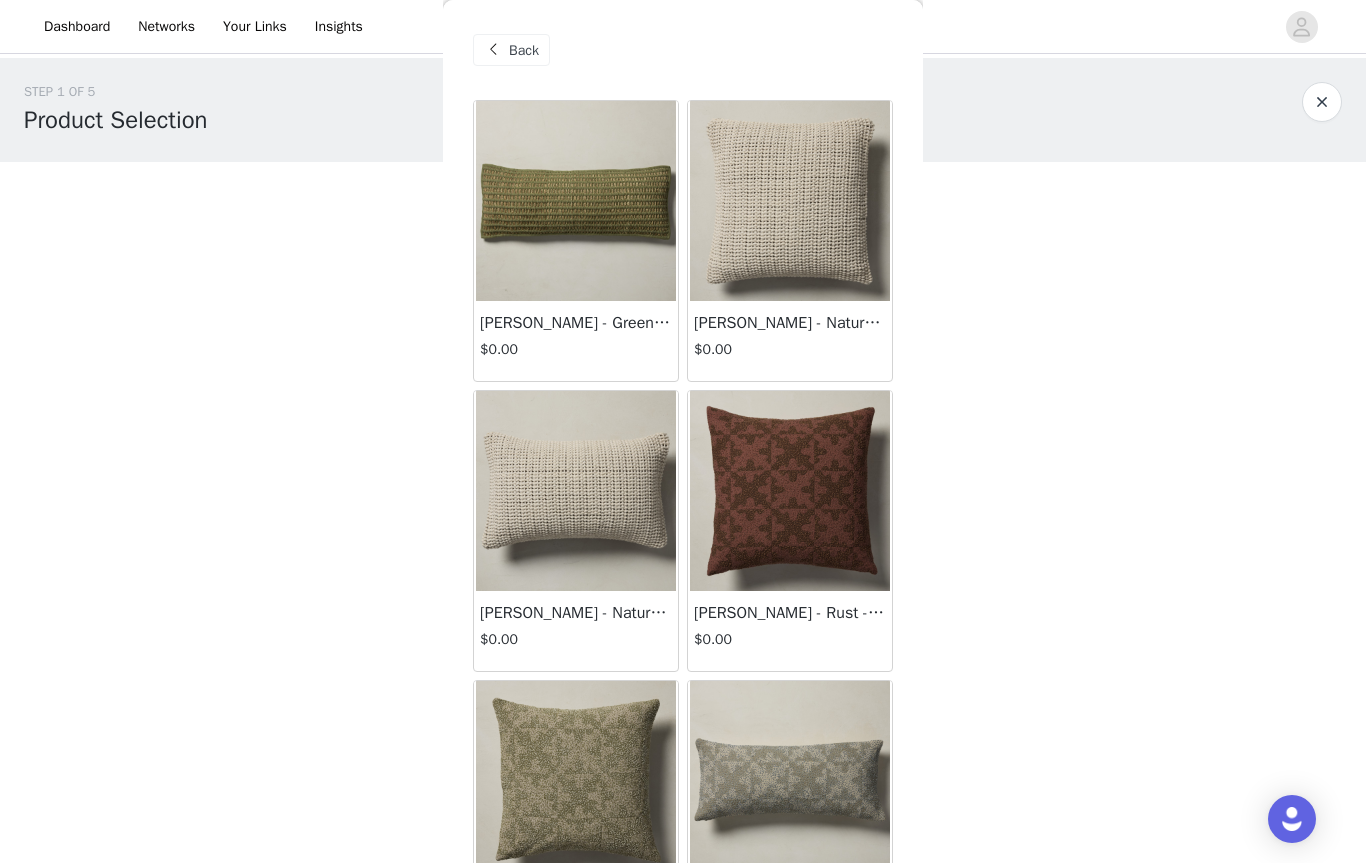 scroll, scrollTop: 0, scrollLeft: 0, axis: both 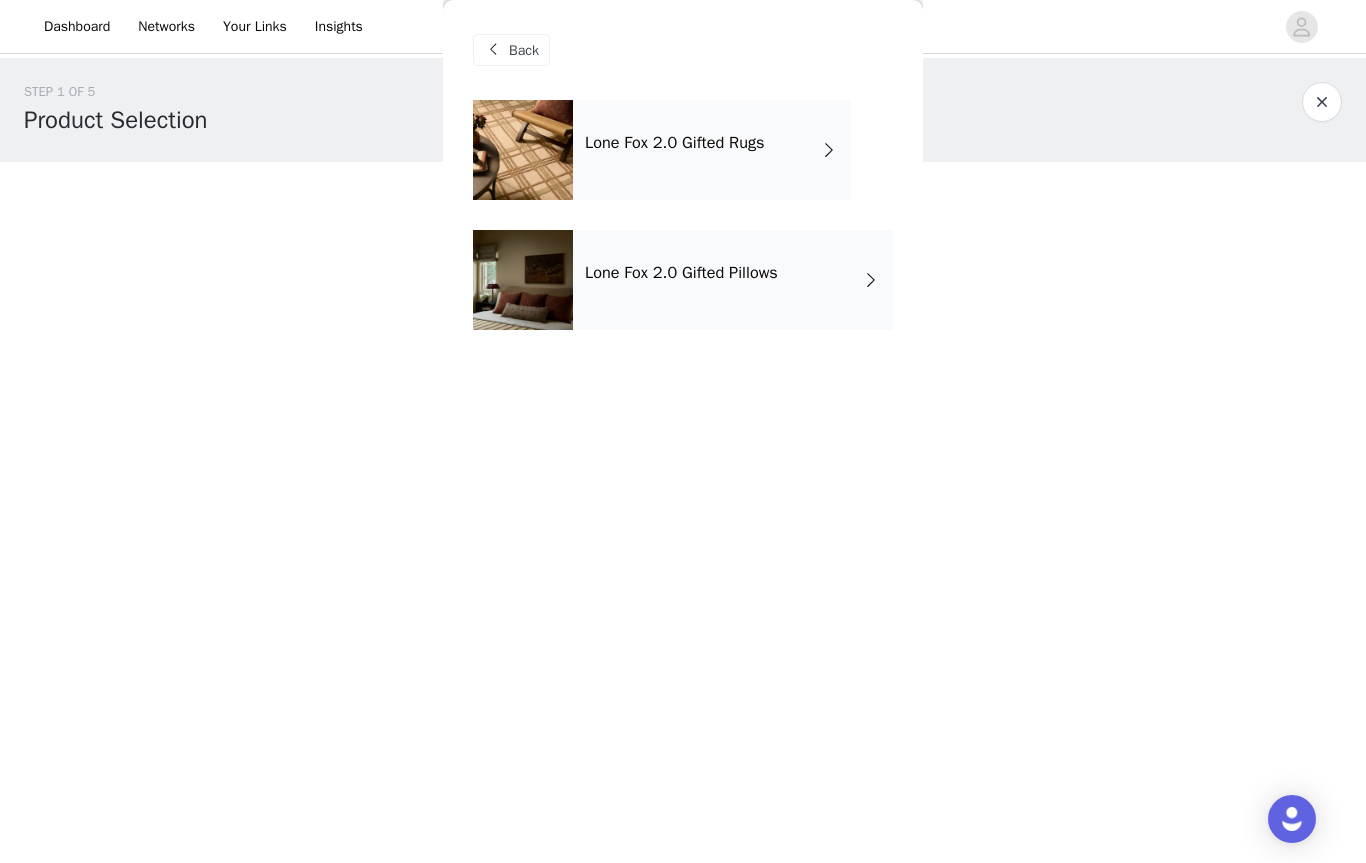 click on "Lone Fox 2.0 Gifted Rugs" at bounding box center [712, 150] 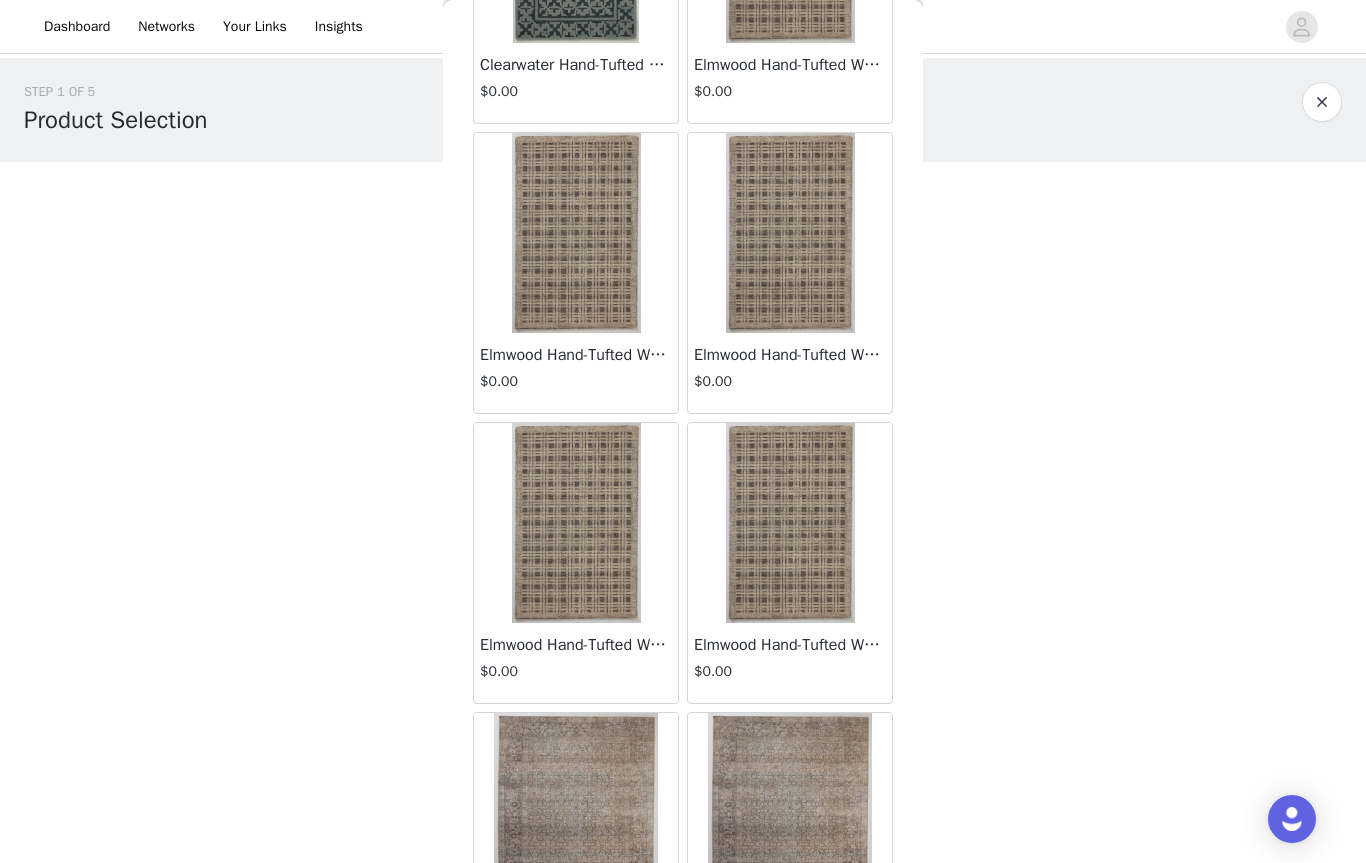 scroll, scrollTop: 1135, scrollLeft: 0, axis: vertical 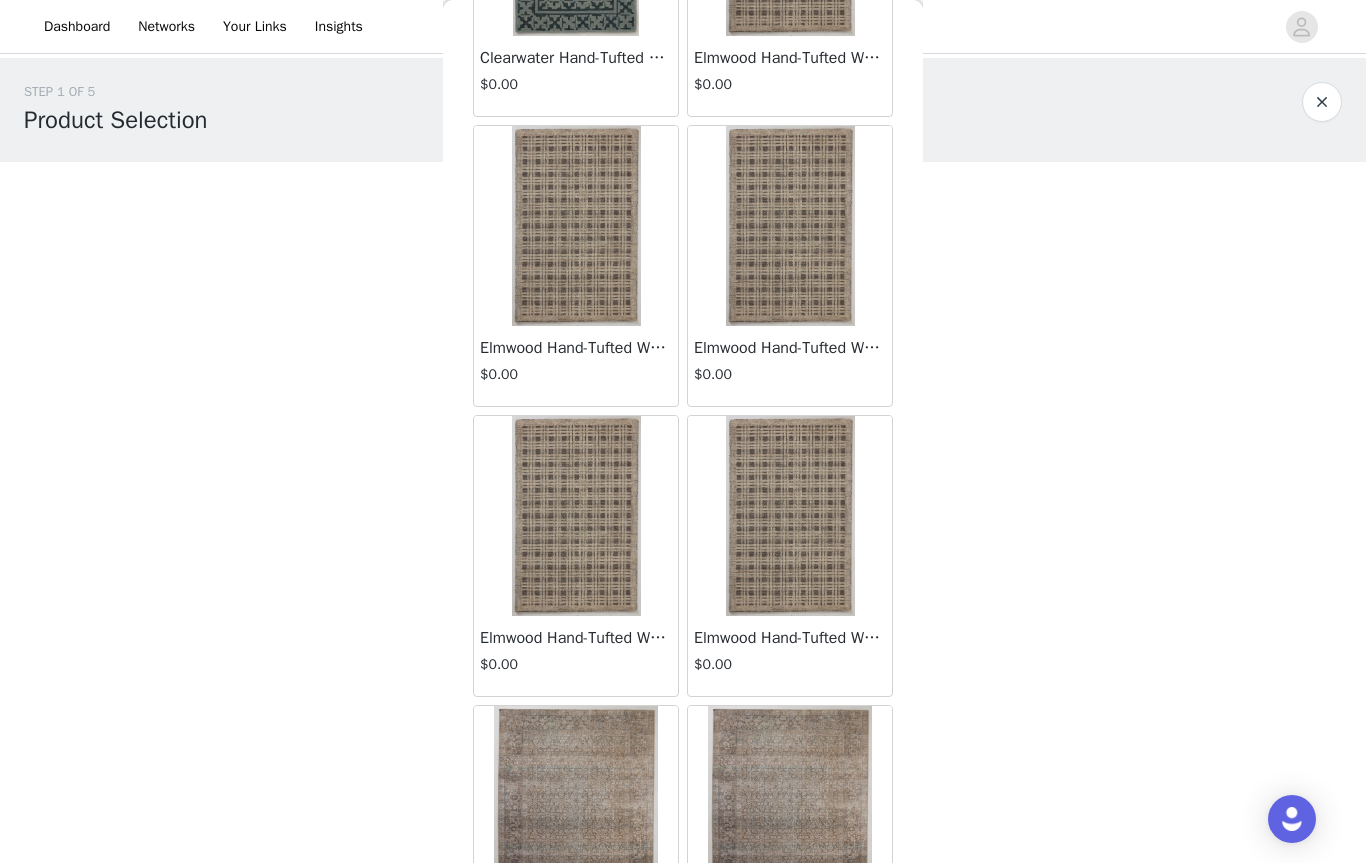 click at bounding box center [790, 516] 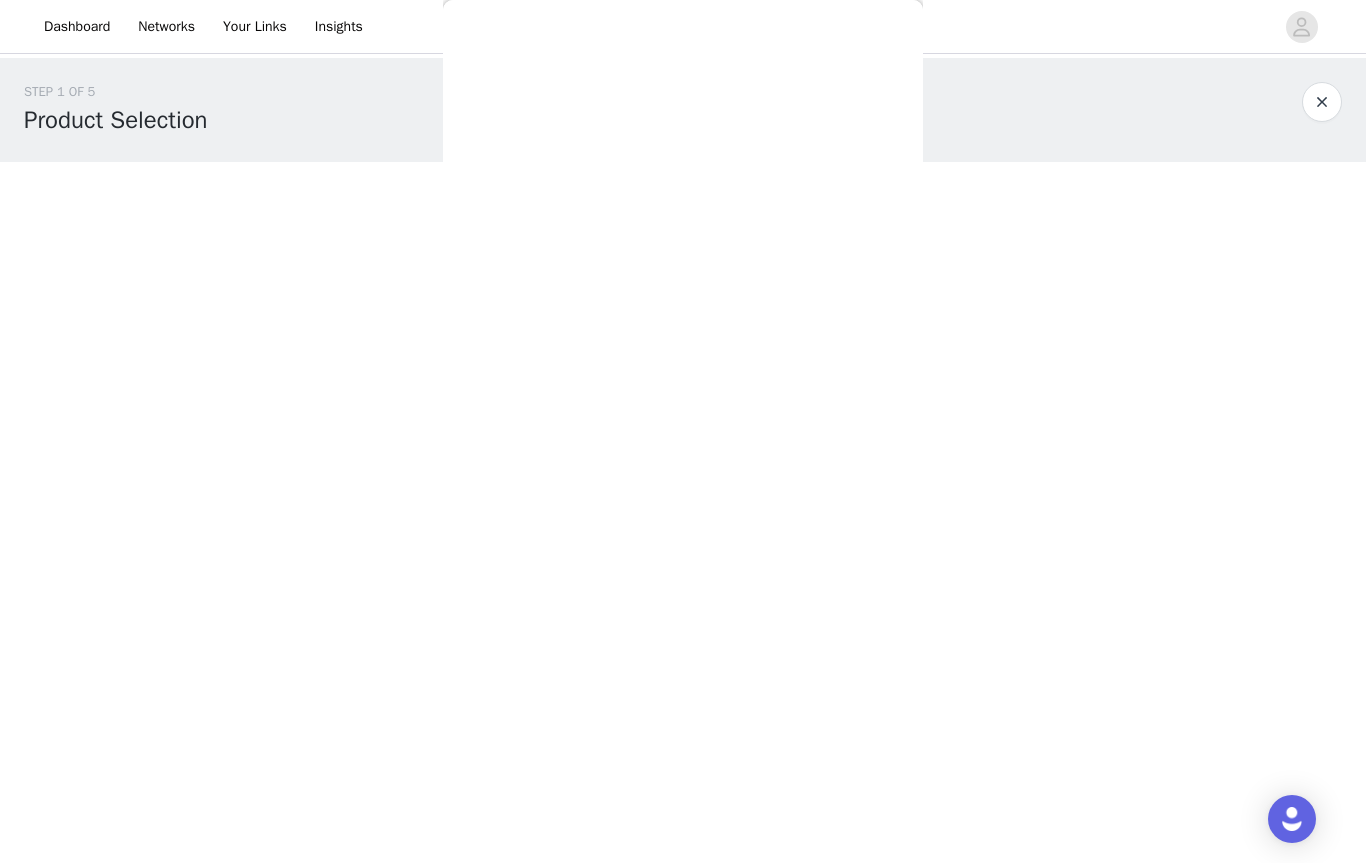 scroll, scrollTop: 0, scrollLeft: 0, axis: both 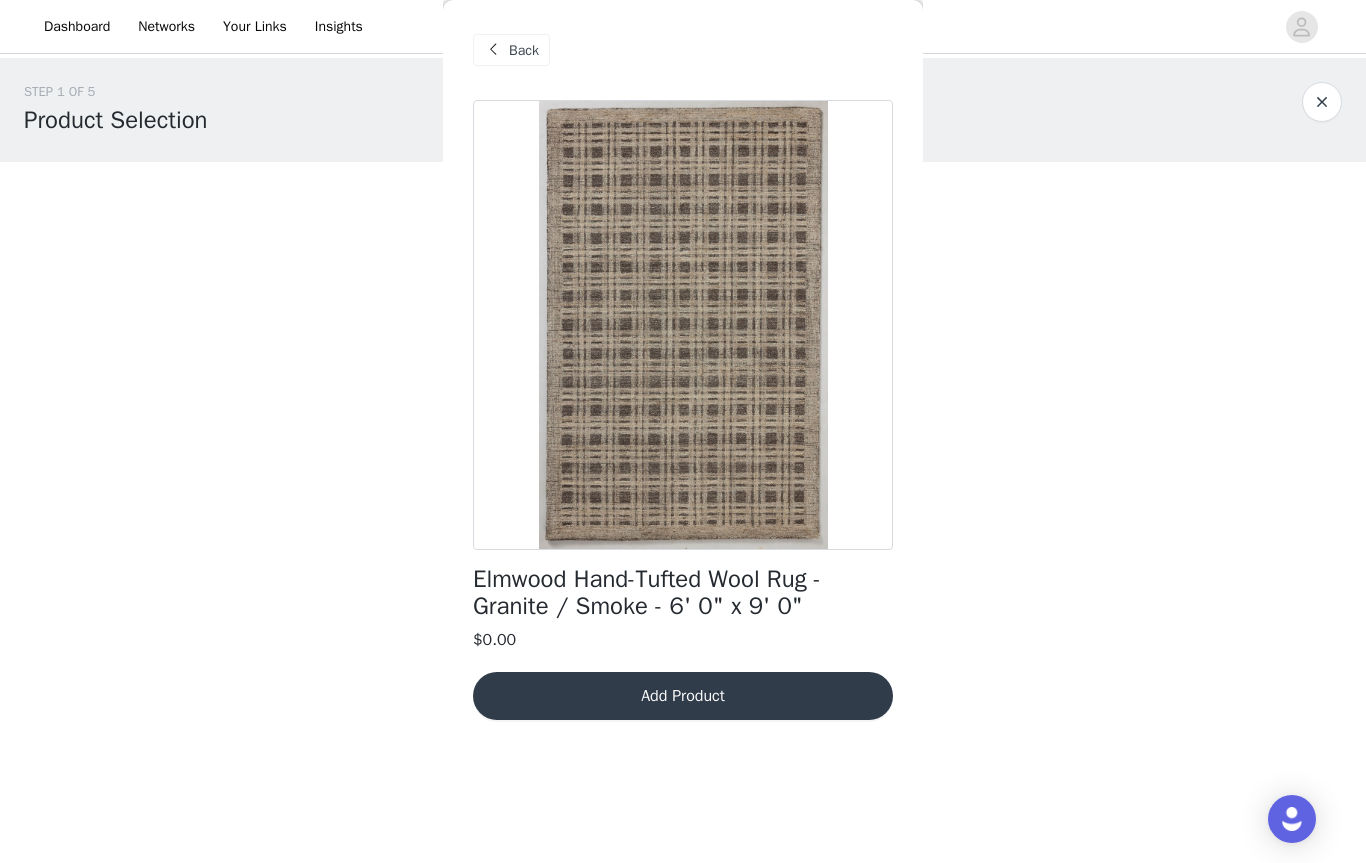 click at bounding box center [683, 325] 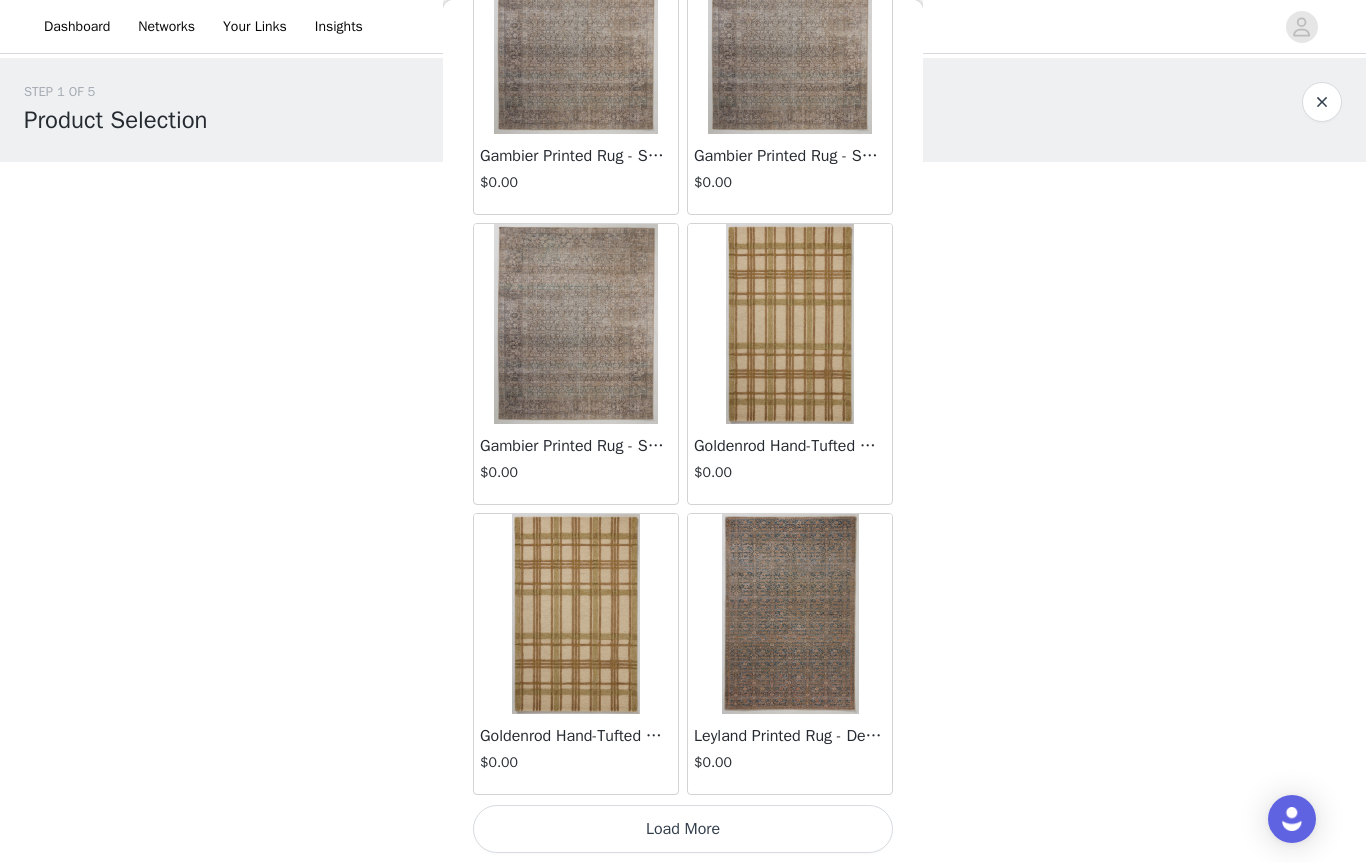click on "Load More" at bounding box center (683, 829) 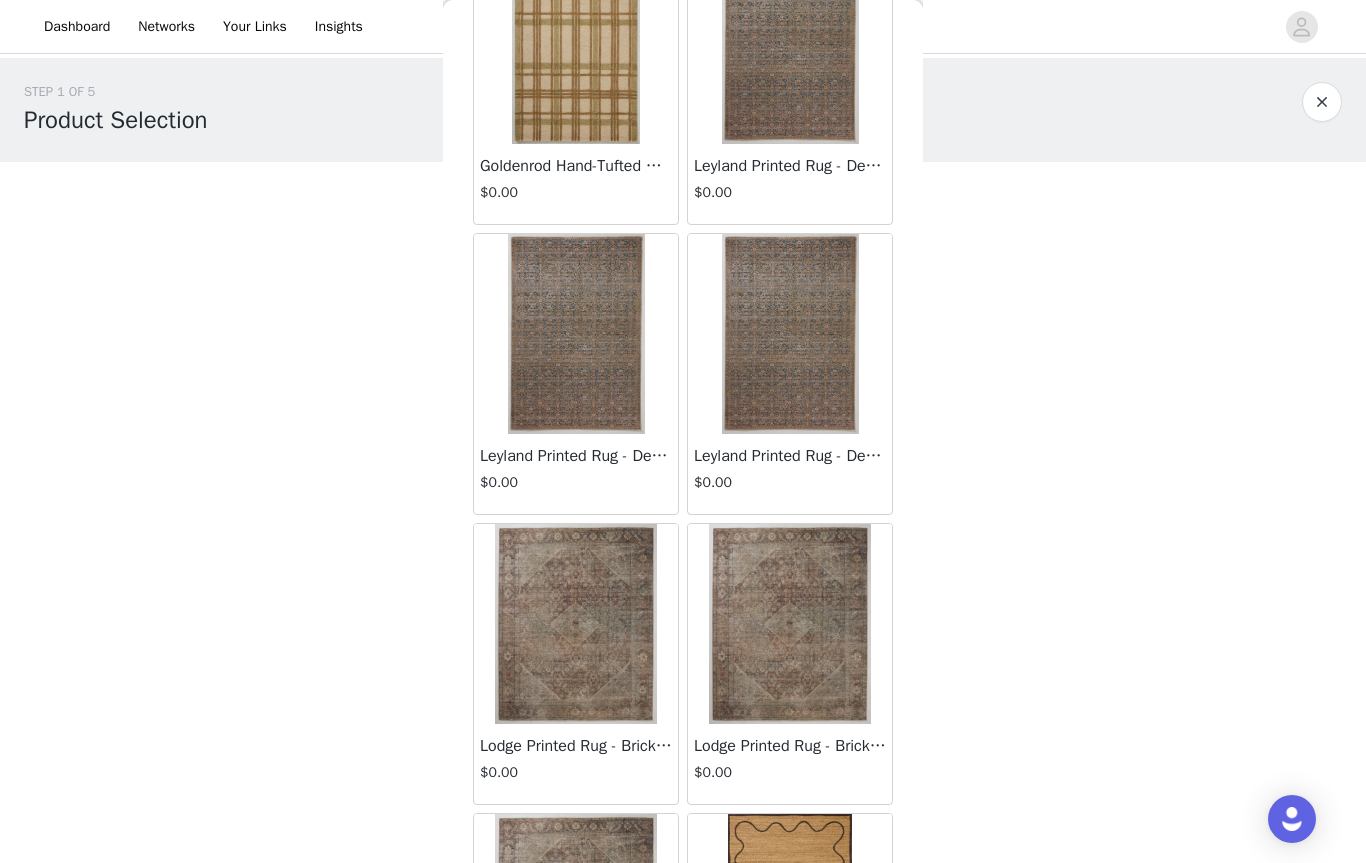 scroll, scrollTop: 2768, scrollLeft: 0, axis: vertical 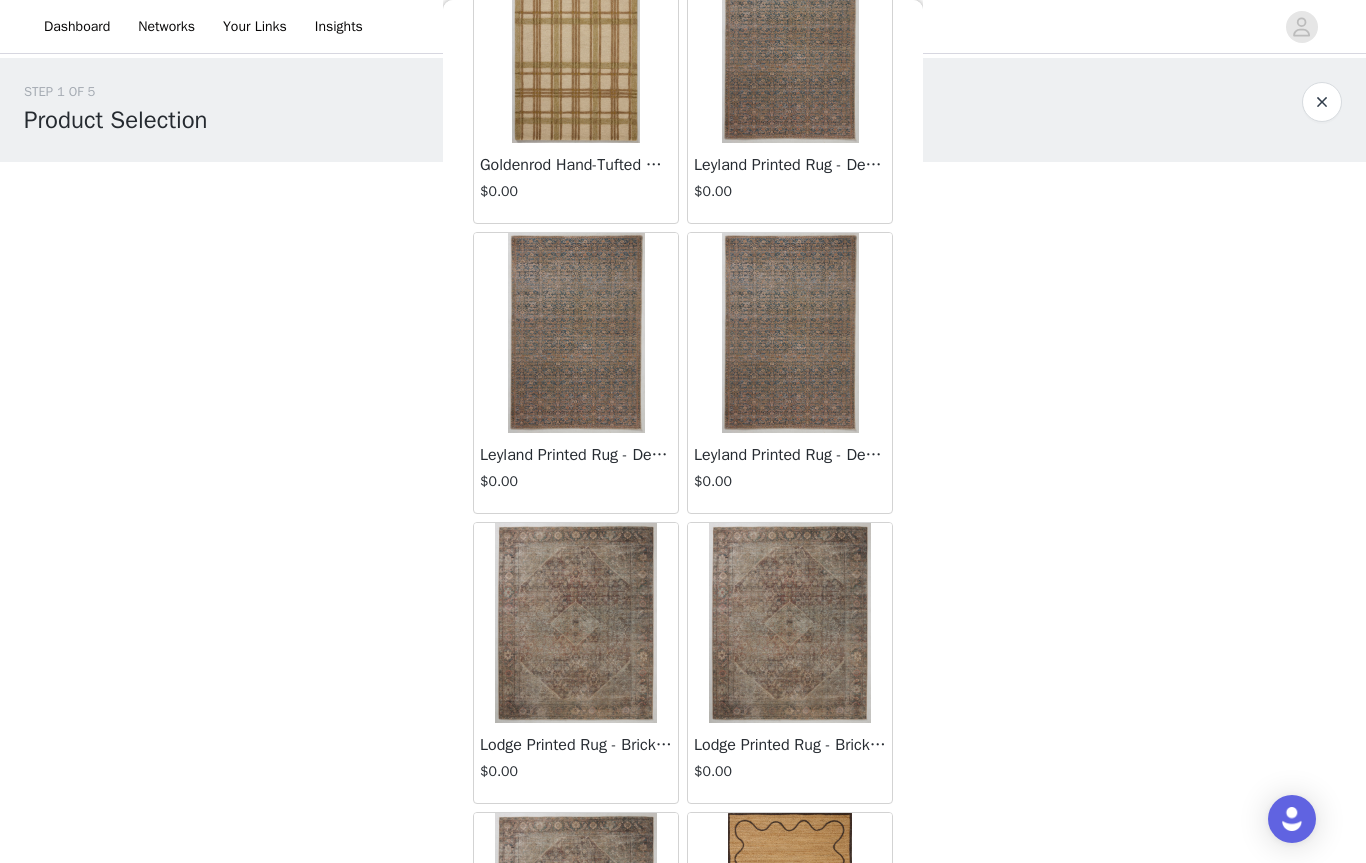 click at bounding box center (790, 623) 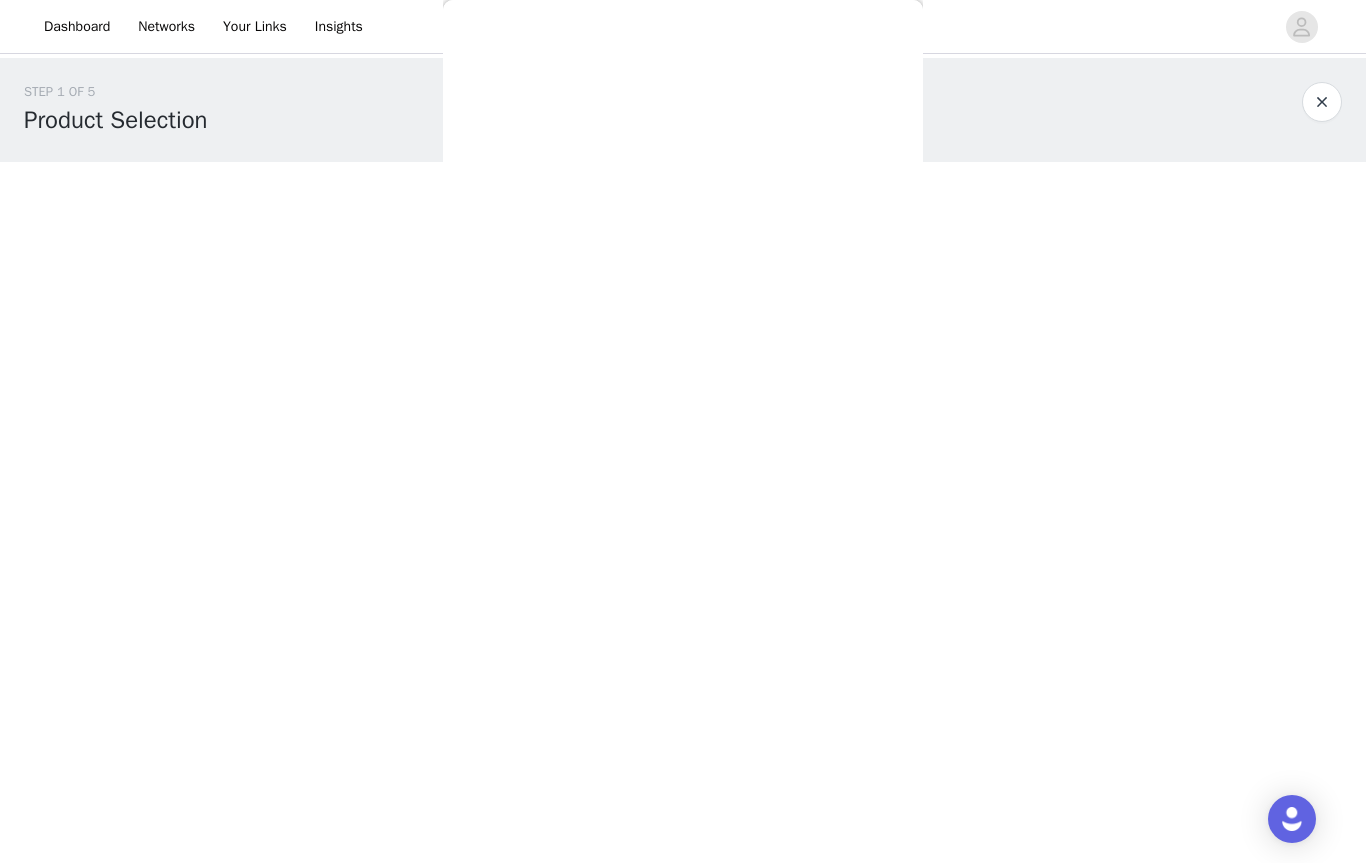 scroll, scrollTop: 0, scrollLeft: 0, axis: both 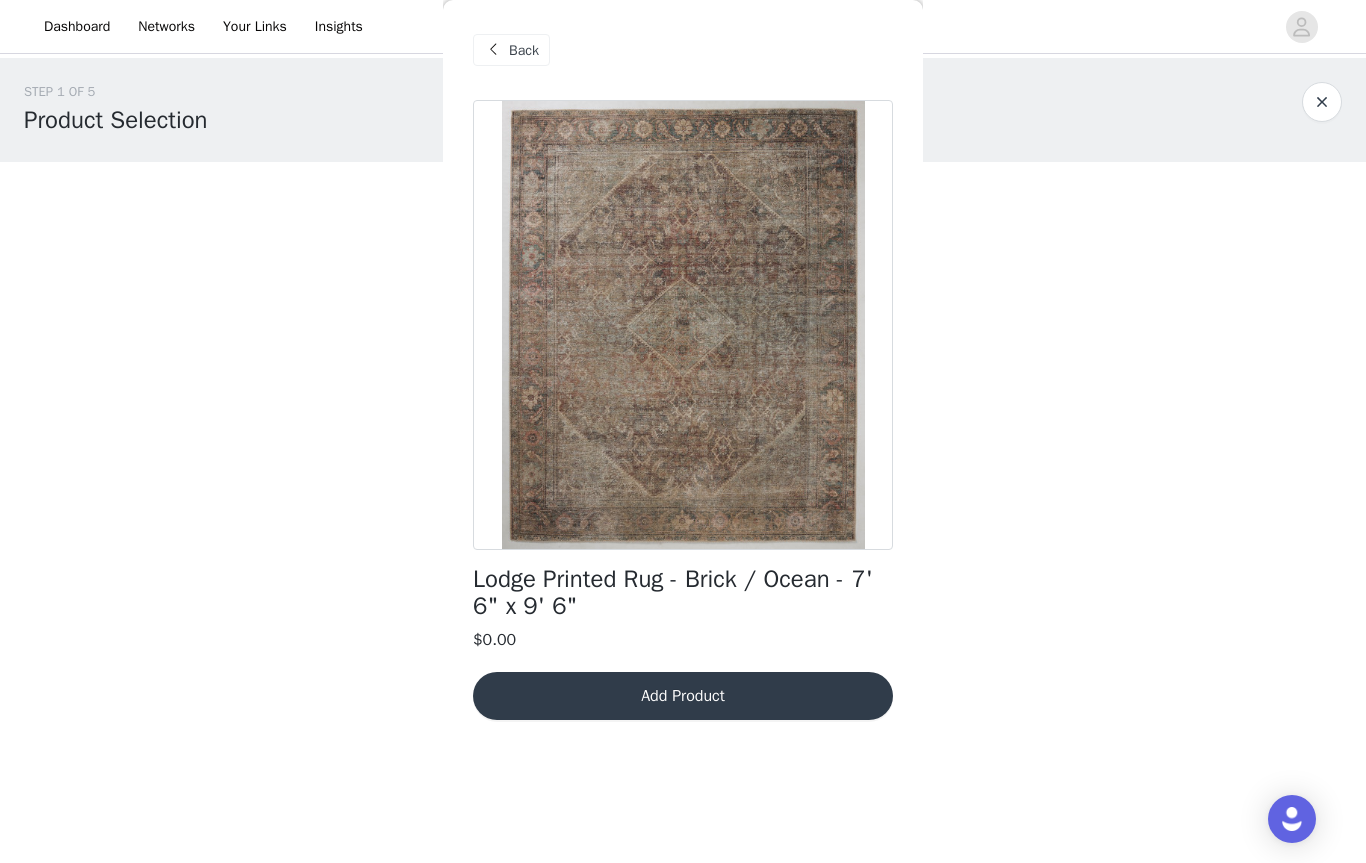 click on "Back" at bounding box center (511, 50) 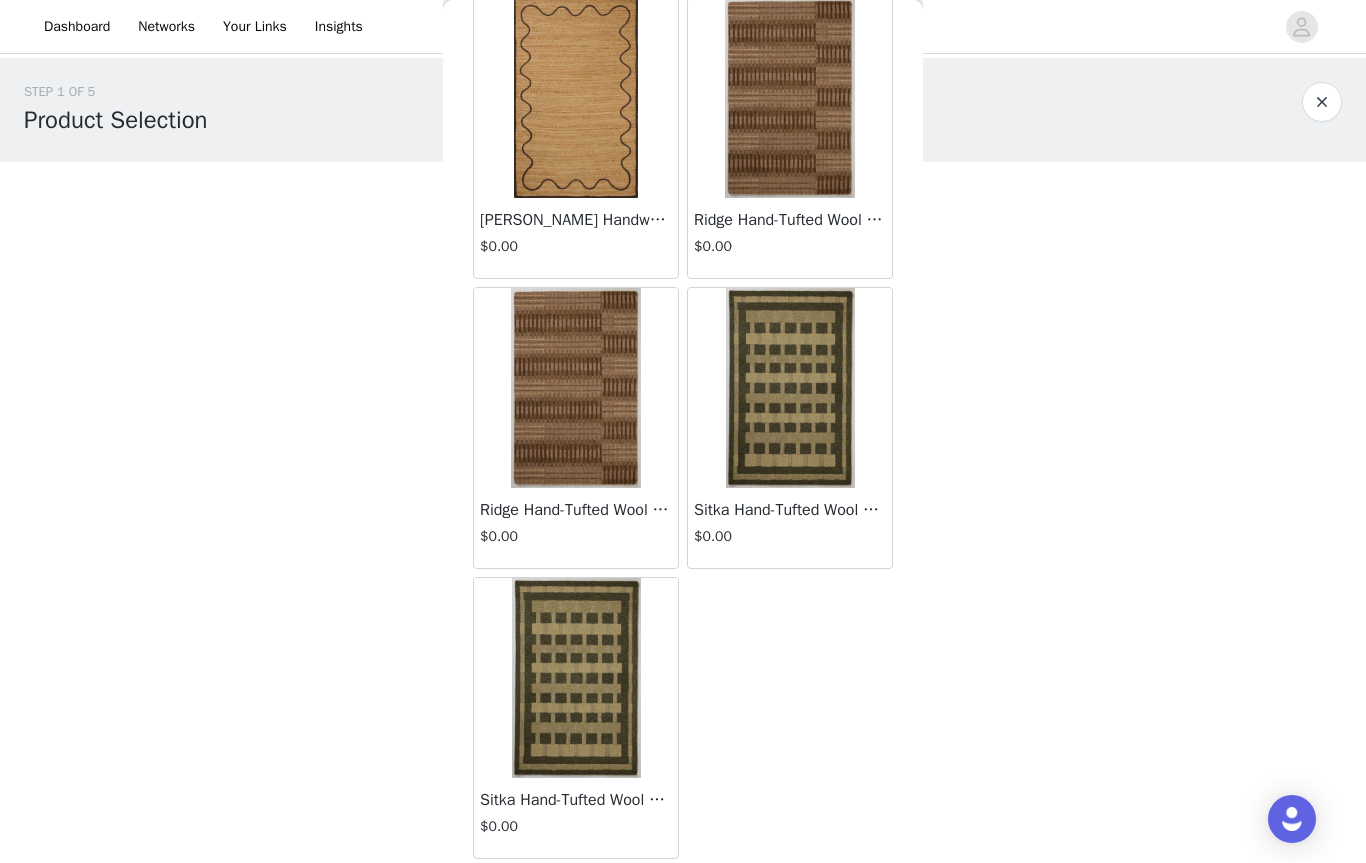 scroll, scrollTop: 3873, scrollLeft: 0, axis: vertical 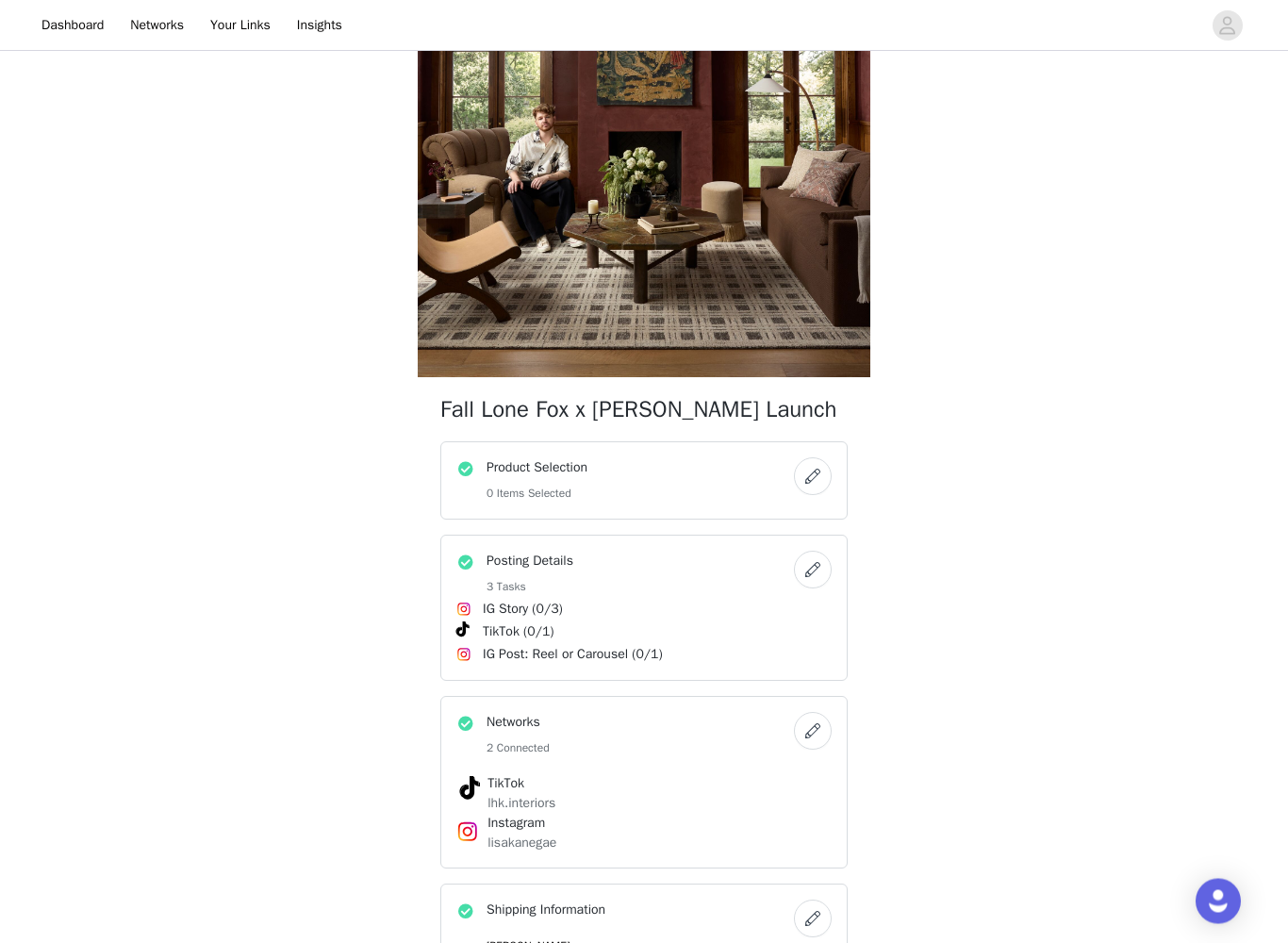 click on "Product Selection   0 Items Selected" at bounding box center (625, 481) 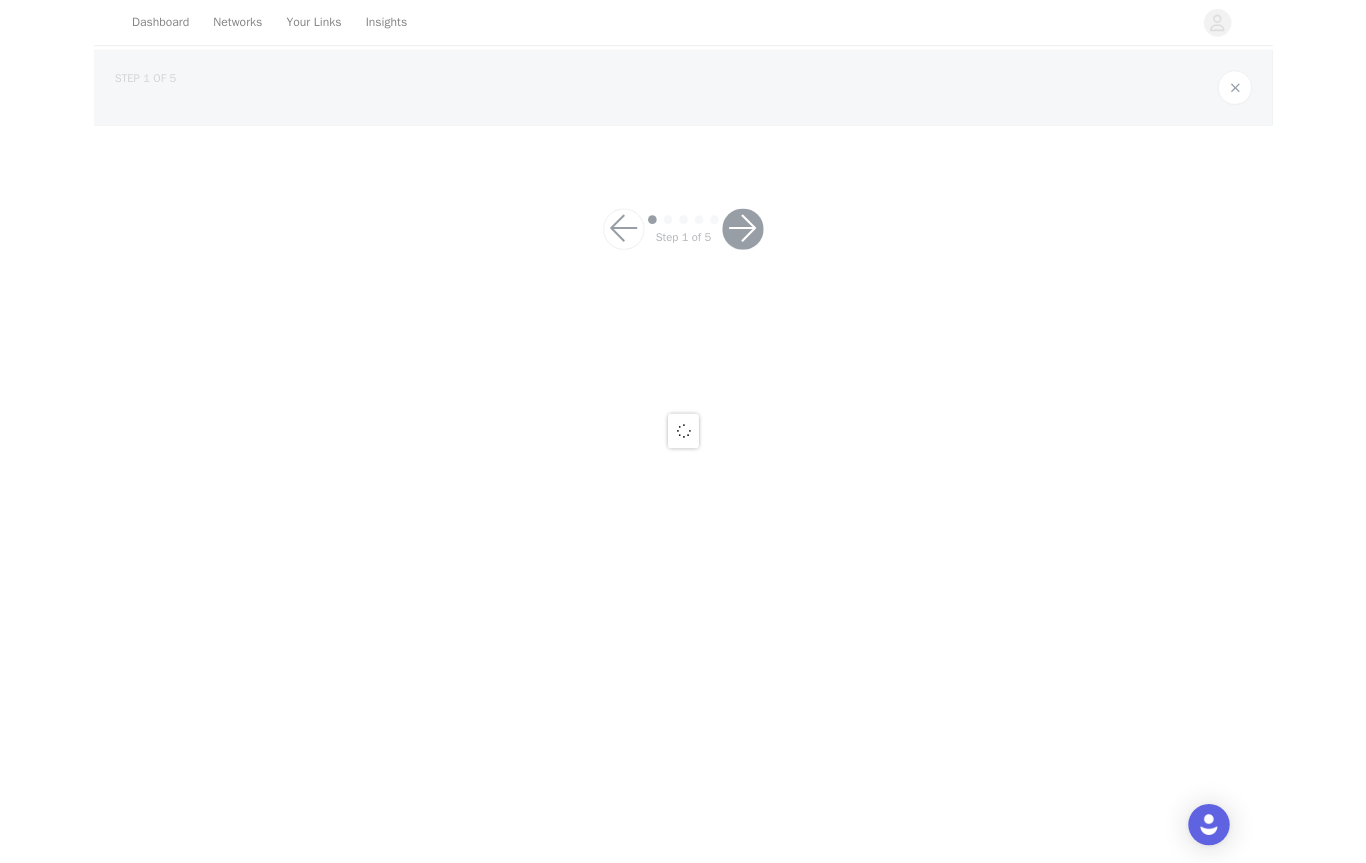 scroll, scrollTop: 0, scrollLeft: 0, axis: both 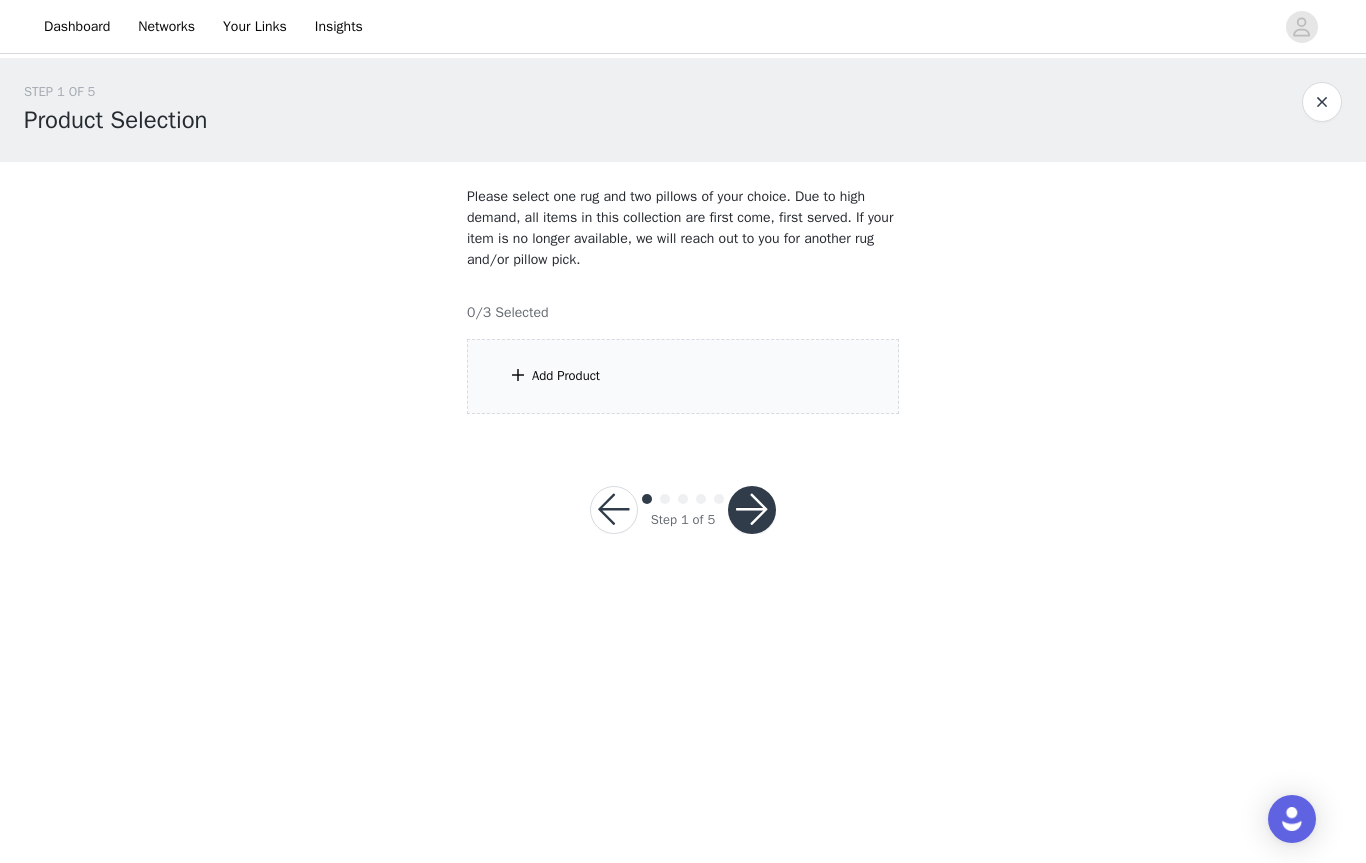 click on "Add Product" at bounding box center (683, 376) 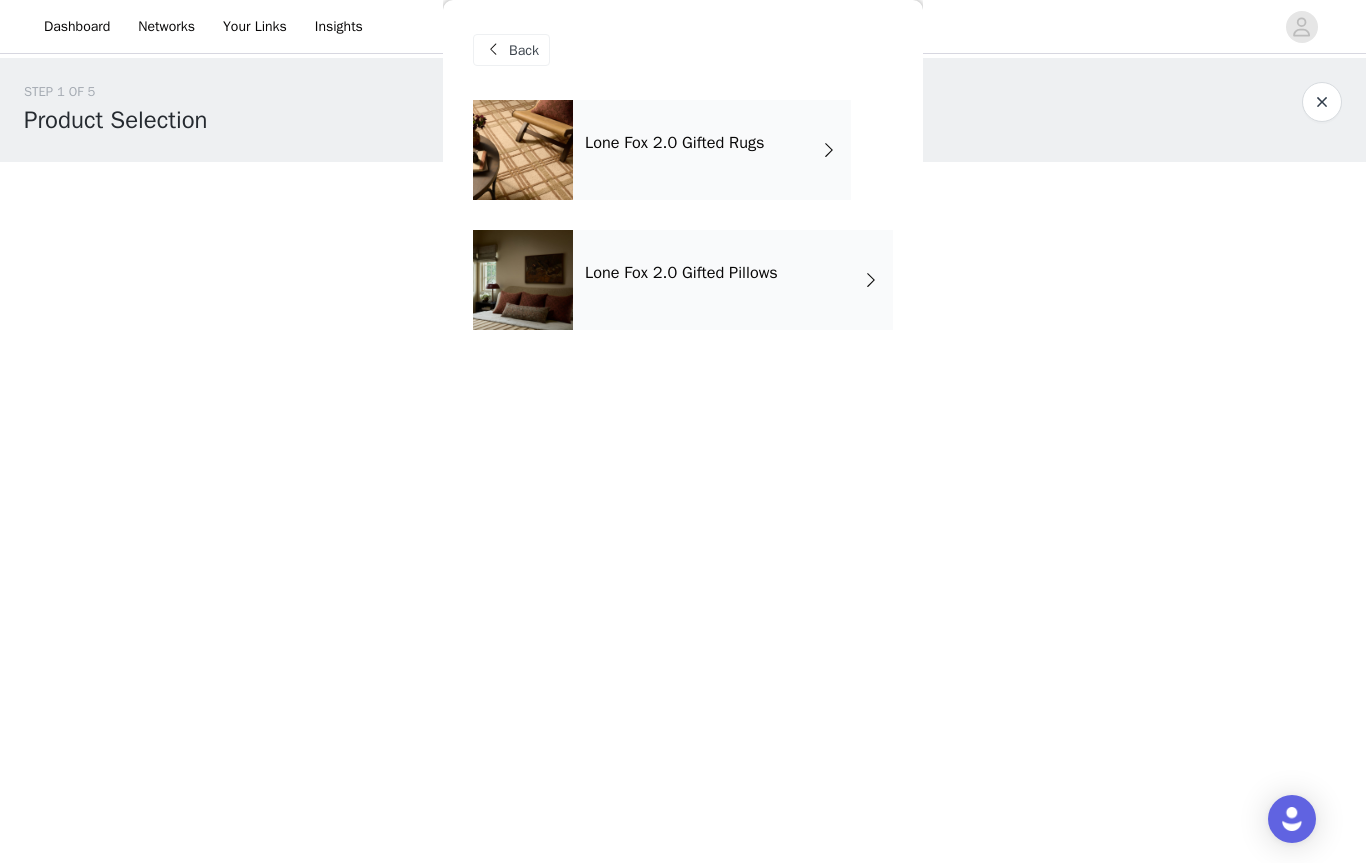 click on "Lone Fox 2.0 Gifted Pillows" at bounding box center (733, 280) 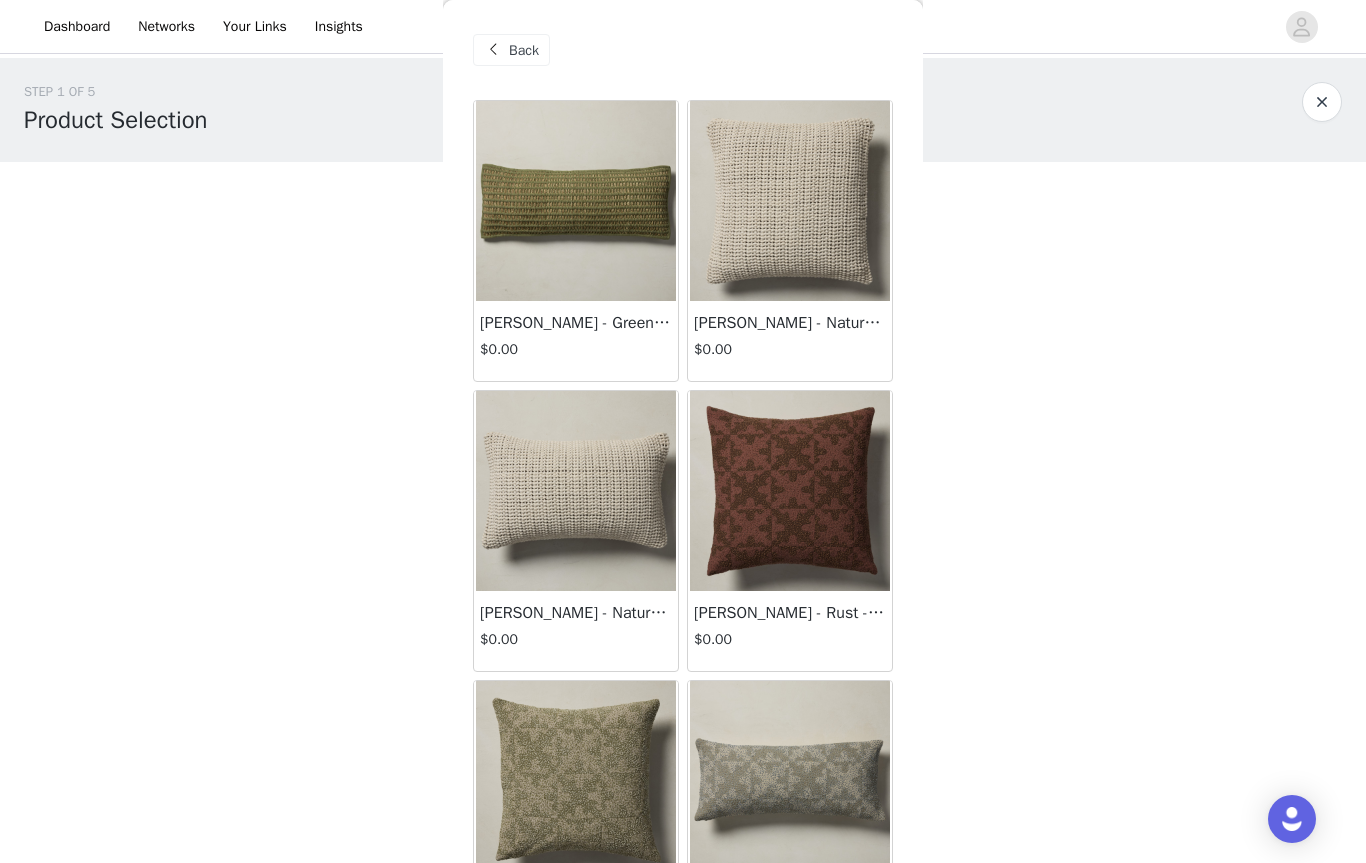scroll, scrollTop: 0, scrollLeft: 0, axis: both 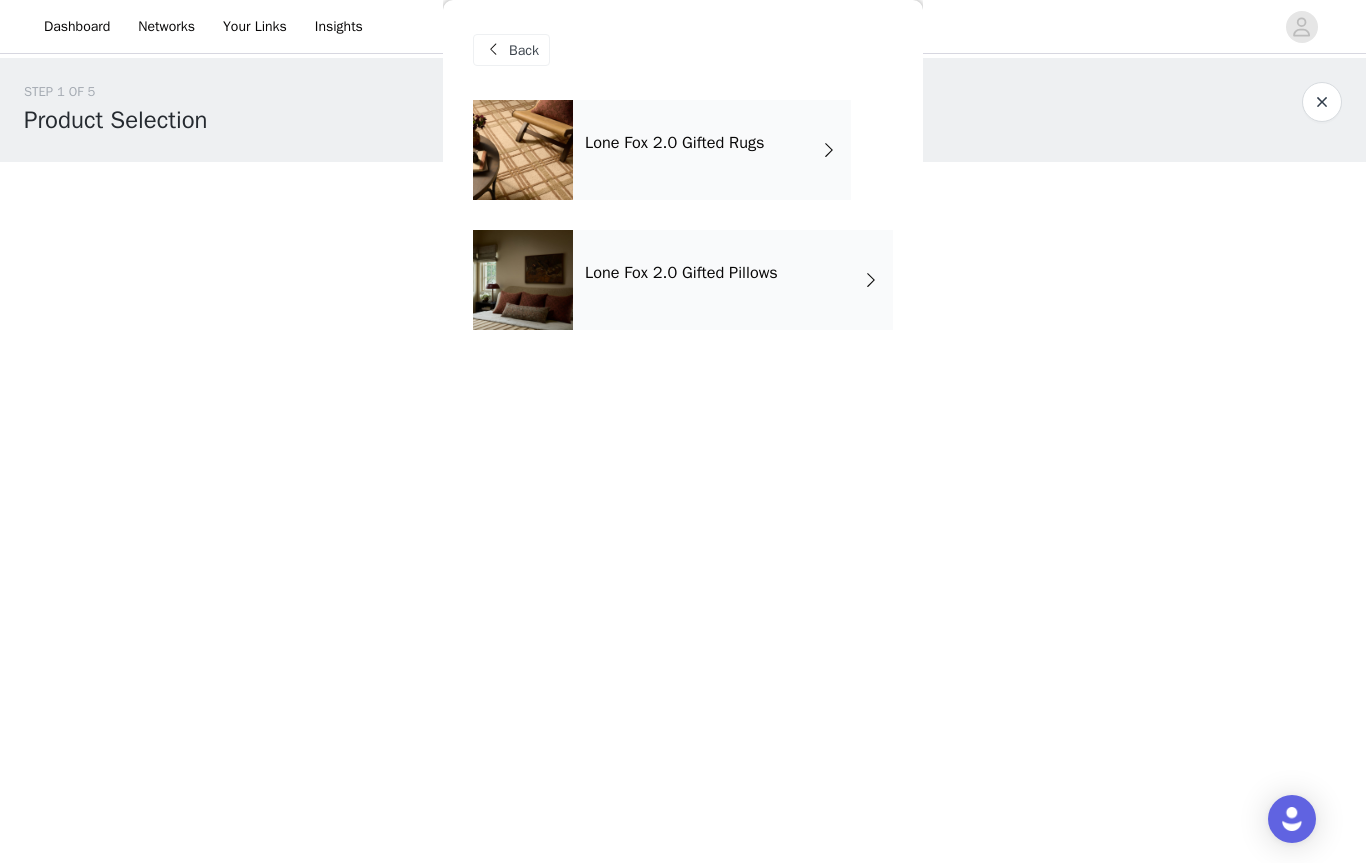 click on "Lone Fox 2.0 Gifted Rugs" at bounding box center [712, 150] 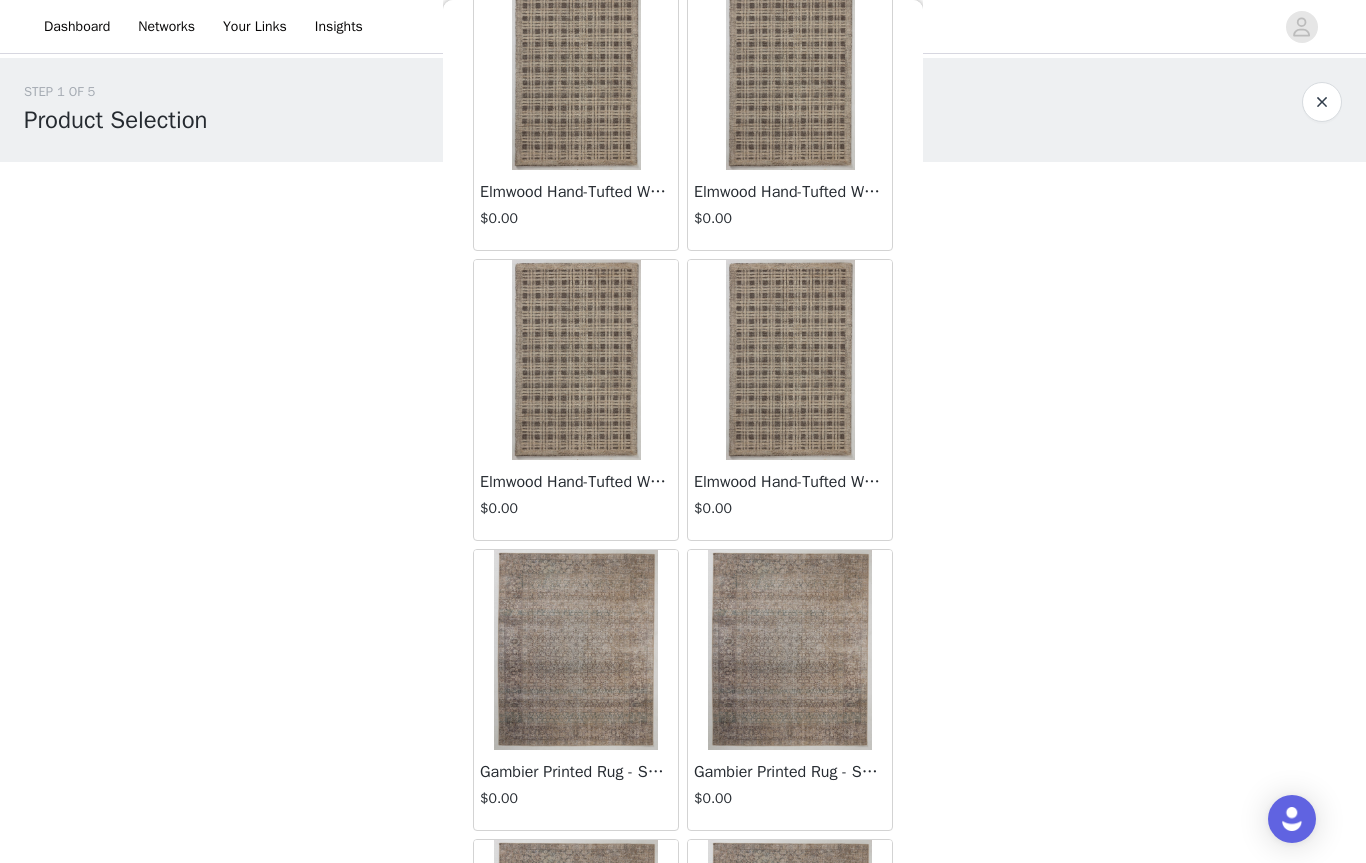 scroll, scrollTop: 1307, scrollLeft: 0, axis: vertical 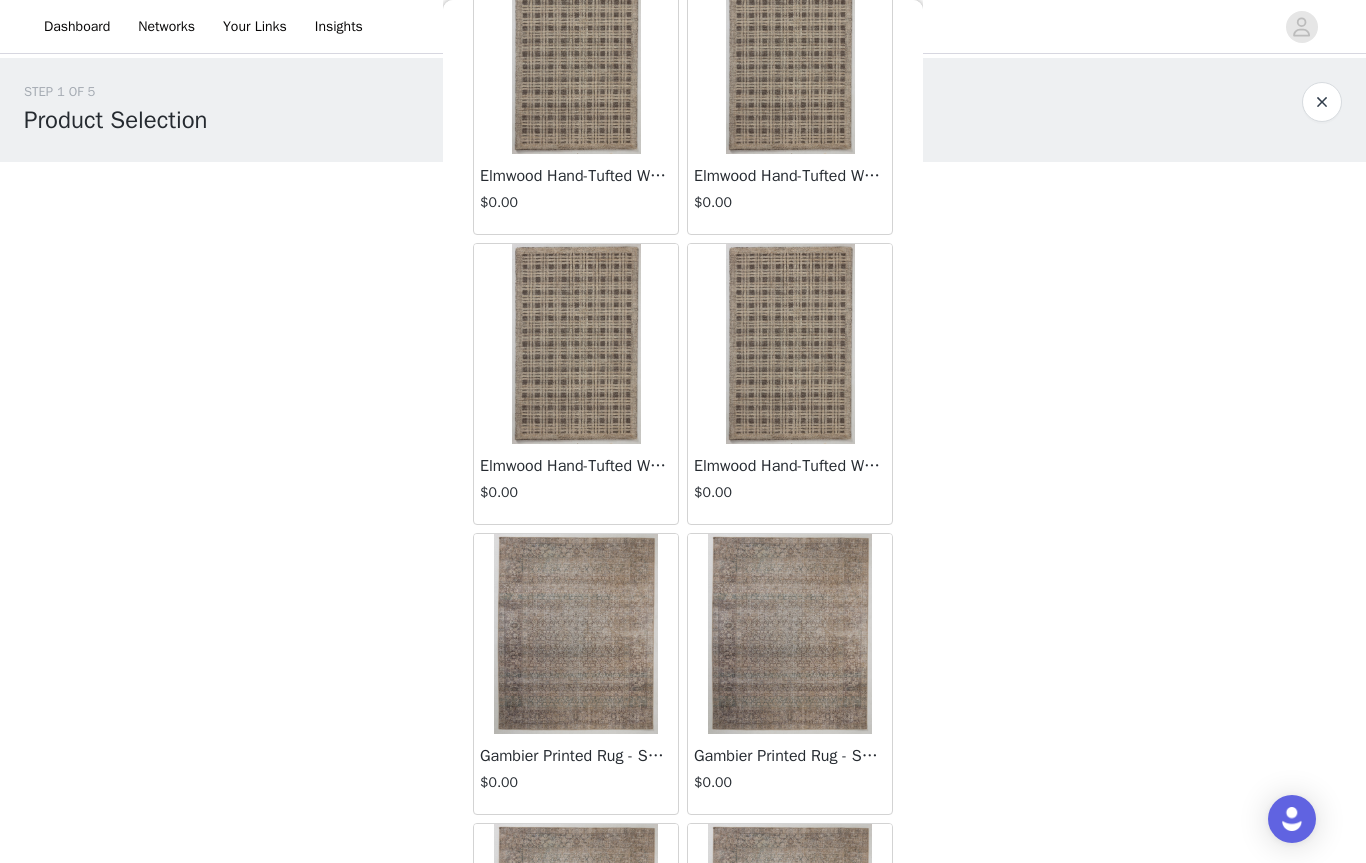 click at bounding box center [575, 634] 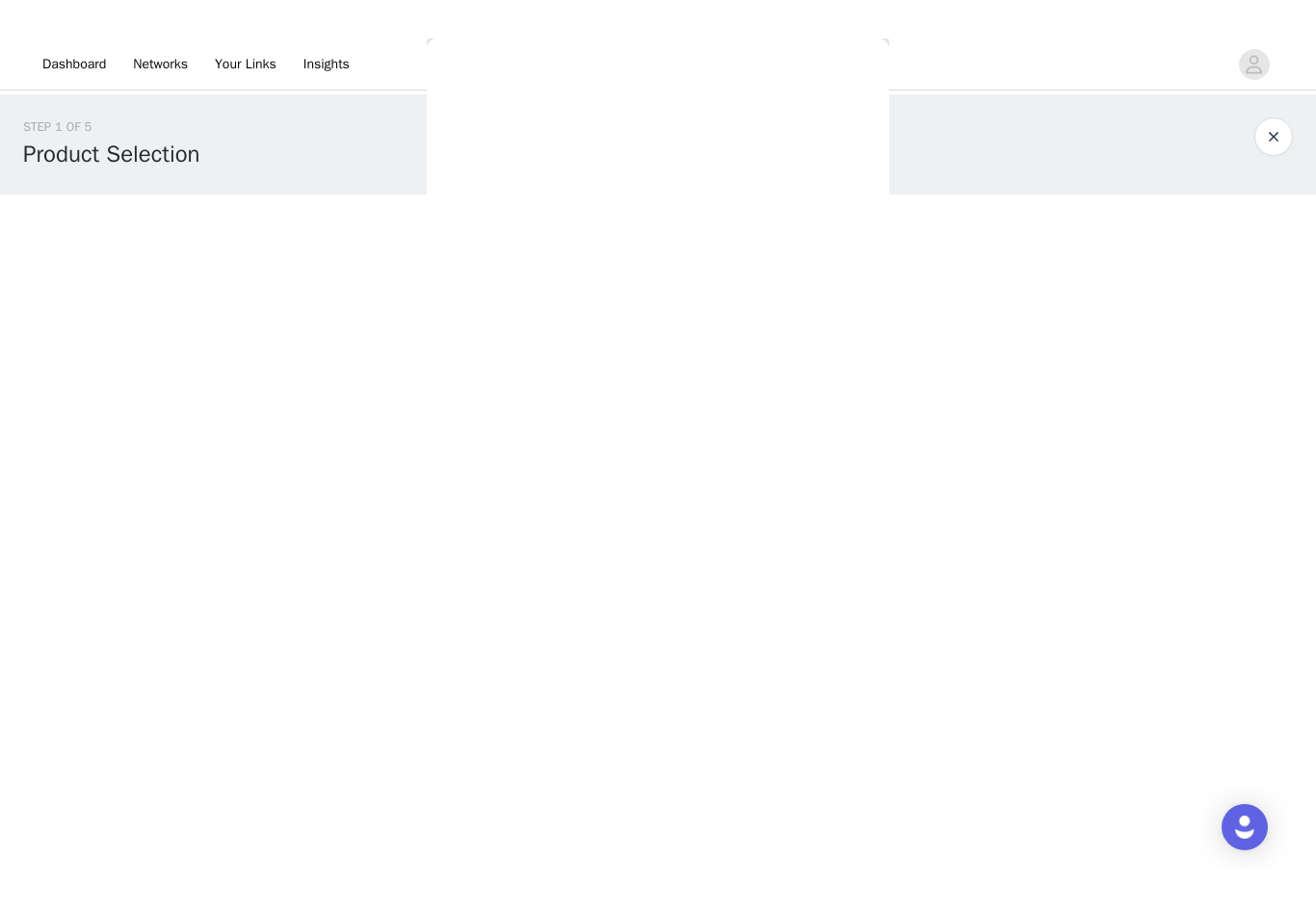 scroll, scrollTop: 0, scrollLeft: 0, axis: both 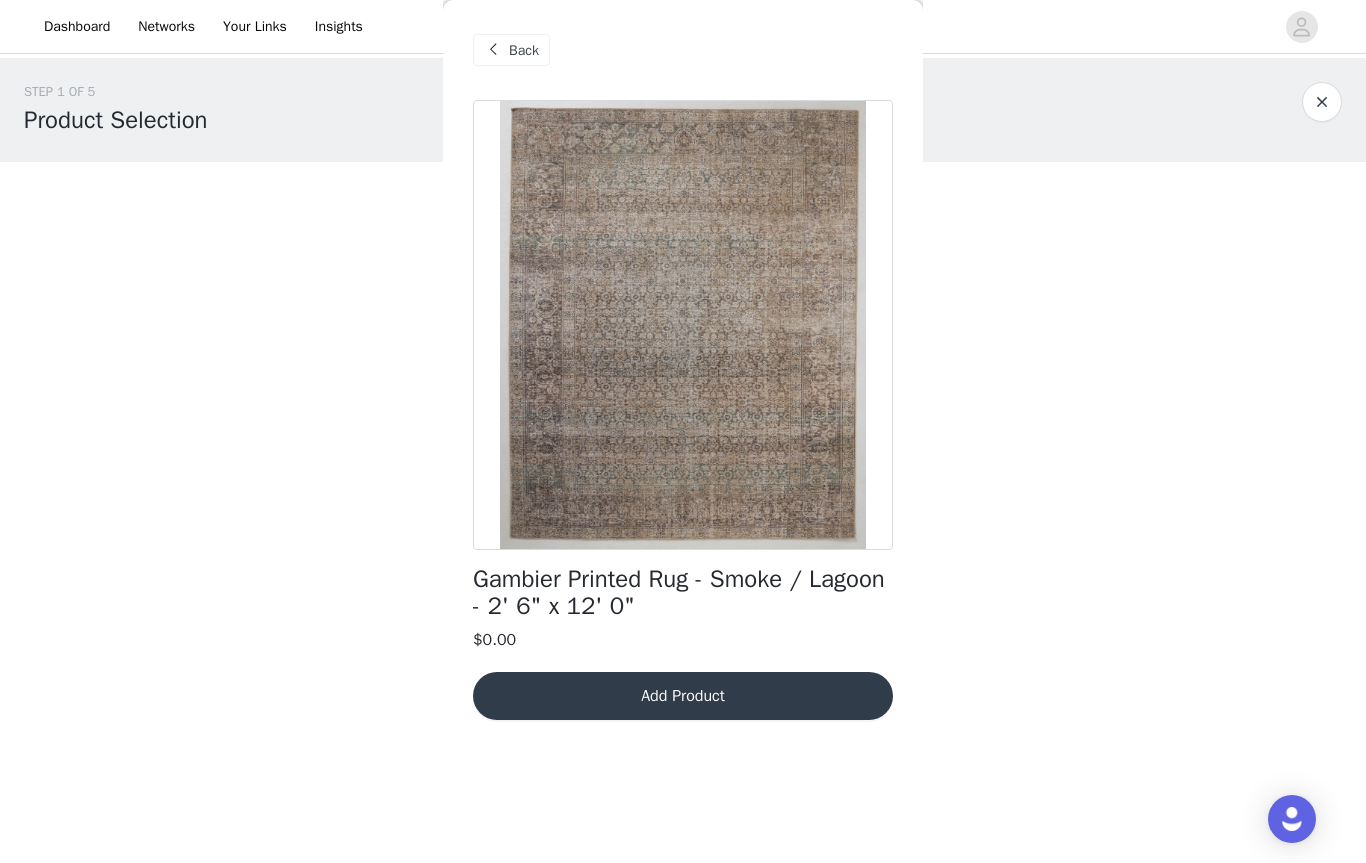 click on "Add Product" at bounding box center [683, 696] 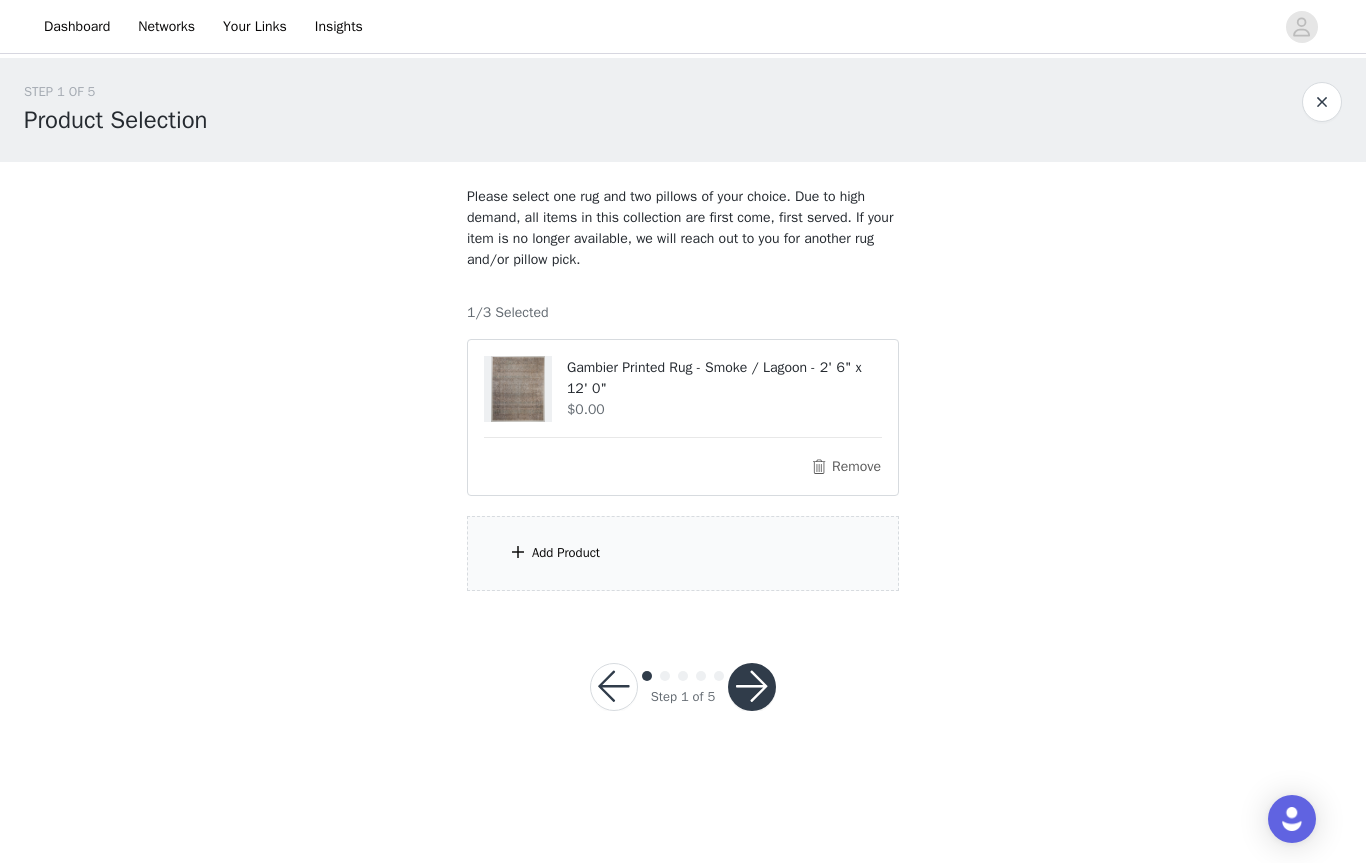 click at bounding box center [752, 687] 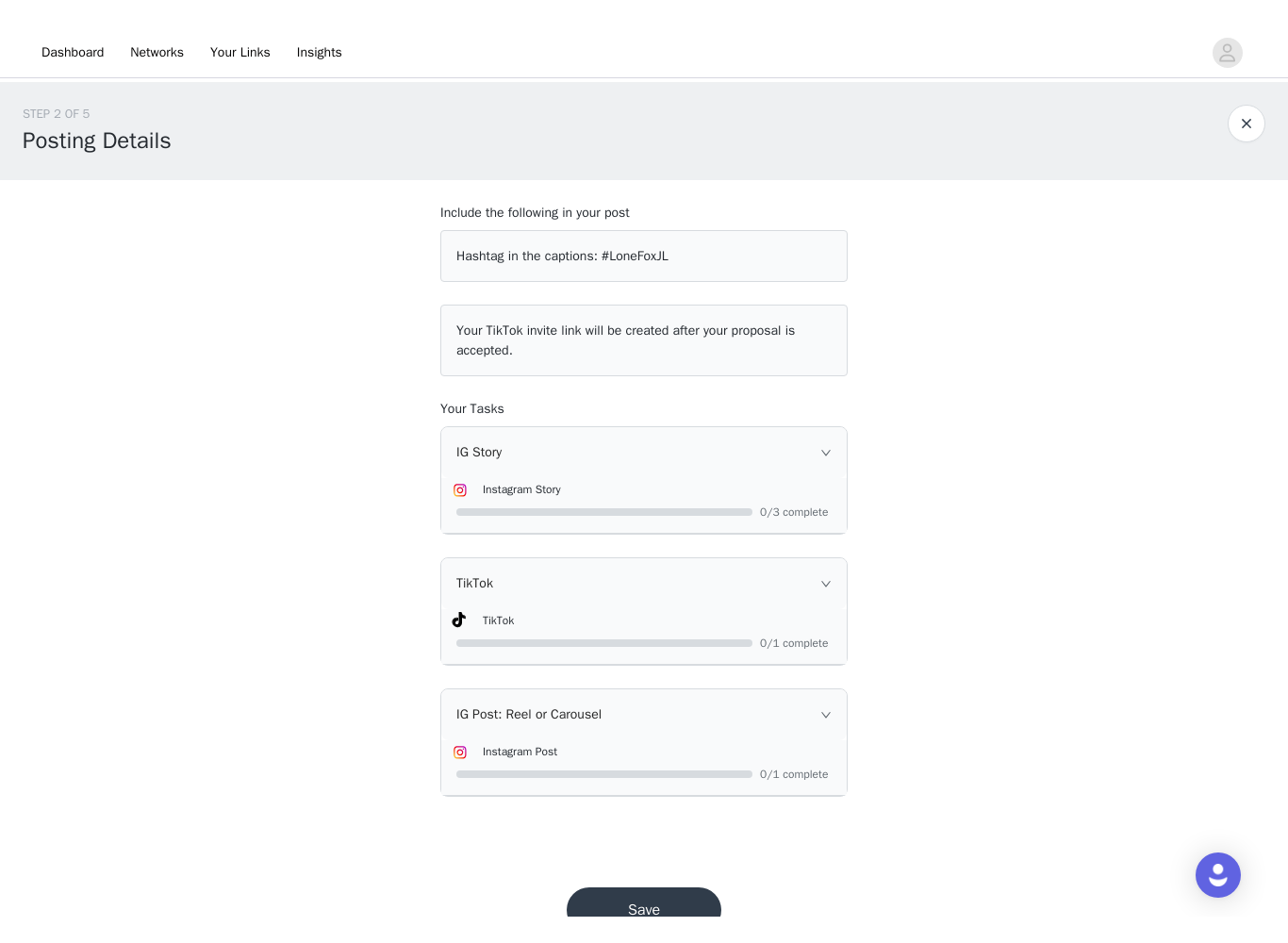scroll, scrollTop: 7, scrollLeft: 0, axis: vertical 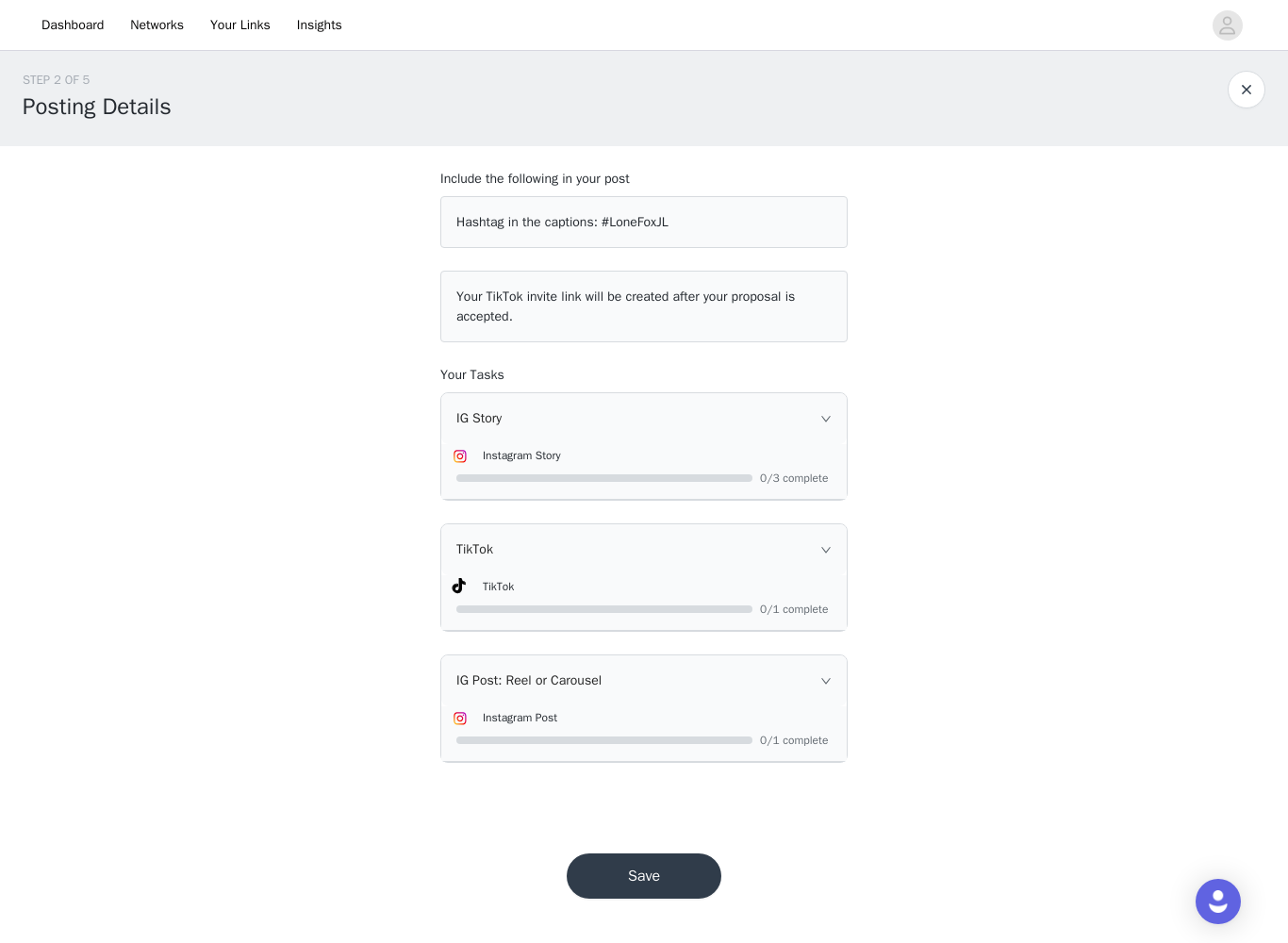 click on "Save" at bounding box center [644, 876] 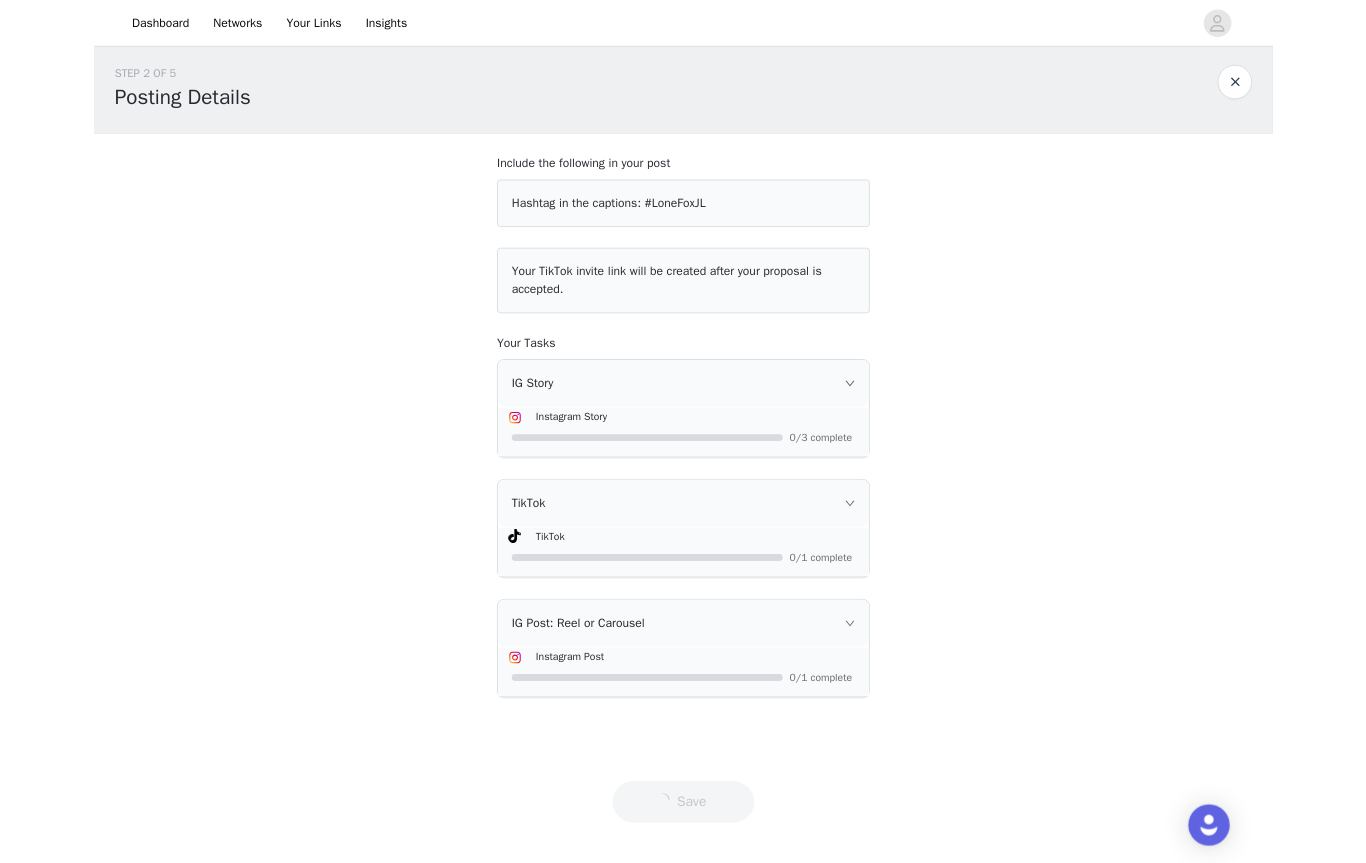 scroll, scrollTop: 0, scrollLeft: 0, axis: both 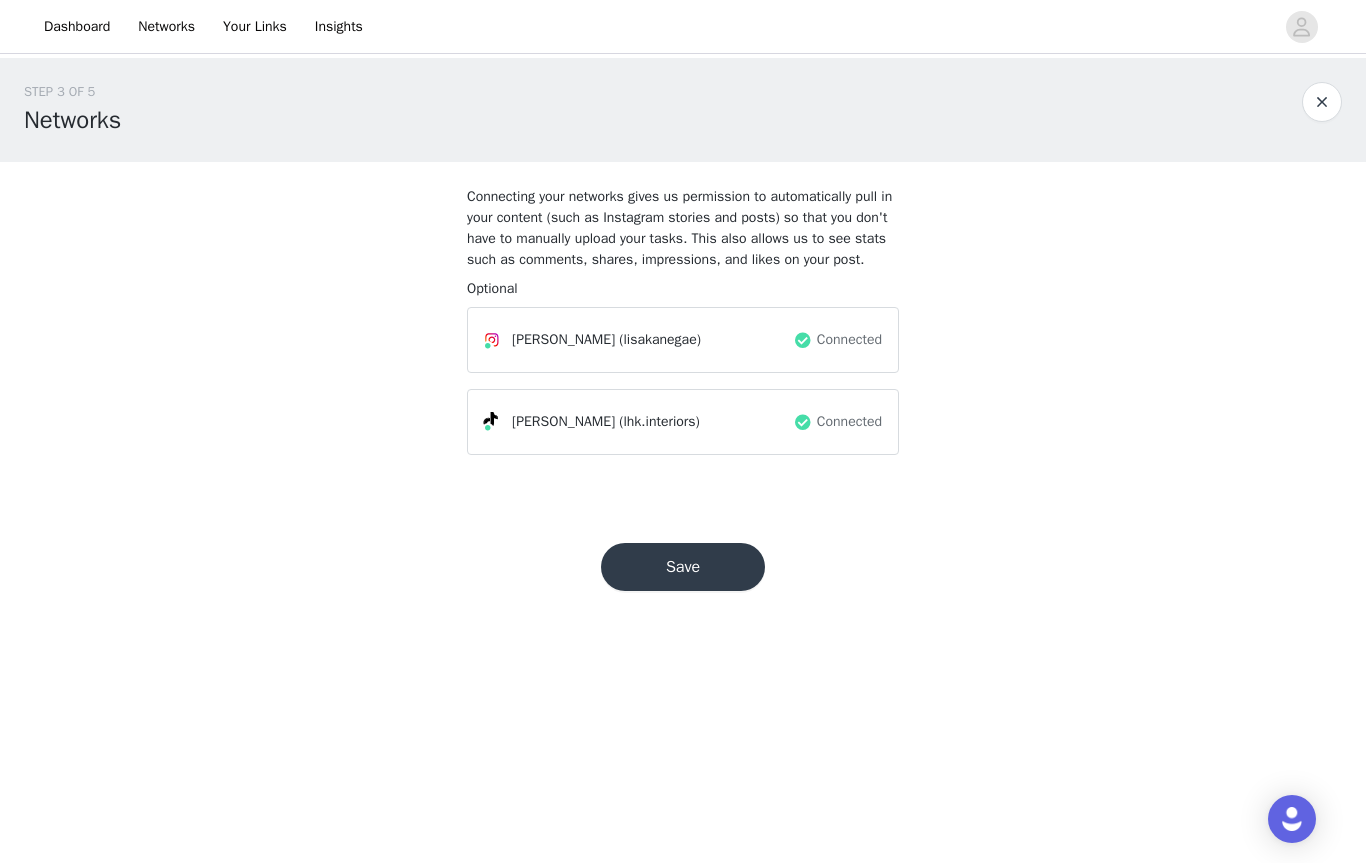 click on "Save" at bounding box center [683, 567] 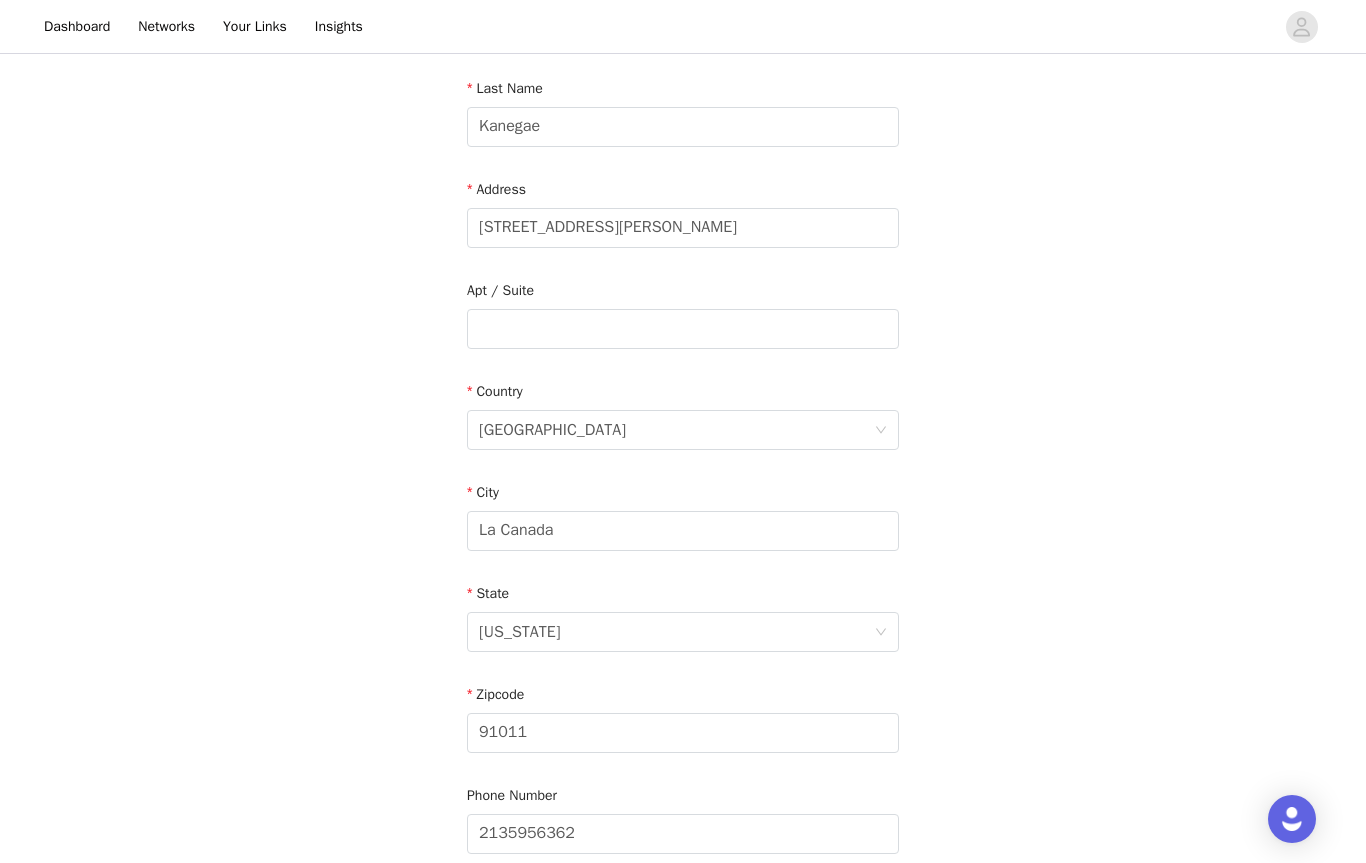 scroll, scrollTop: 500, scrollLeft: 0, axis: vertical 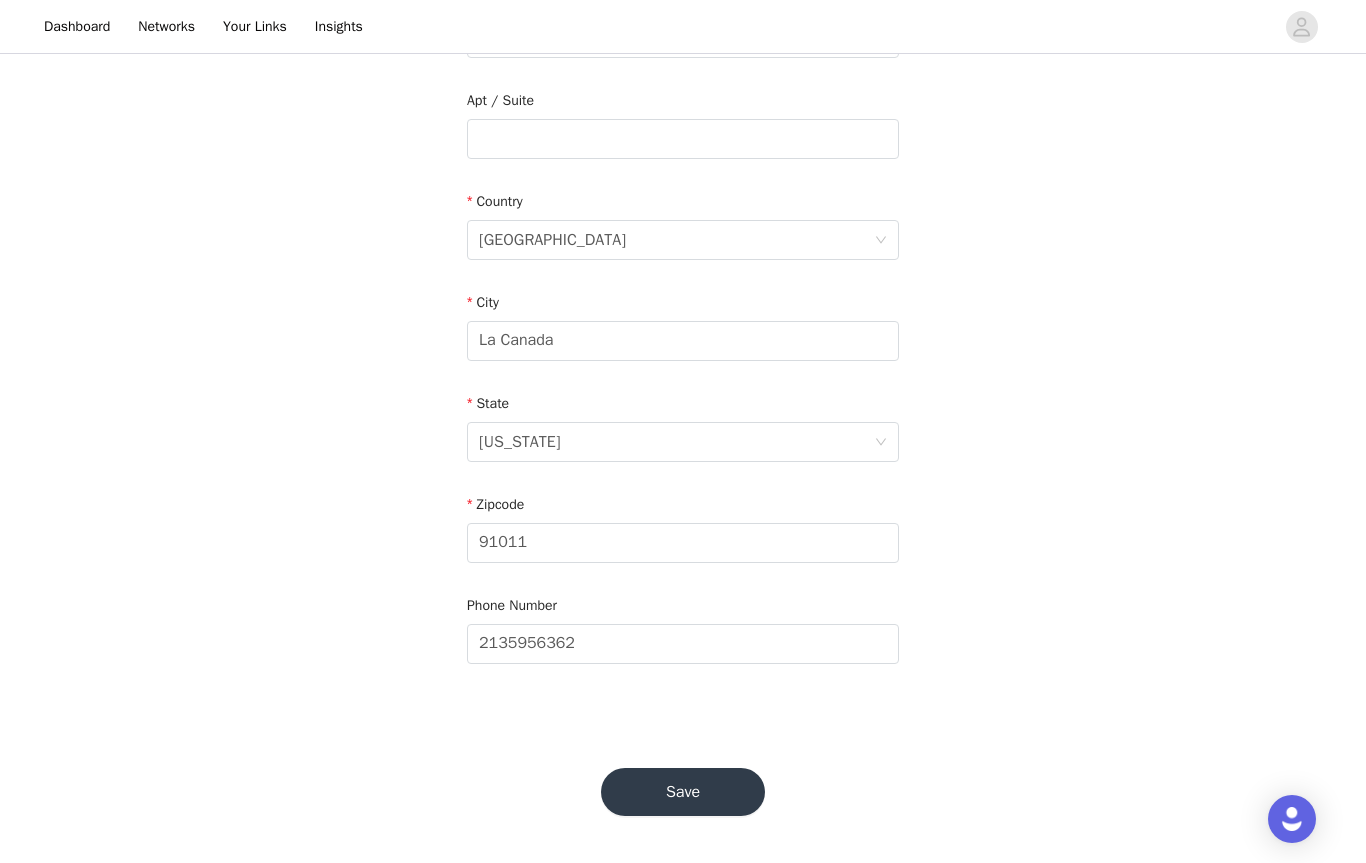 click on "Save" at bounding box center (683, 792) 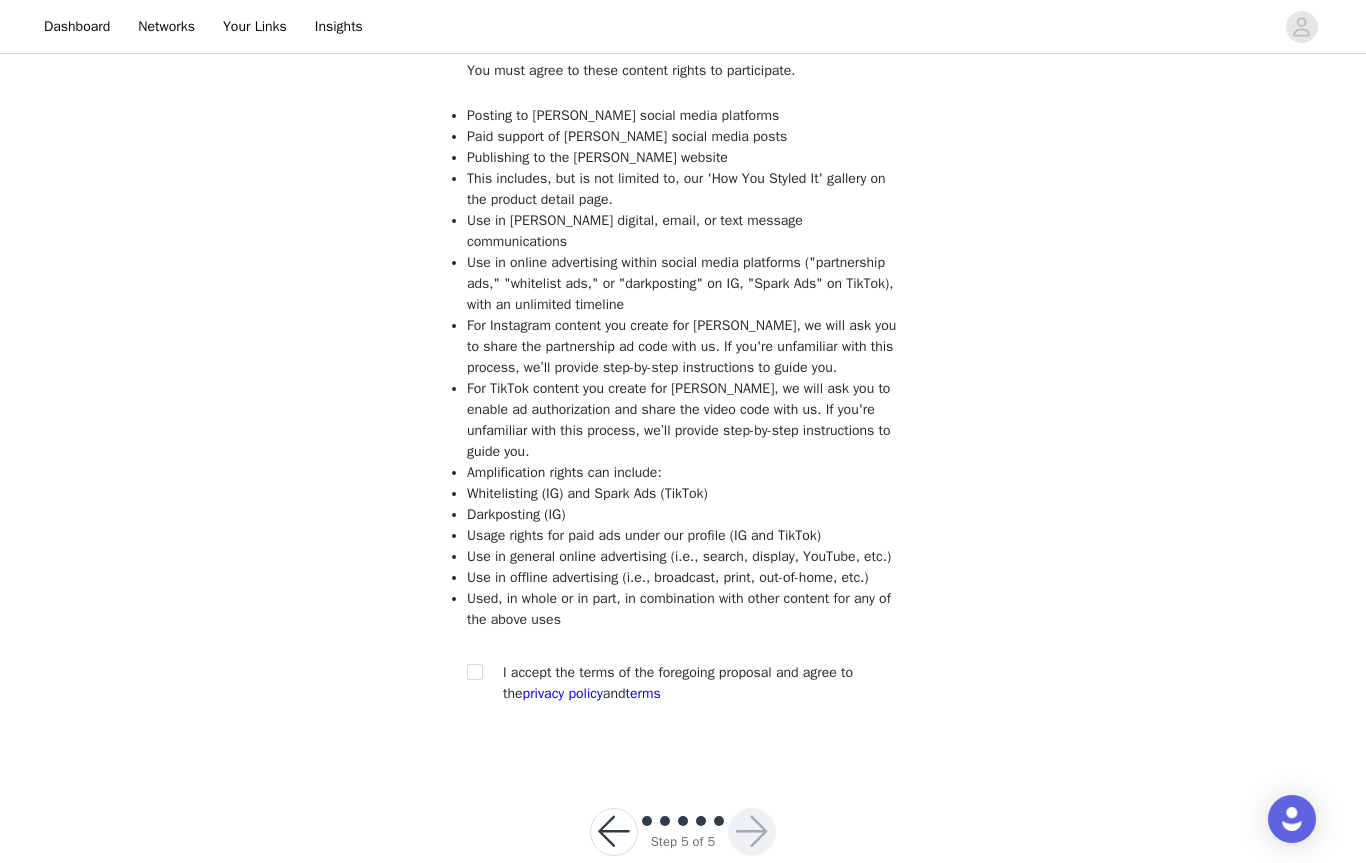 scroll, scrollTop: 166, scrollLeft: 0, axis: vertical 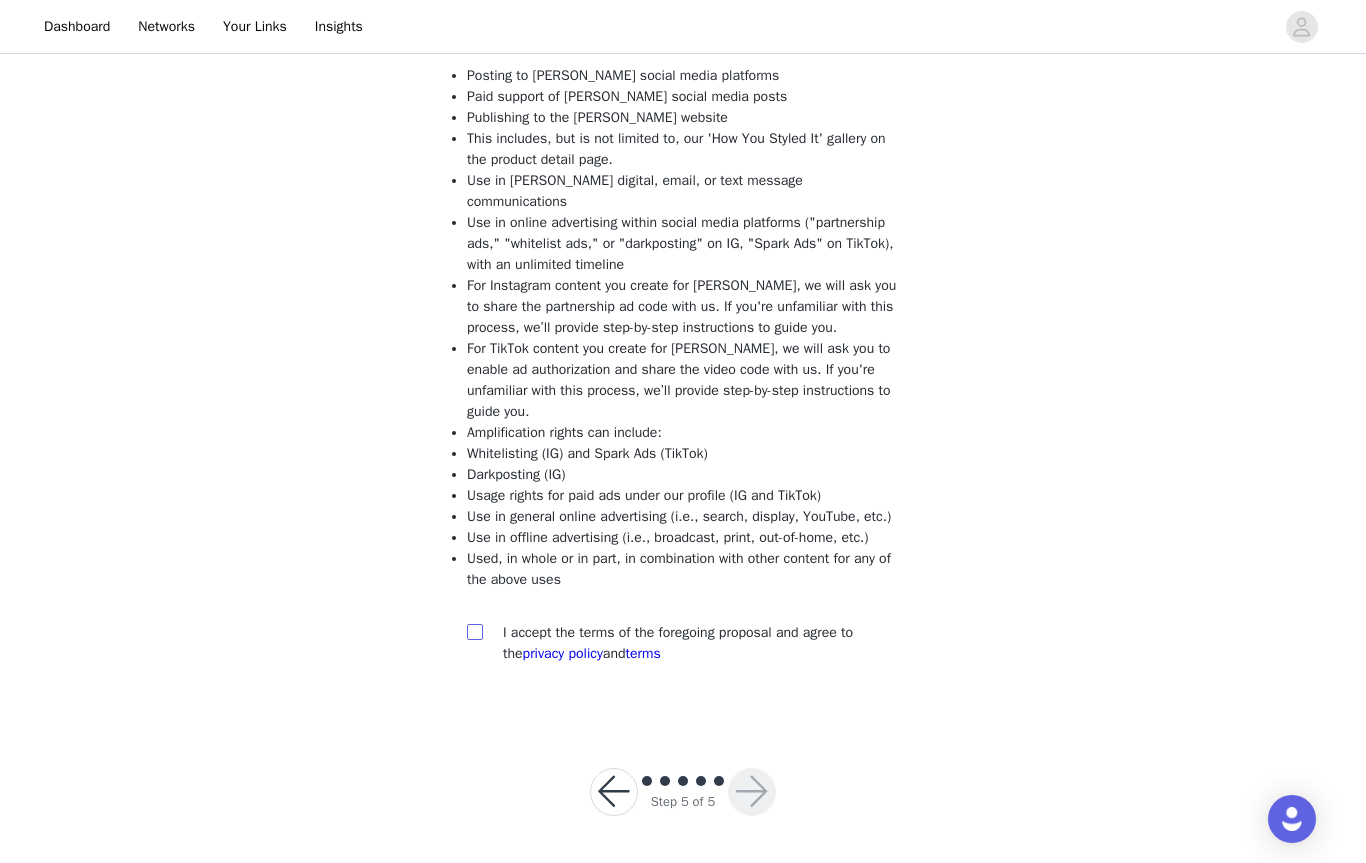 click at bounding box center (475, 632) 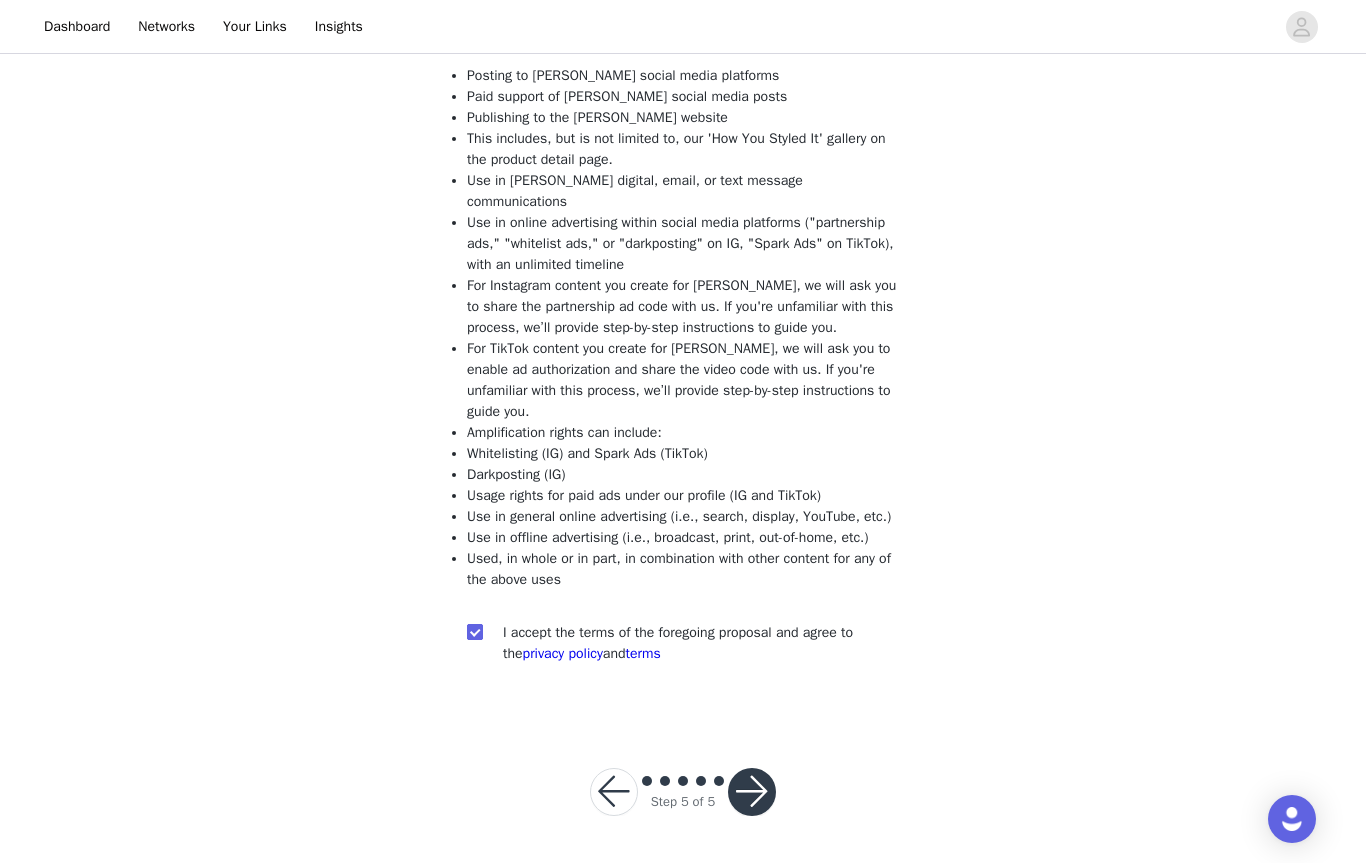 click at bounding box center [474, 631] 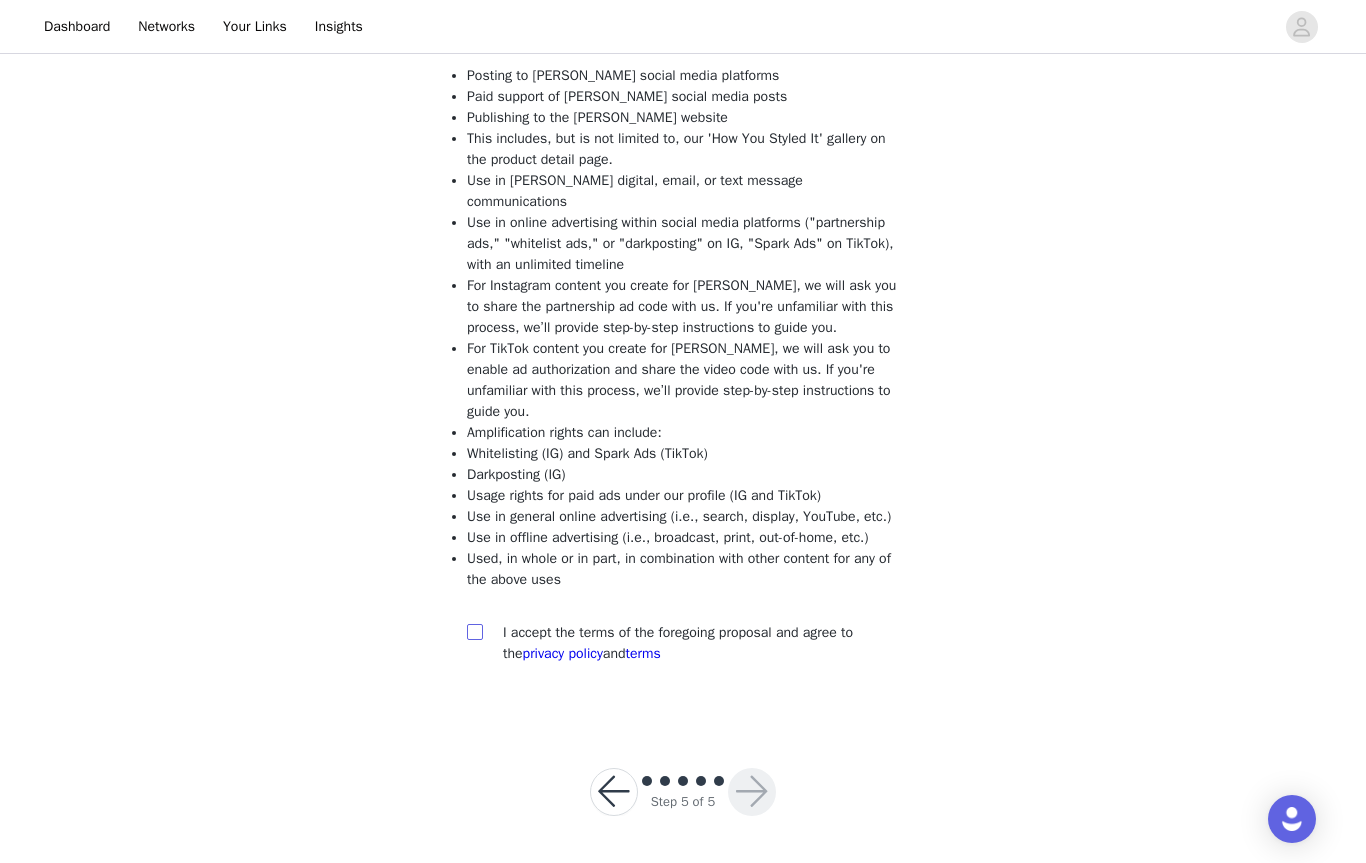 click at bounding box center [474, 631] 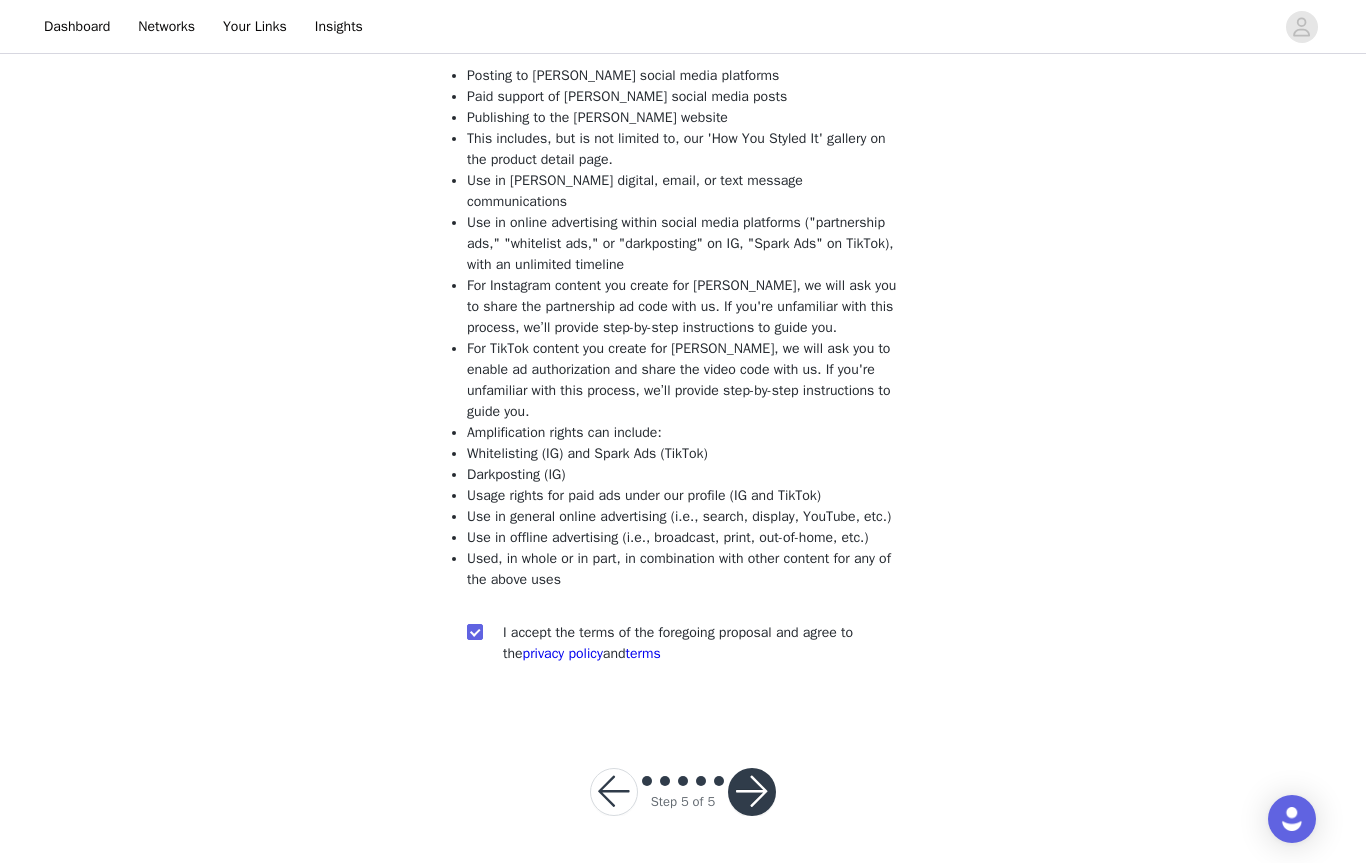 click at bounding box center [752, 792] 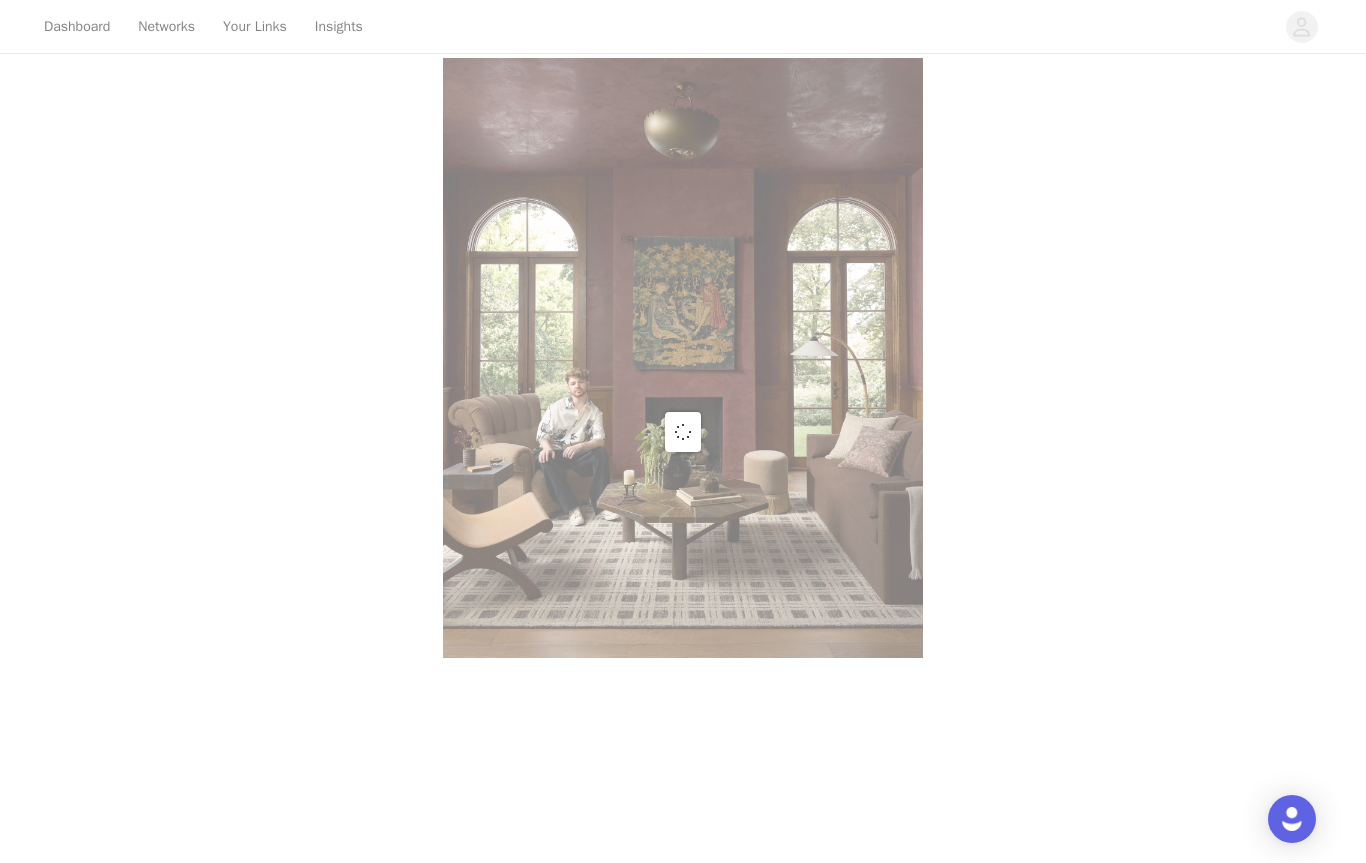 scroll, scrollTop: 0, scrollLeft: 0, axis: both 